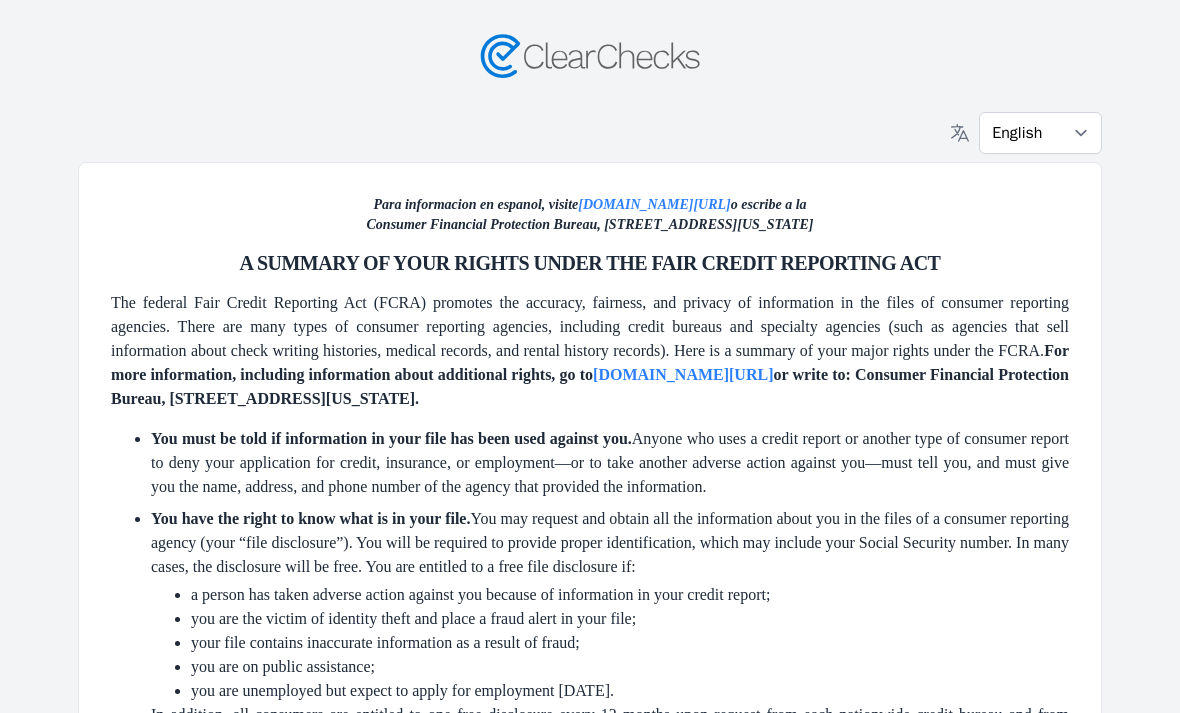scroll, scrollTop: 64, scrollLeft: 0, axis: vertical 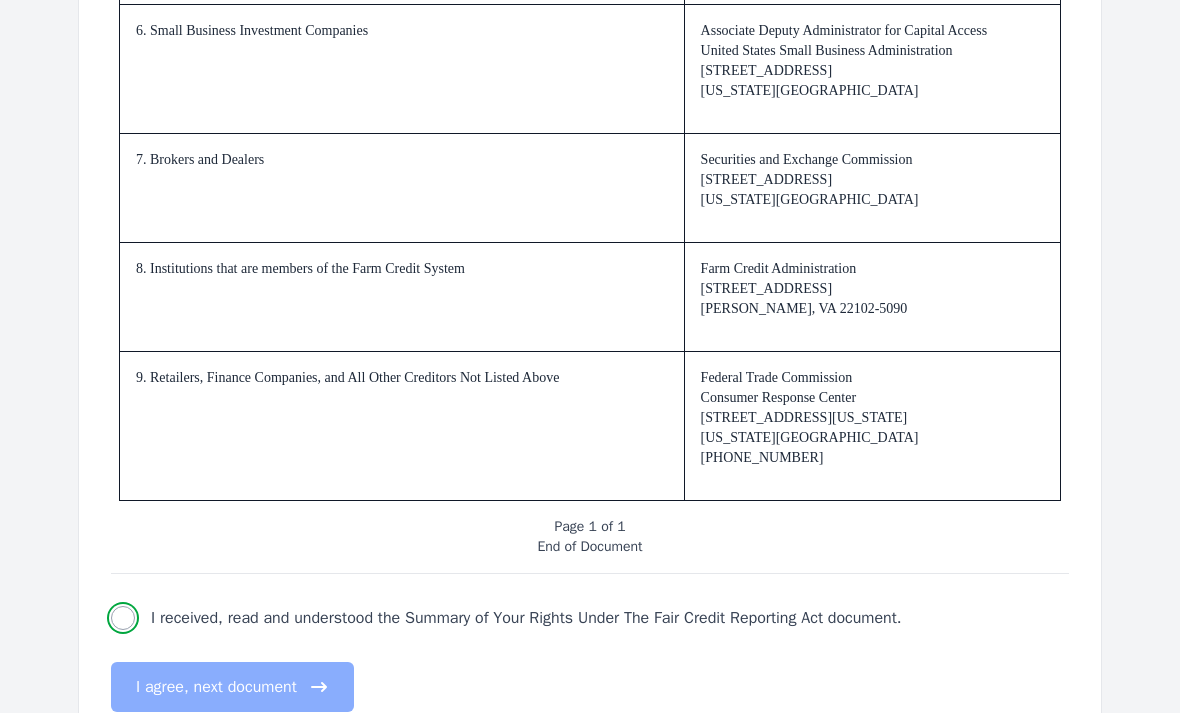 click on "I received, read and understood the Summary of Your Rights Under The Fair Credit Reporting Act document." at bounding box center [123, 618] 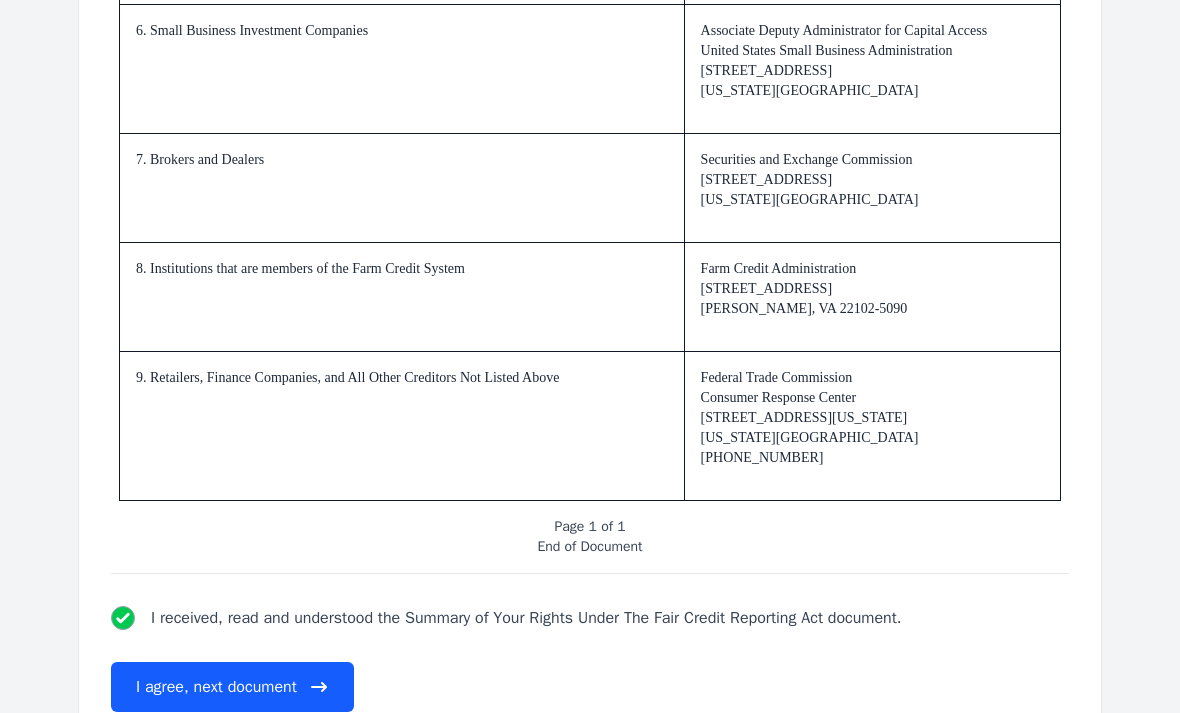 click on "I agree, next document" at bounding box center (232, 687) 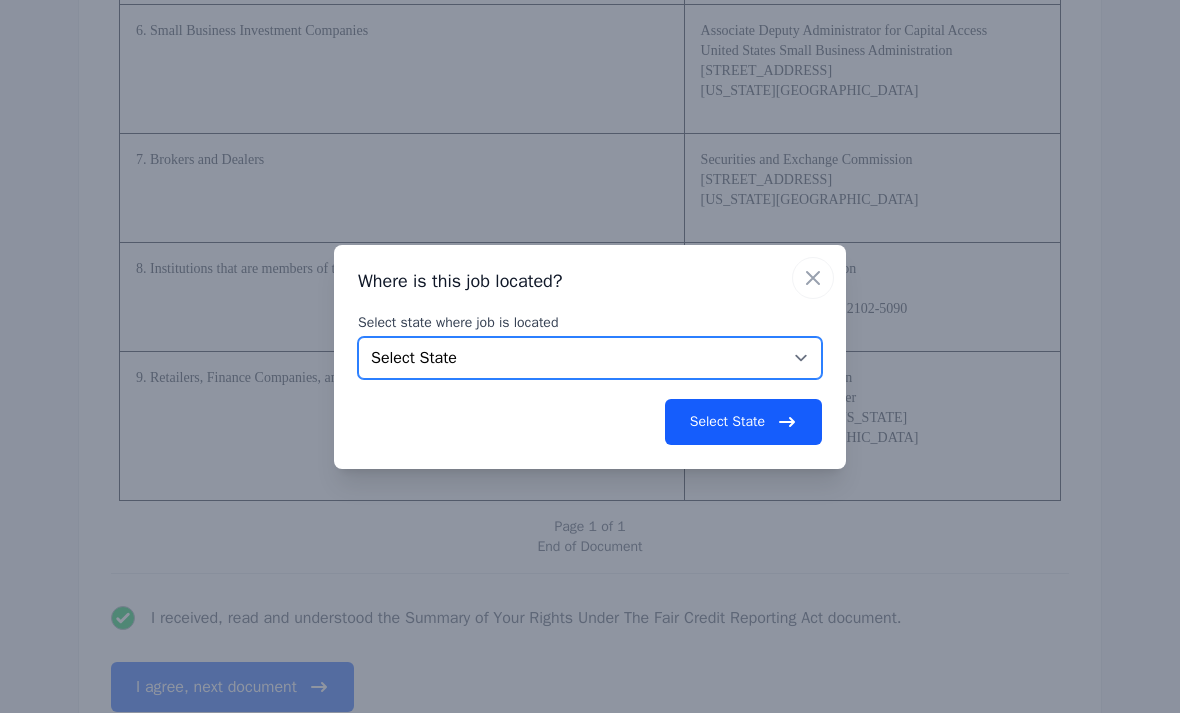 click on "Select State [US_STATE] [US_STATE] [US_STATE] [US_STATE] [US_STATE] [US_STATE] [US_STATE] [US_STATE] [GEOGRAPHIC_DATA][US_STATE][GEOGRAPHIC_DATA] [US_STATE] [US_STATE] [US_STATE] [US_STATE] [US_STATE] [US_STATE] [US_STATE] [US_STATE] [US_STATE] [US_STATE] [US_STATE] [US_STATE] [US_STATE] [US_STATE] [US_STATE] [US_STATE] [US_STATE] [US_STATE] [US_STATE] [US_STATE] [US_STATE] [US_STATE] [US_STATE] [US_STATE] [US_STATE] [US_STATE] [US_STATE] [US_STATE] [US_STATE] [US_STATE] [US_STATE] [US_STATE] [US_STATE] [US_STATE] [US_STATE] [US_STATE] [US_STATE] [US_STATE][PERSON_NAME][US_STATE] [US_STATE][PERSON_NAME] [US_STATE] [US_STATE]" at bounding box center [590, 358] 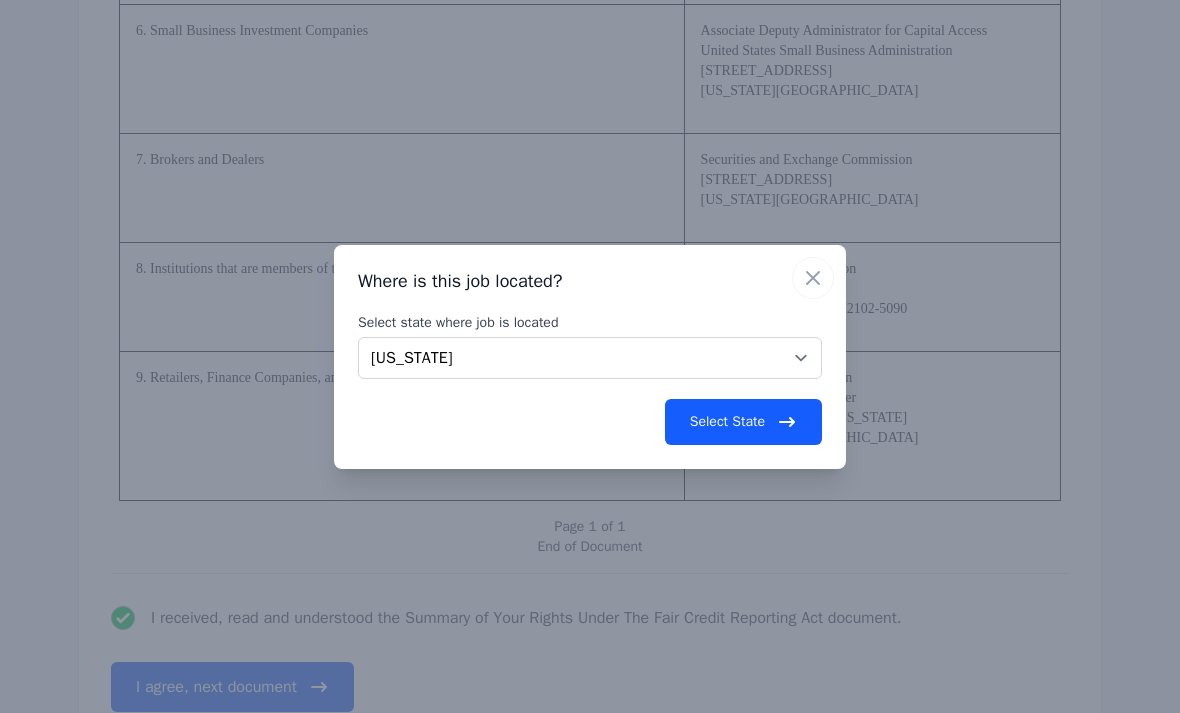 click on "Select State" at bounding box center (743, 422) 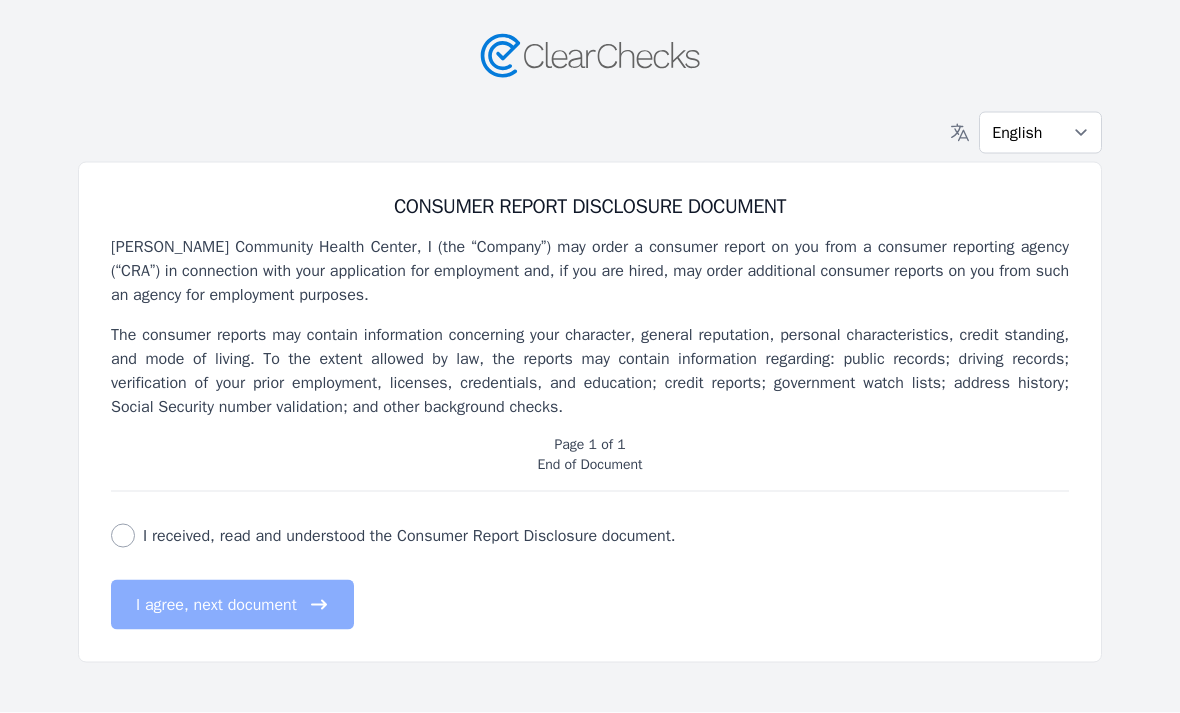 scroll, scrollTop: 0, scrollLeft: 0, axis: both 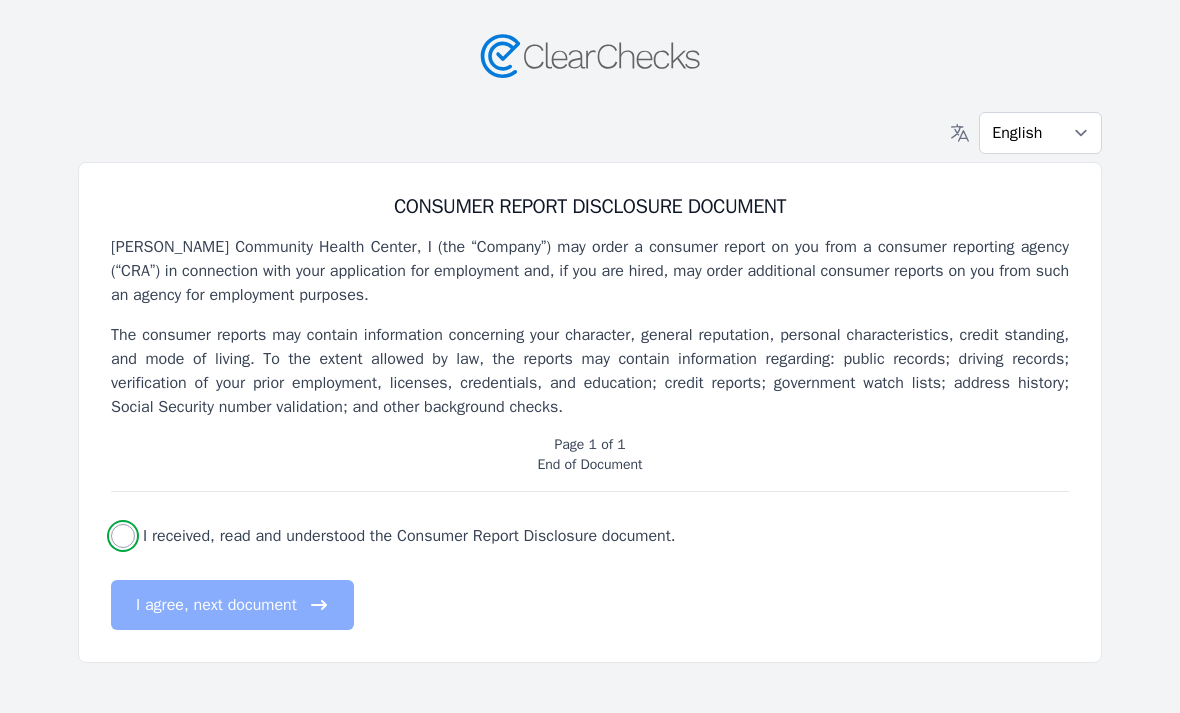 click on "I received, read and understood the Consumer Report Disclosure document." at bounding box center [123, 536] 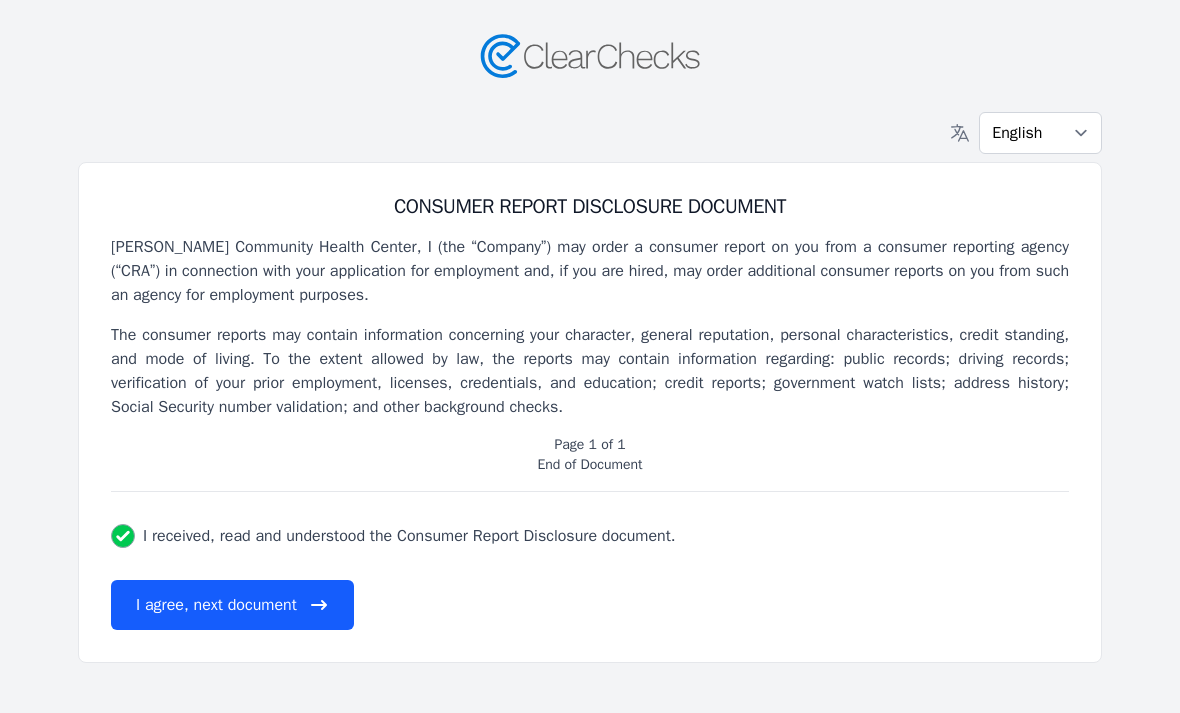 click on "I agree, next document" at bounding box center (232, 605) 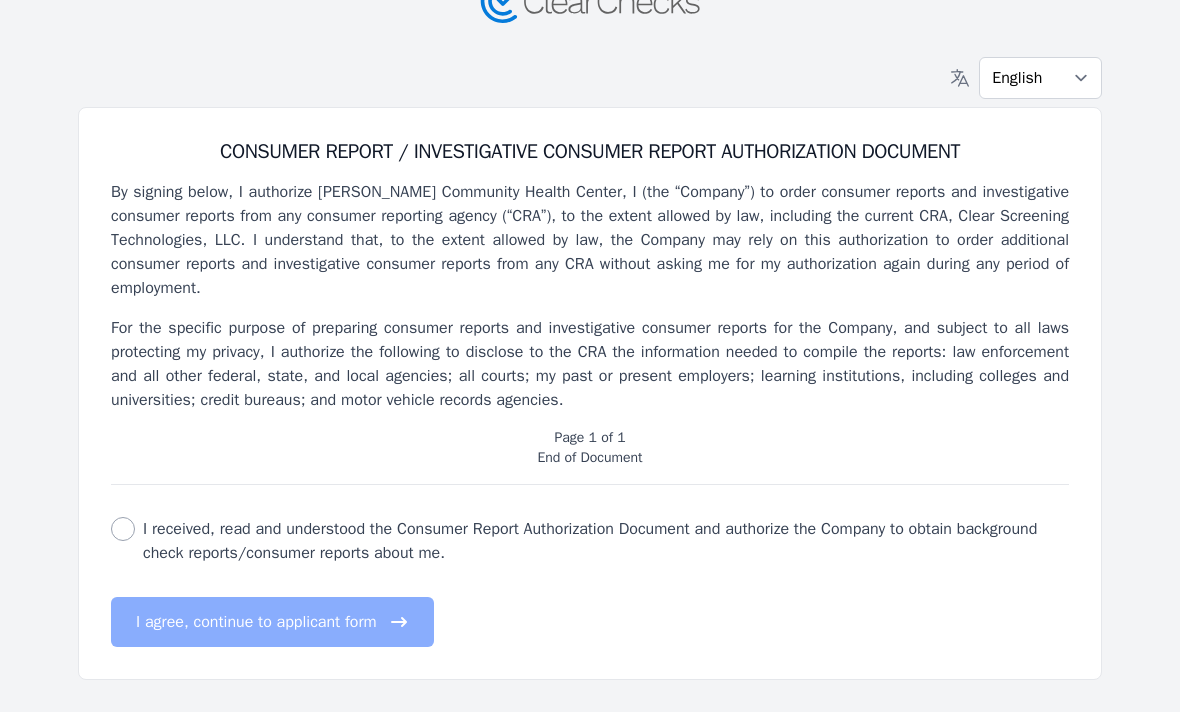 scroll, scrollTop: 64, scrollLeft: 0, axis: vertical 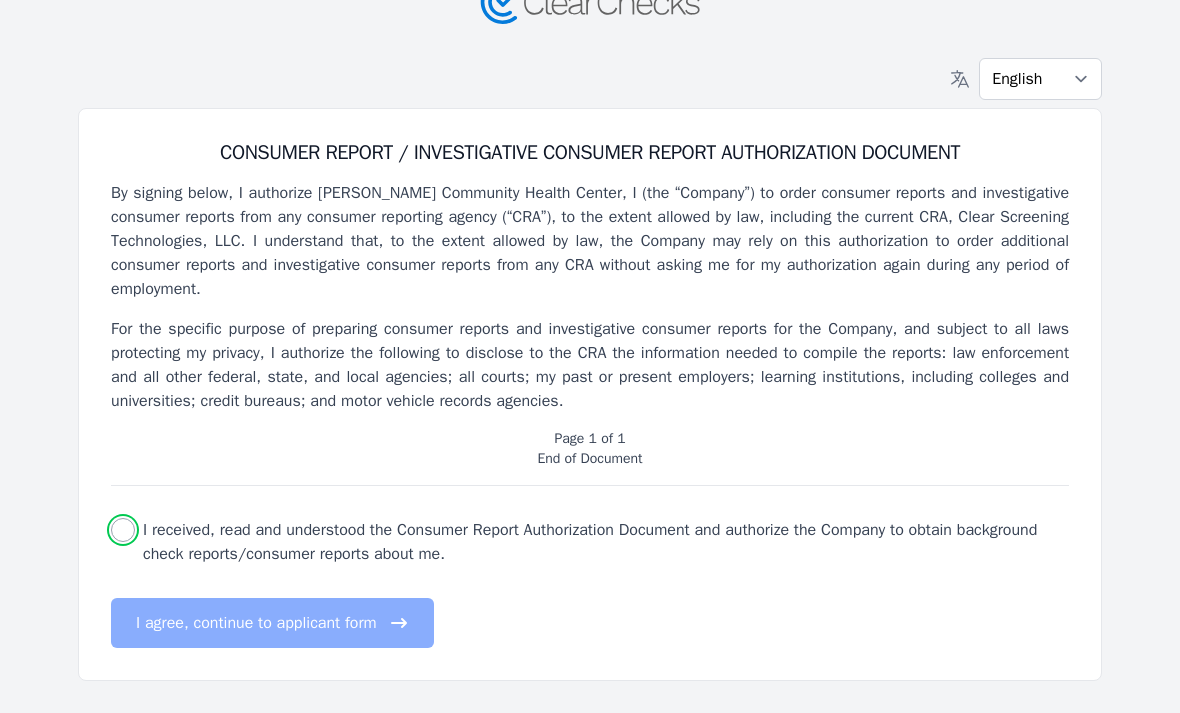 click on "I received, read and understood the Consumer Report Authorization Document and authorize the Company to obtain background check reports/consumer reports about me." at bounding box center [123, 530] 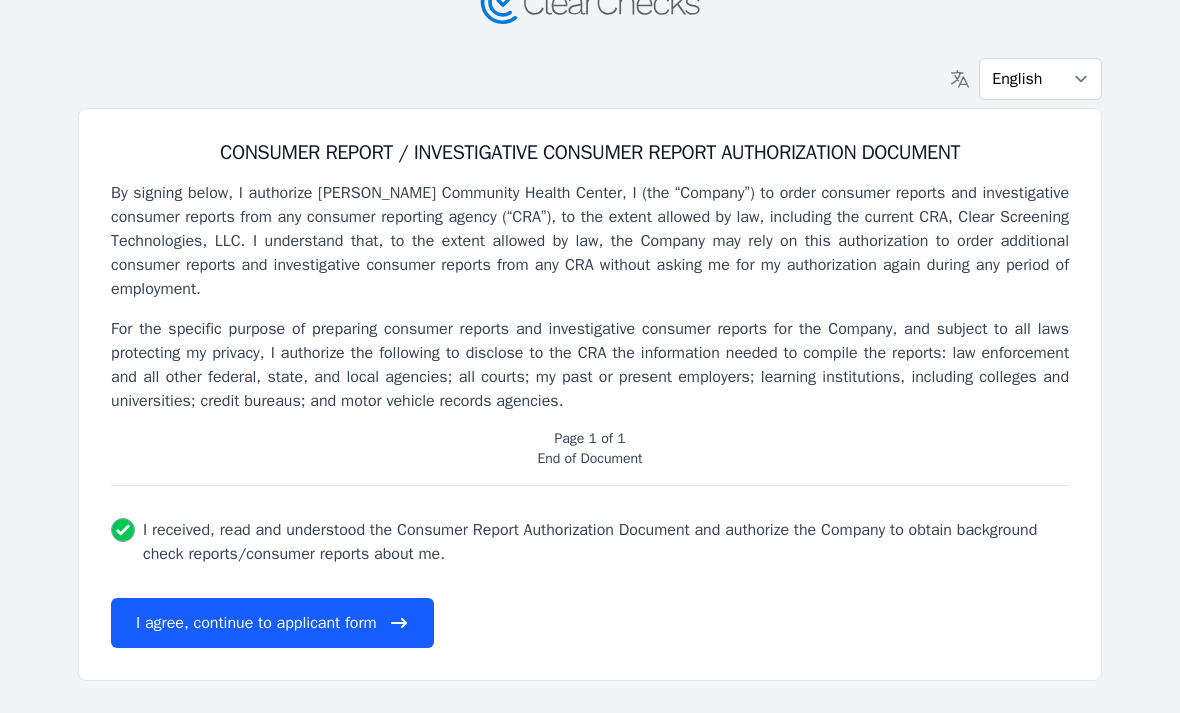 click on "I agree, continue to applicant form" at bounding box center [272, 623] 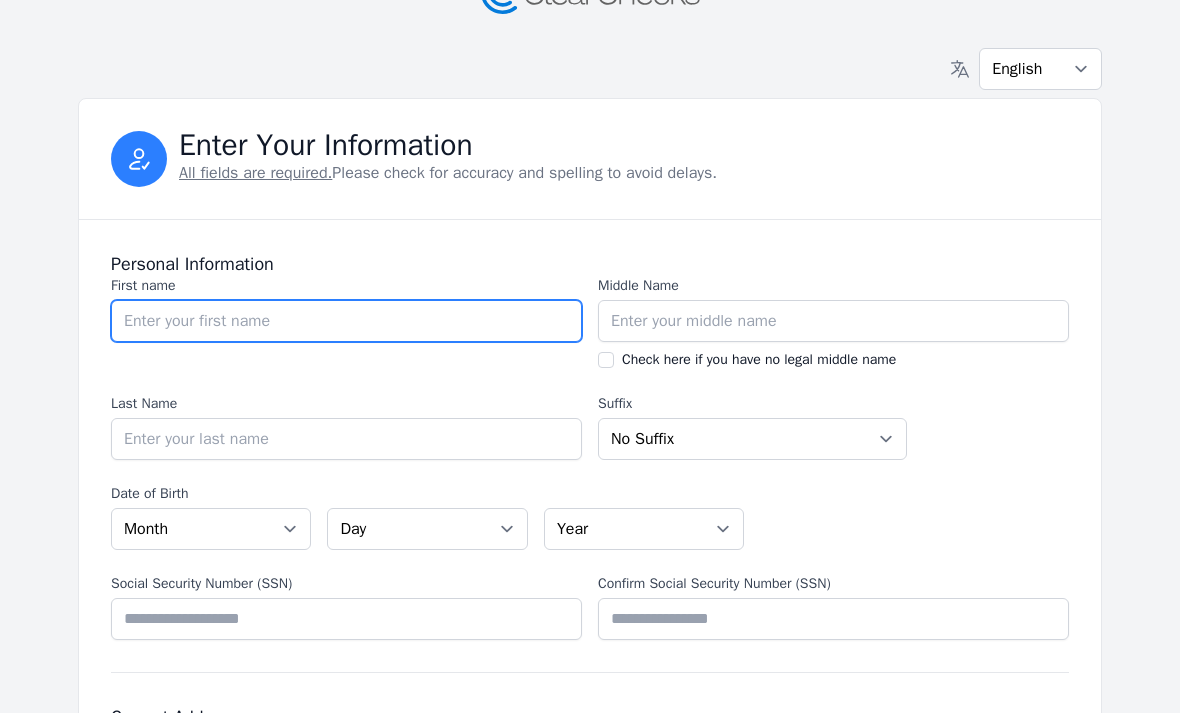 click on "First name" at bounding box center (346, 321) 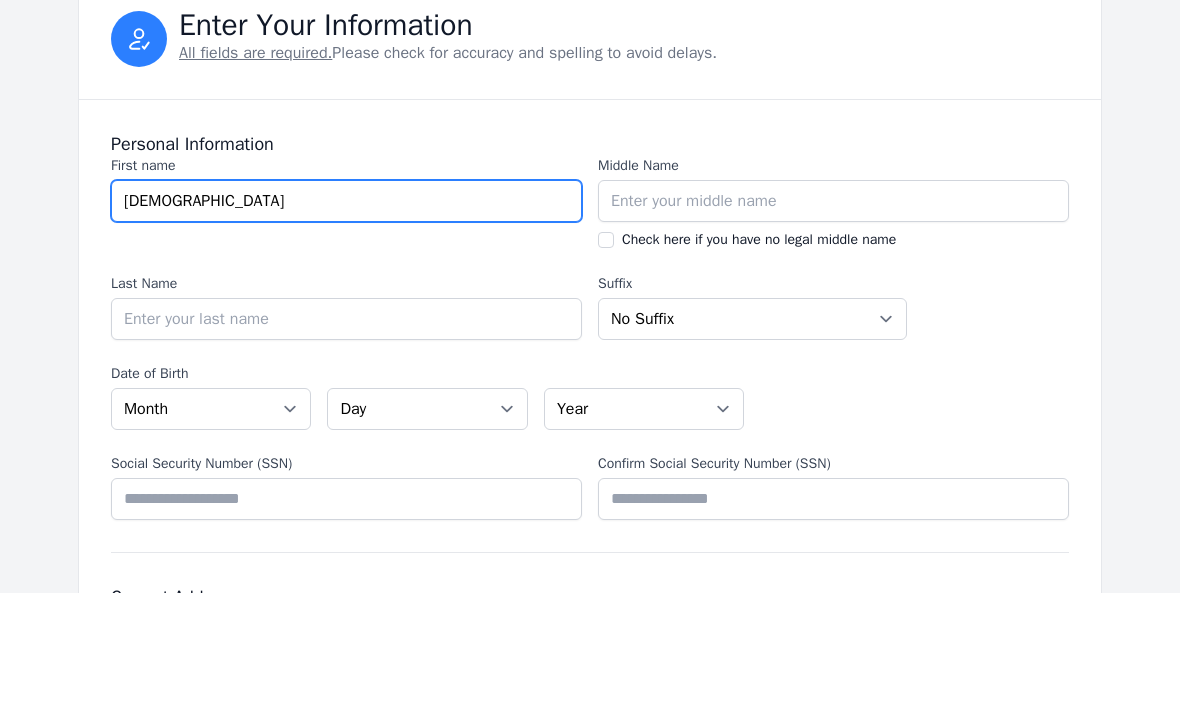 type on "[DEMOGRAPHIC_DATA]" 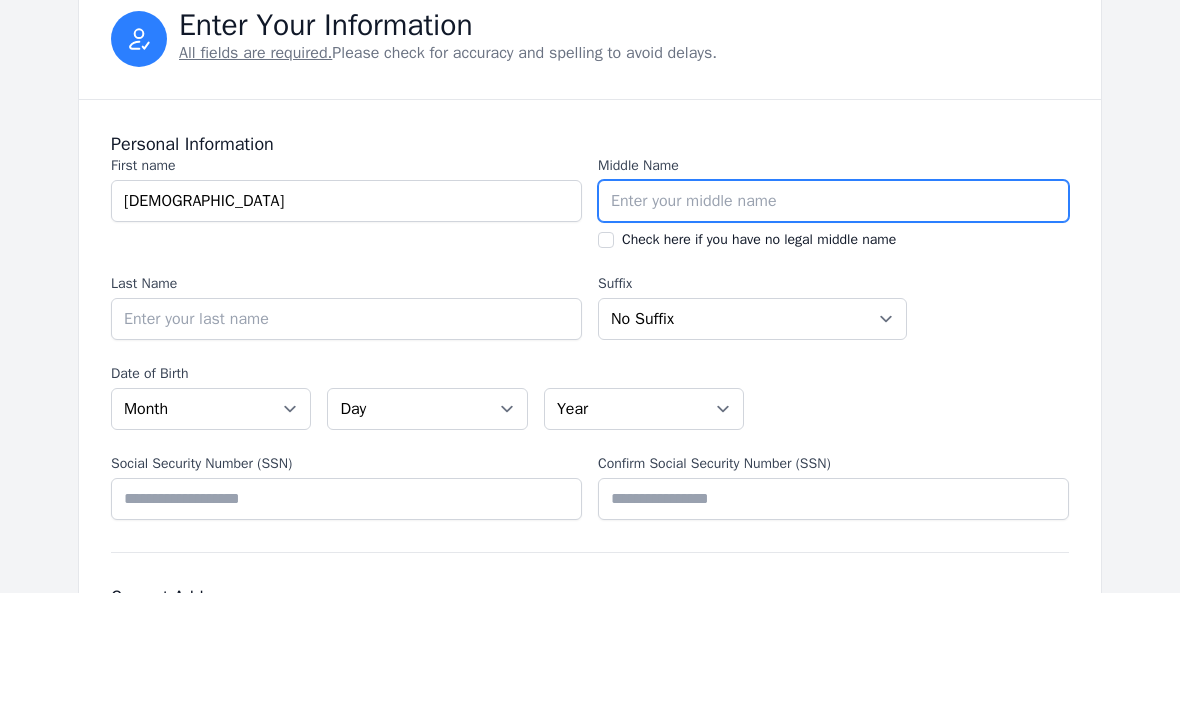 click on "Middle Name" at bounding box center [833, 321] 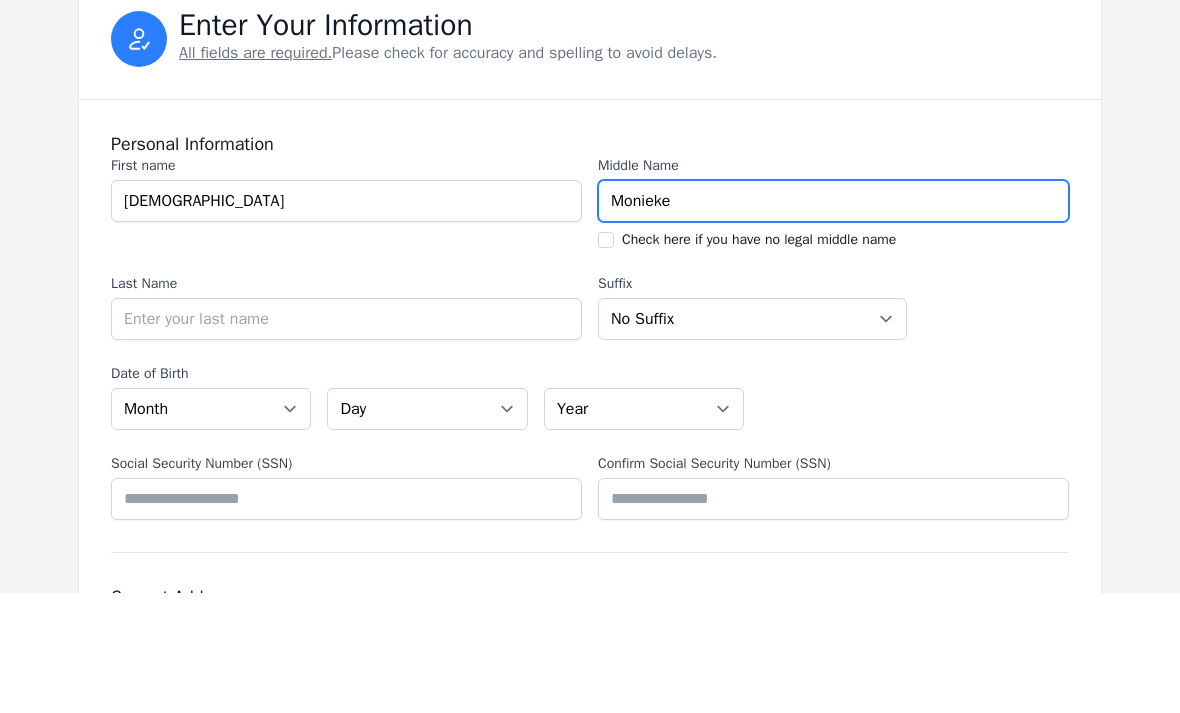 type on "Monieke" 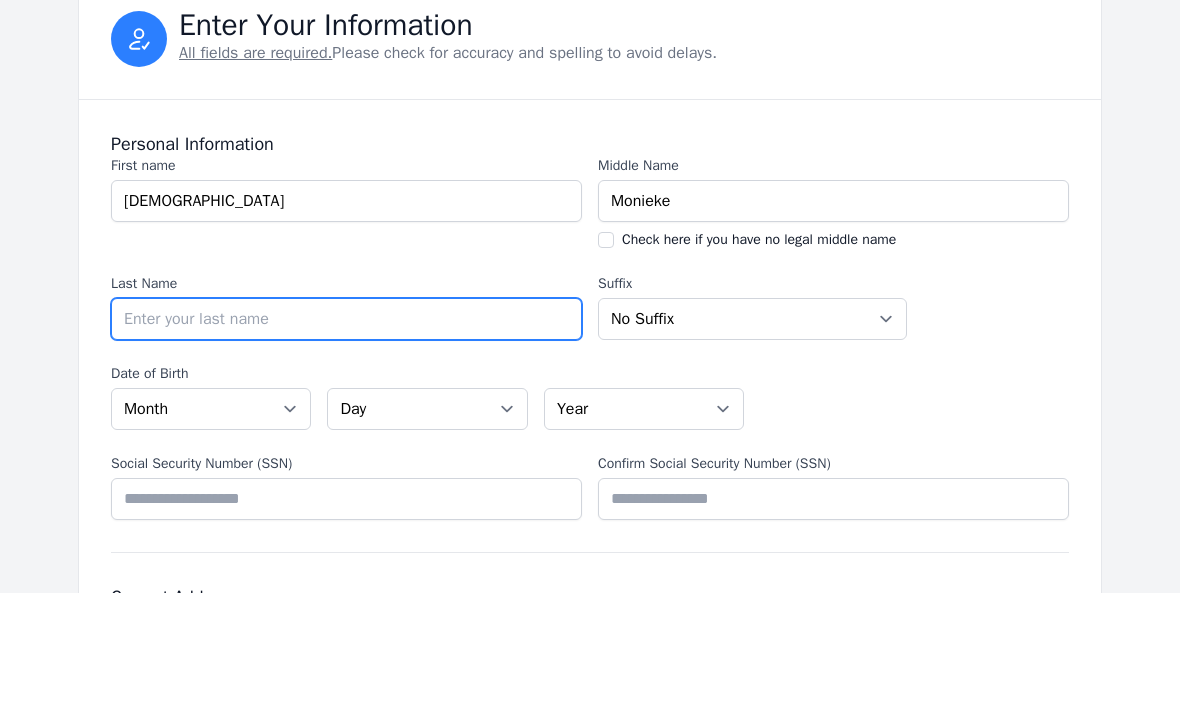 click on "Last Name" at bounding box center (346, 439) 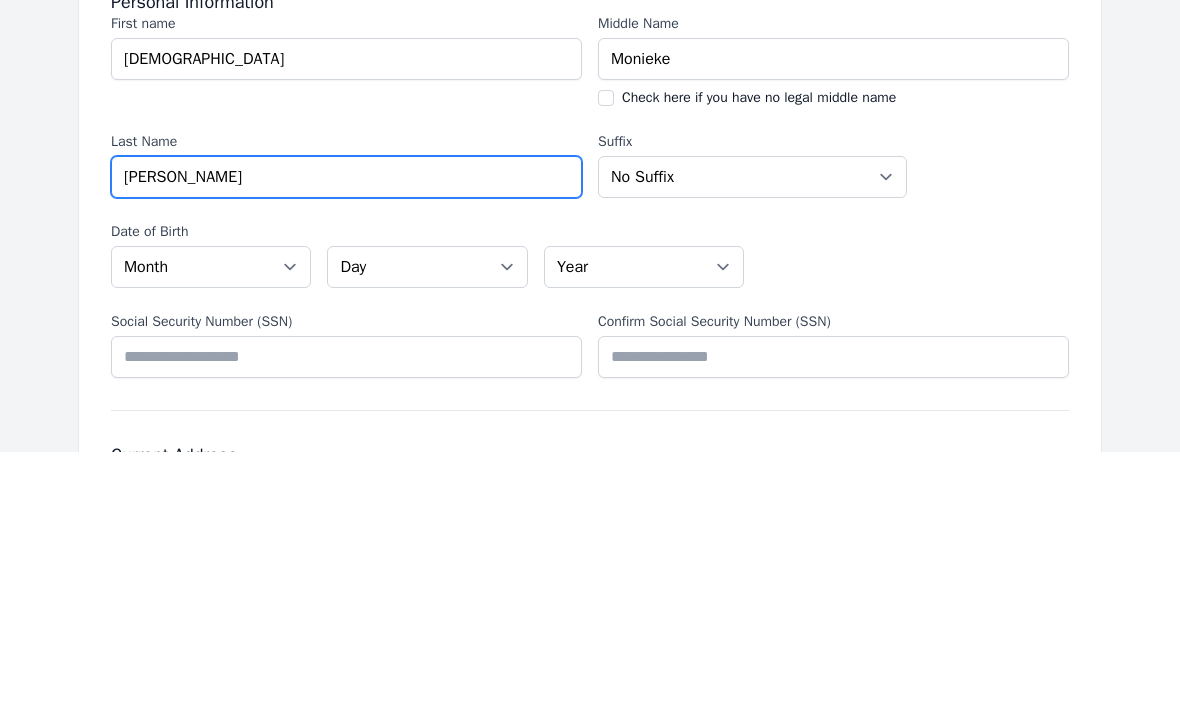 type on "[PERSON_NAME]" 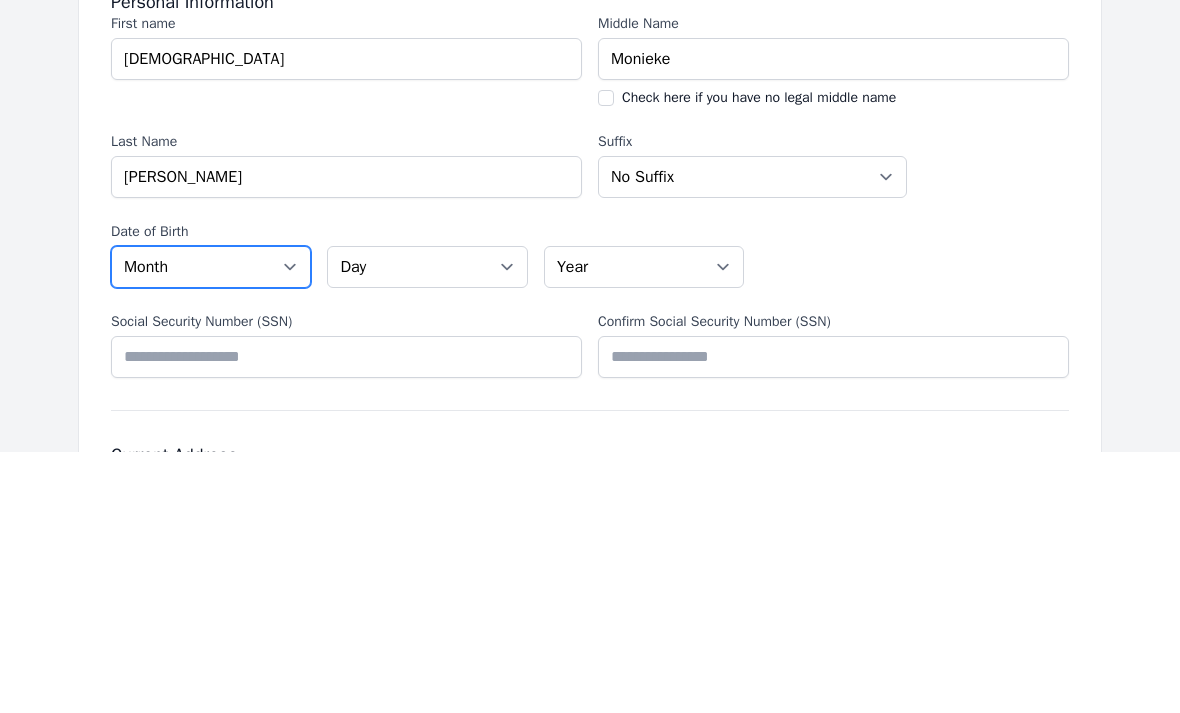 click on "Month [DATE] - [DATE] - [DATE] - [DATE] - [DATE] - [DATE] - [DATE] - [DATE] - [DATE] - [DATE] - [DATE] - December" at bounding box center [211, 529] 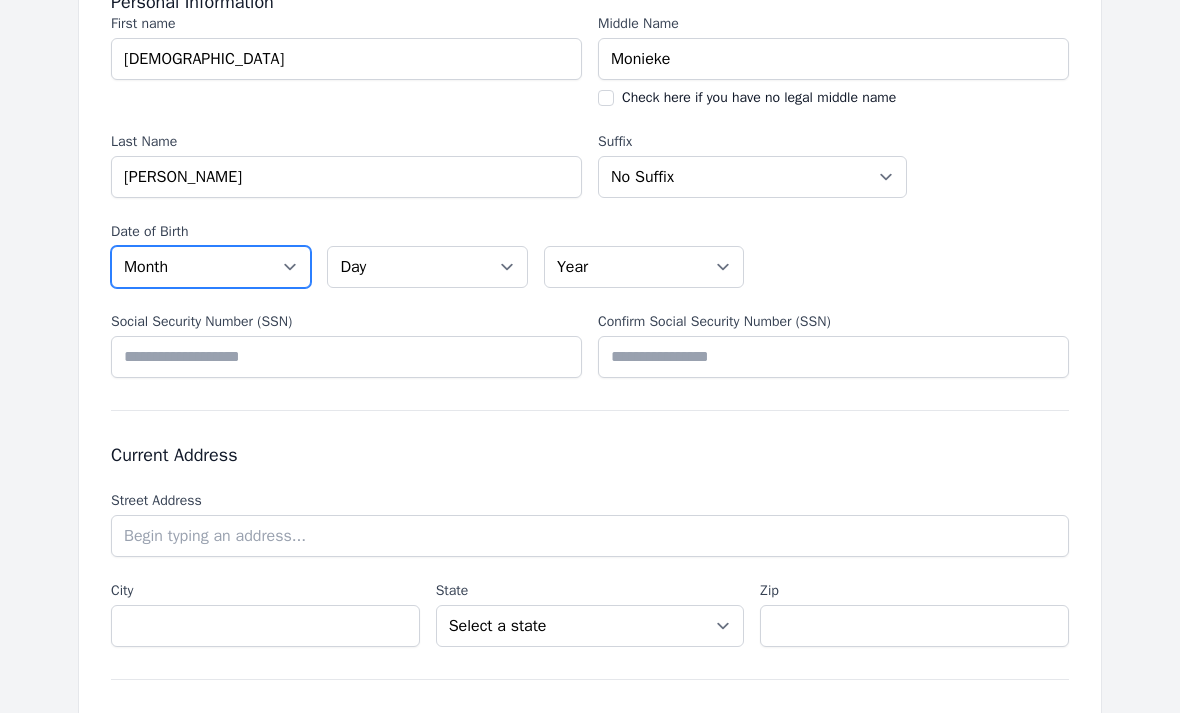 select on "10" 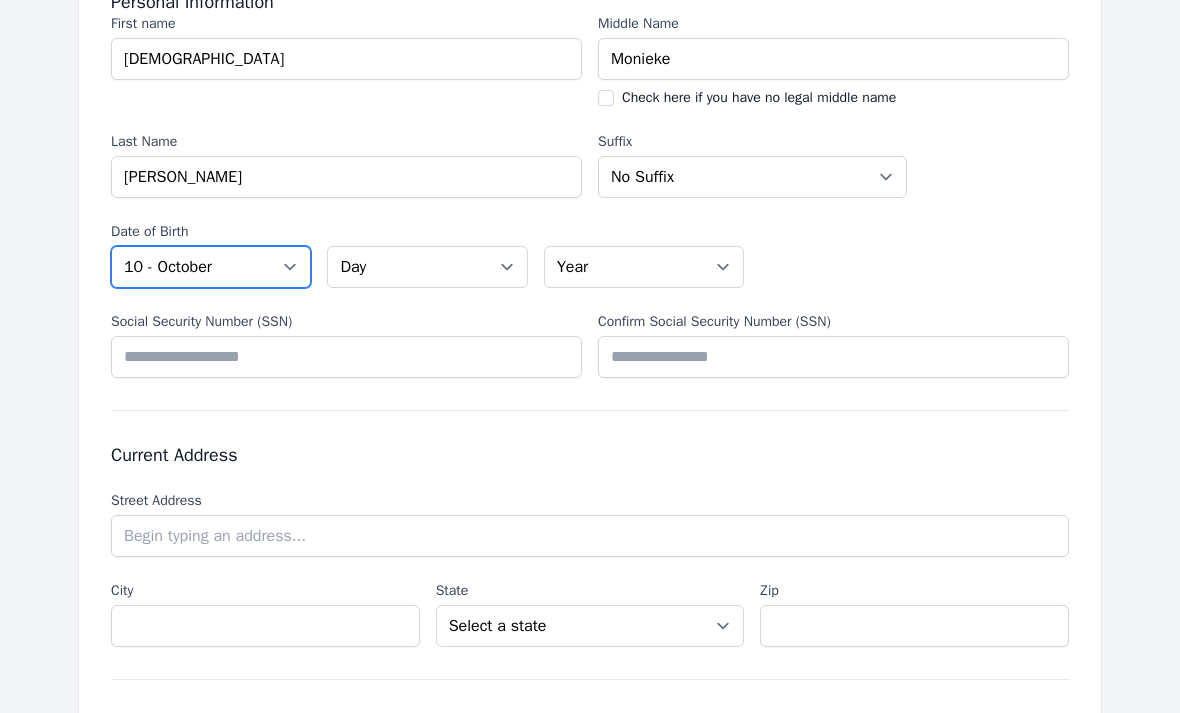 scroll, scrollTop: 326, scrollLeft: 0, axis: vertical 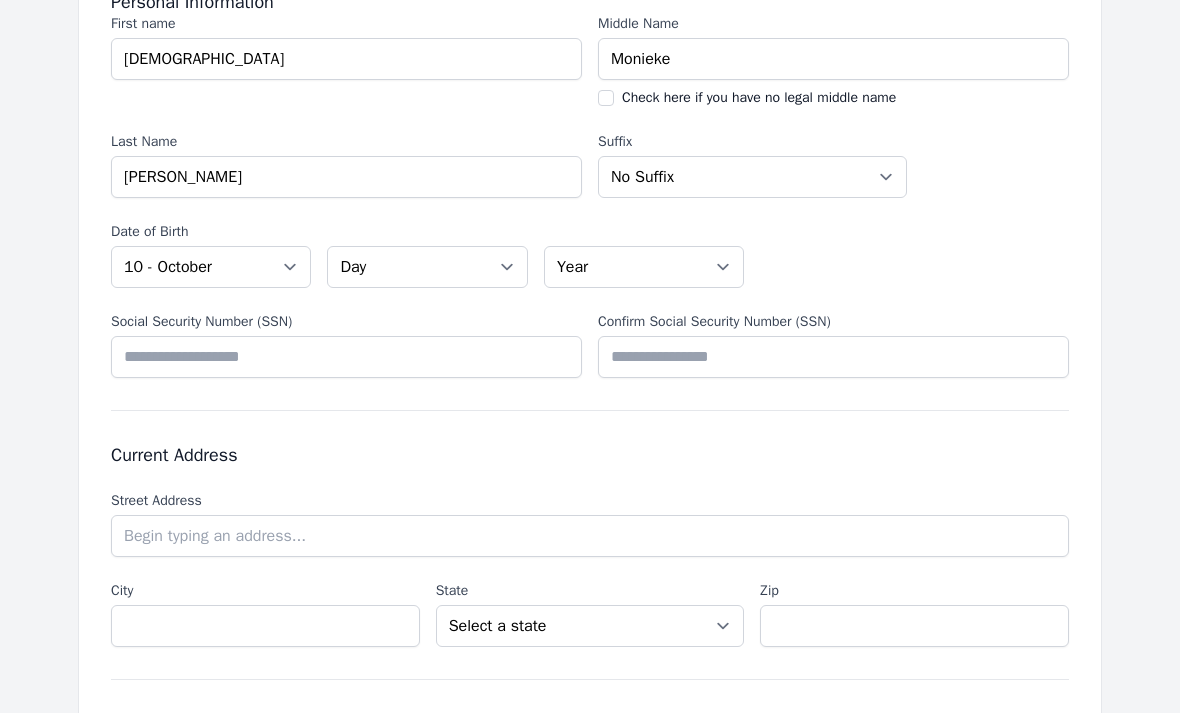 click on "Month [DATE] - [DATE] - [DATE] - [DATE] - [DATE] - [DATE] - [DATE] - [DATE] - [DATE] - [DATE] - [DATE] - December Day 01 02 03 04 05 06 07 08 09 10 11 12 13 14 15 16 17 18 19 20 21 22 23 24 25 26 27 28 29 30 31 Year [DATE] 2006 2005 2004 2003 2002 2001 2000 1999 1998 1997 1996 1995 1994 1993 1992 1991 1990 1989 1988 1987 1986 1985 1984 1983 1982 1981 1980 1979 1978 1977 1976 1975 1974 1973 1972 1971 1970 1969 1968 1967 1966 1965 1964 1963 1962 1961 1960 1959 1958 1957 1956 1955 1954 1953 1952 1951 1950 1949 1948 1947 1946 1945 1944 1943 1942 1941 1940 1939 1938 1937 1936 1935 1934 1933 1932 1931 1930 1929 1928 1927 1926 1925" at bounding box center (427, 267) 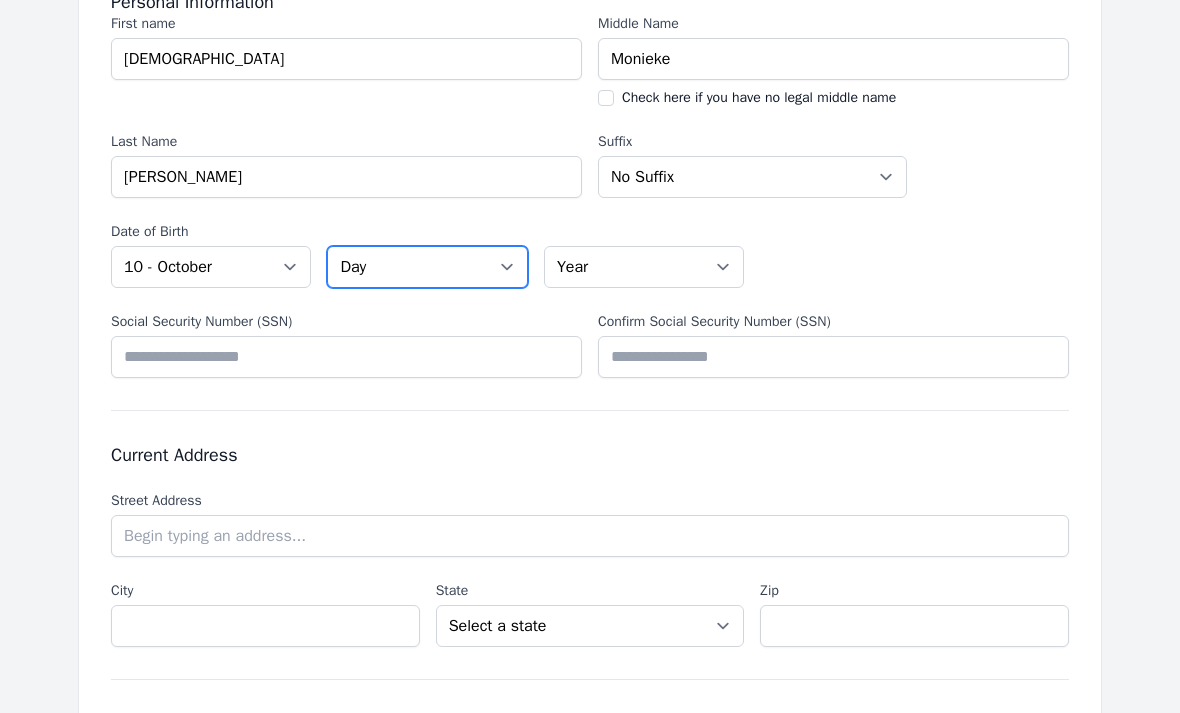 click on "Day 01 02 03 04 05 06 07 08 09 10 11 12 13 14 15 16 17 18 19 20 21 22 23 24 25 26 27 28 29 30 31" at bounding box center (427, 267) 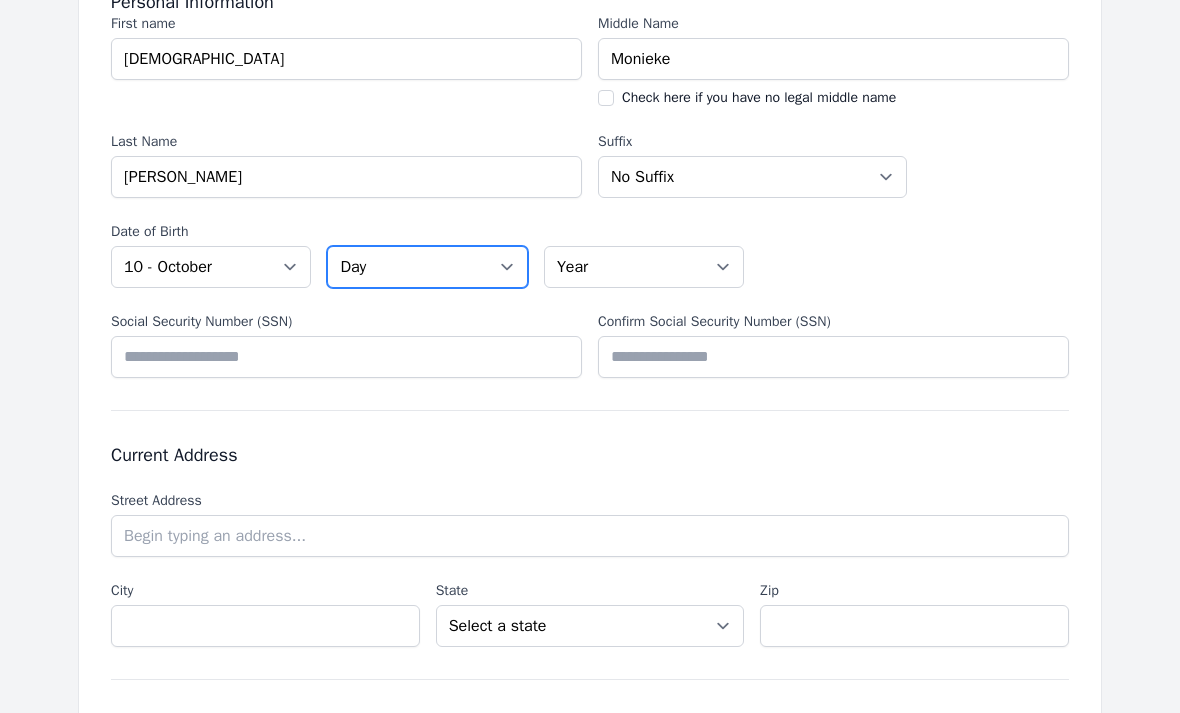 select on "10" 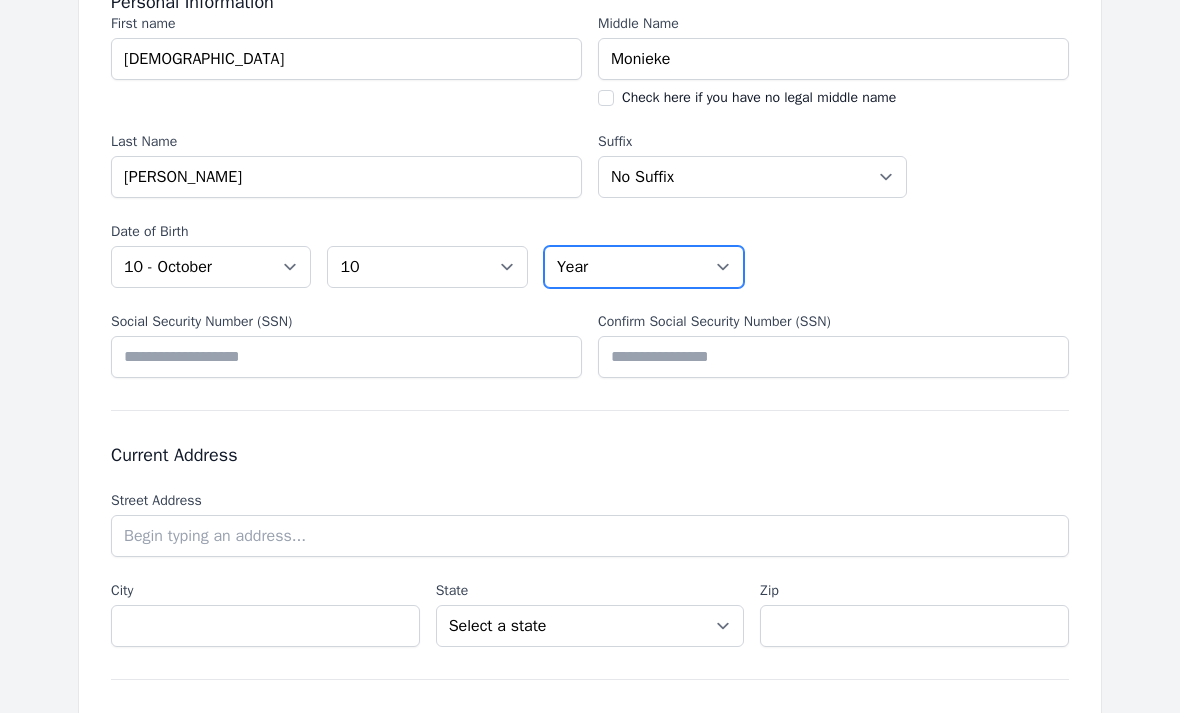 click on "Year [DATE] 2006 2005 2004 2003 2002 2001 2000 1999 1998 1997 1996 1995 1994 1993 1992 1991 1990 1989 1988 1987 1986 1985 1984 1983 1982 1981 1980 1979 1978 1977 1976 1975 1974 1973 1972 1971 1970 1969 1968 1967 1966 1965 1964 1963 1962 1961 1960 1959 1958 1957 1956 1955 1954 1953 1952 1951 1950 1949 1948 1947 1946 1945 1944 1943 1942 1941 1940 1939 1938 1937 1936 1935 1934 1933 1932 1931 1930 1929 1928 1927 1926 1925" at bounding box center (644, 267) 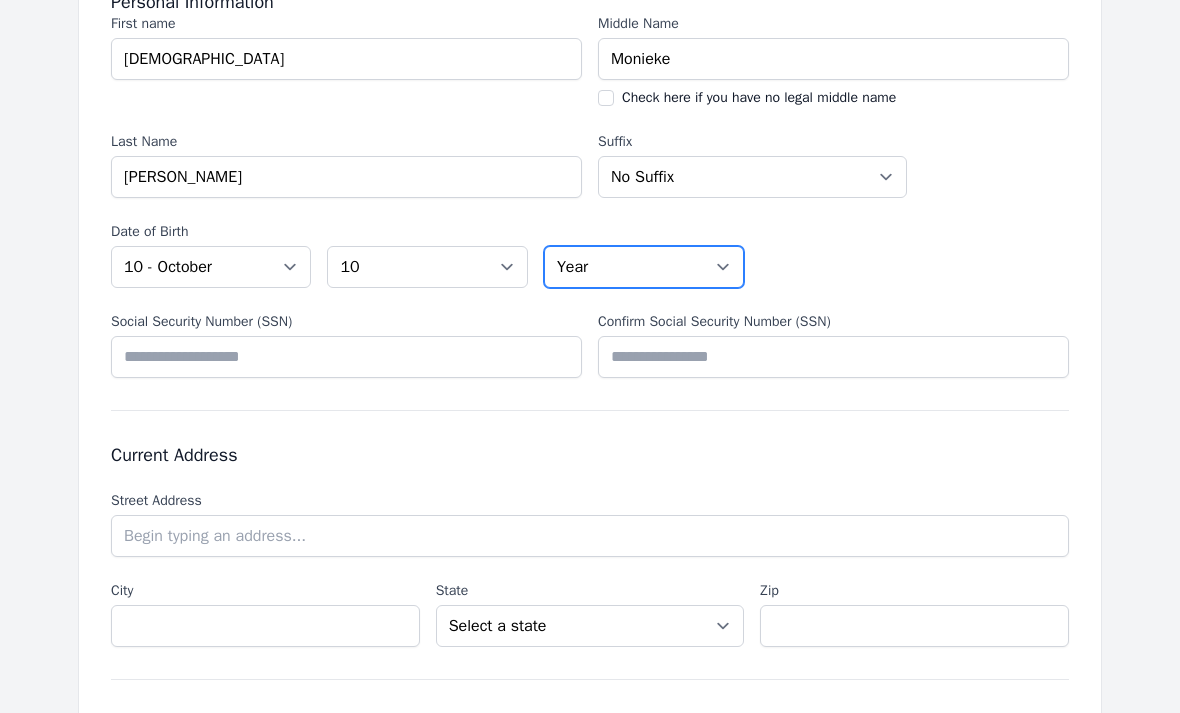 select on "1982" 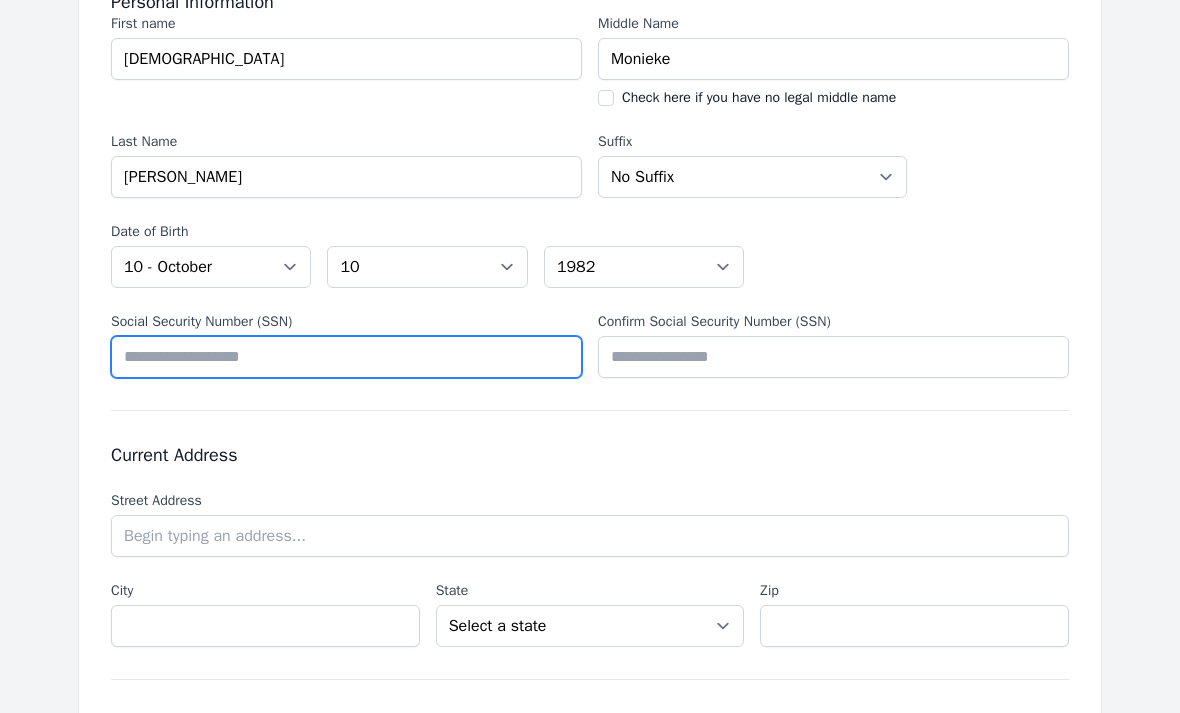 click on "Social Security Number (SSN)" at bounding box center [346, 357] 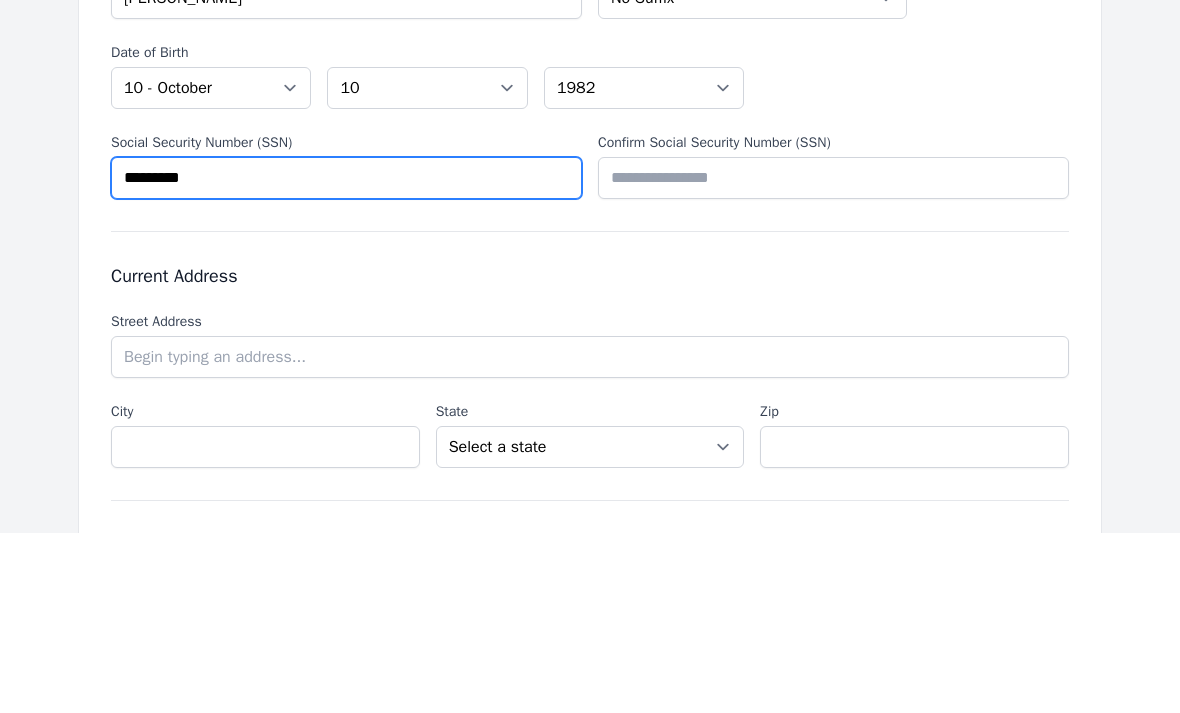 type on "*********" 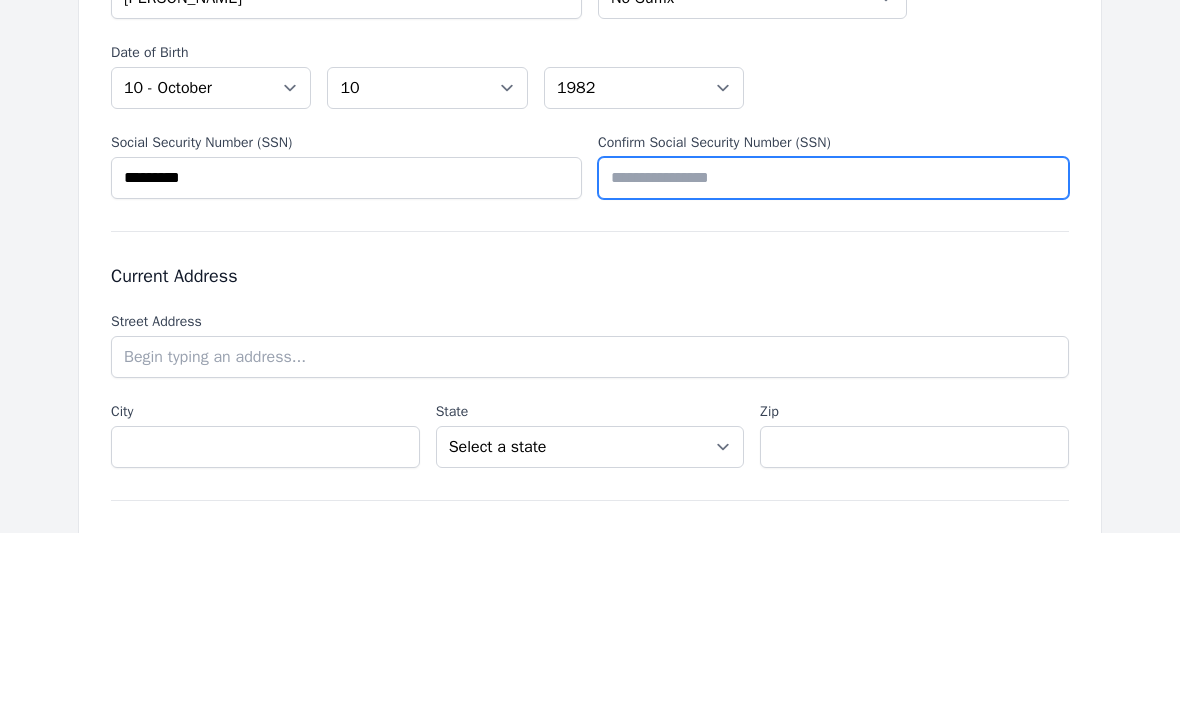 click on "Confirm Social Security Number (SSN)" at bounding box center (833, 358) 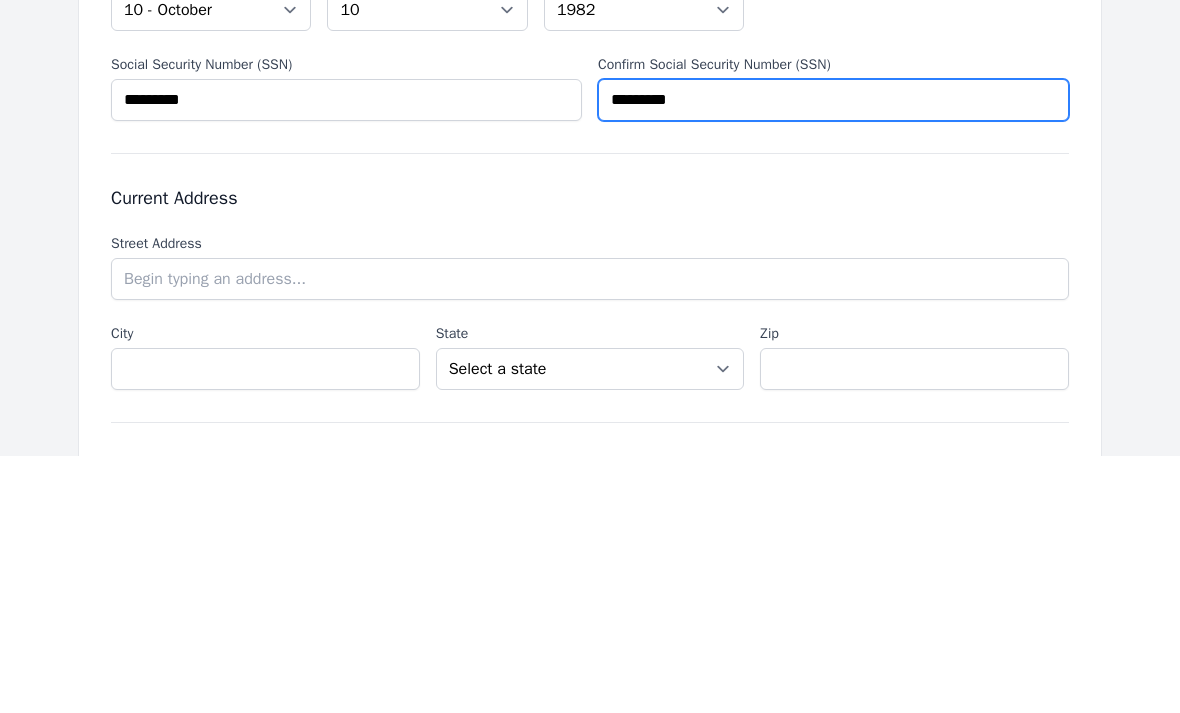 type on "*********" 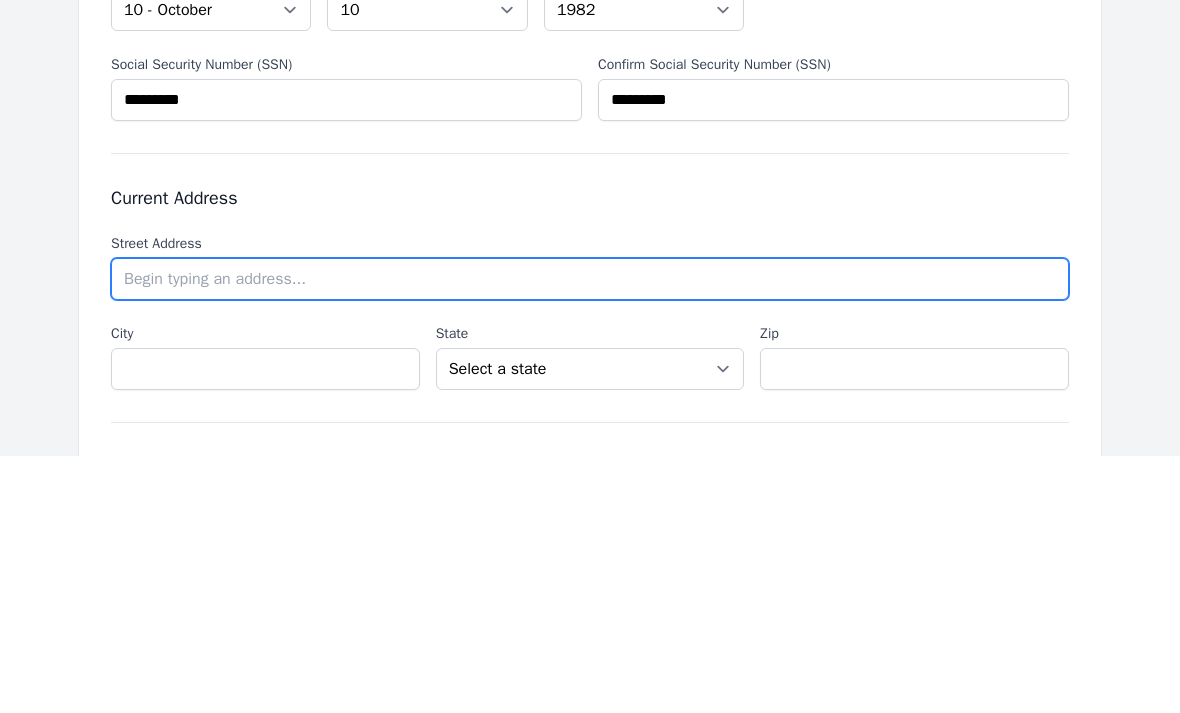 click at bounding box center (590, 537) 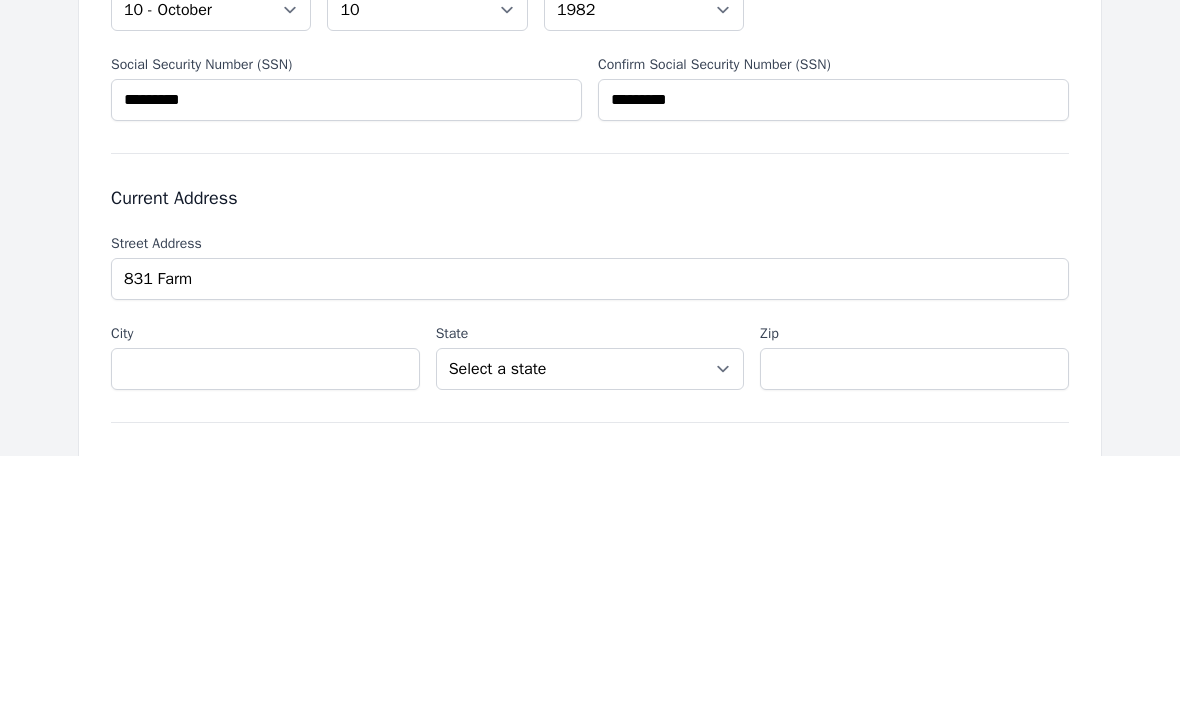 click on "[STREET_ADDRESS]" 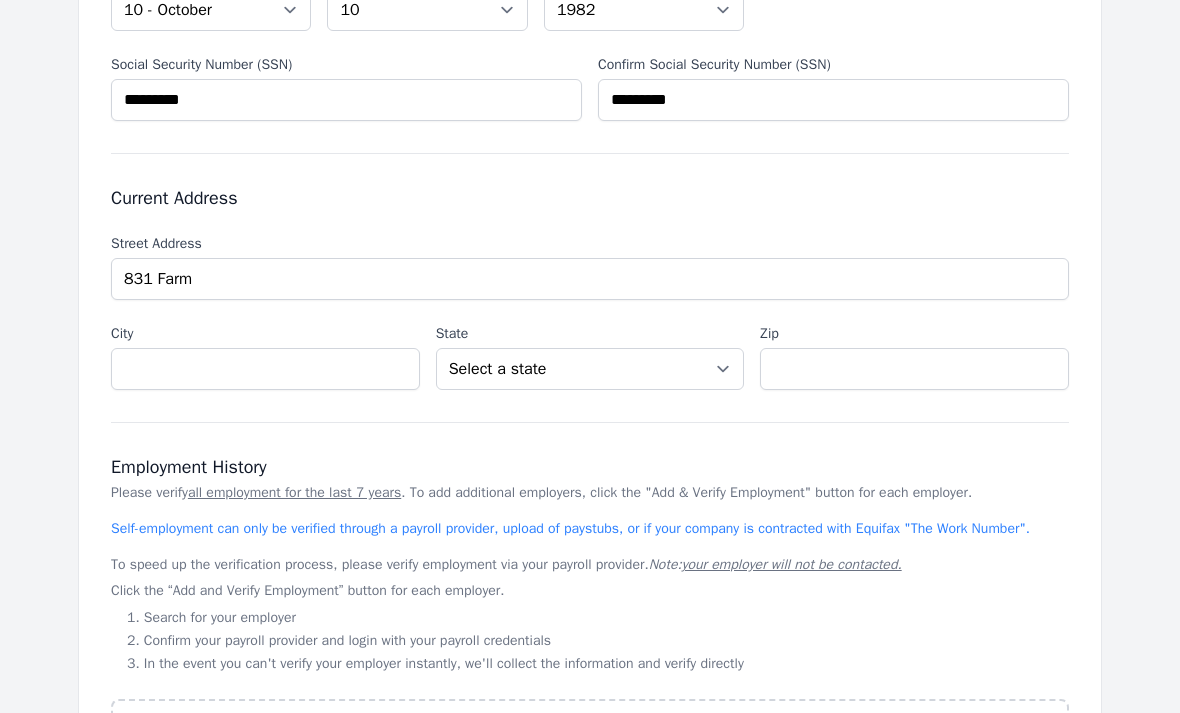 scroll, scrollTop: 134, scrollLeft: 0, axis: vertical 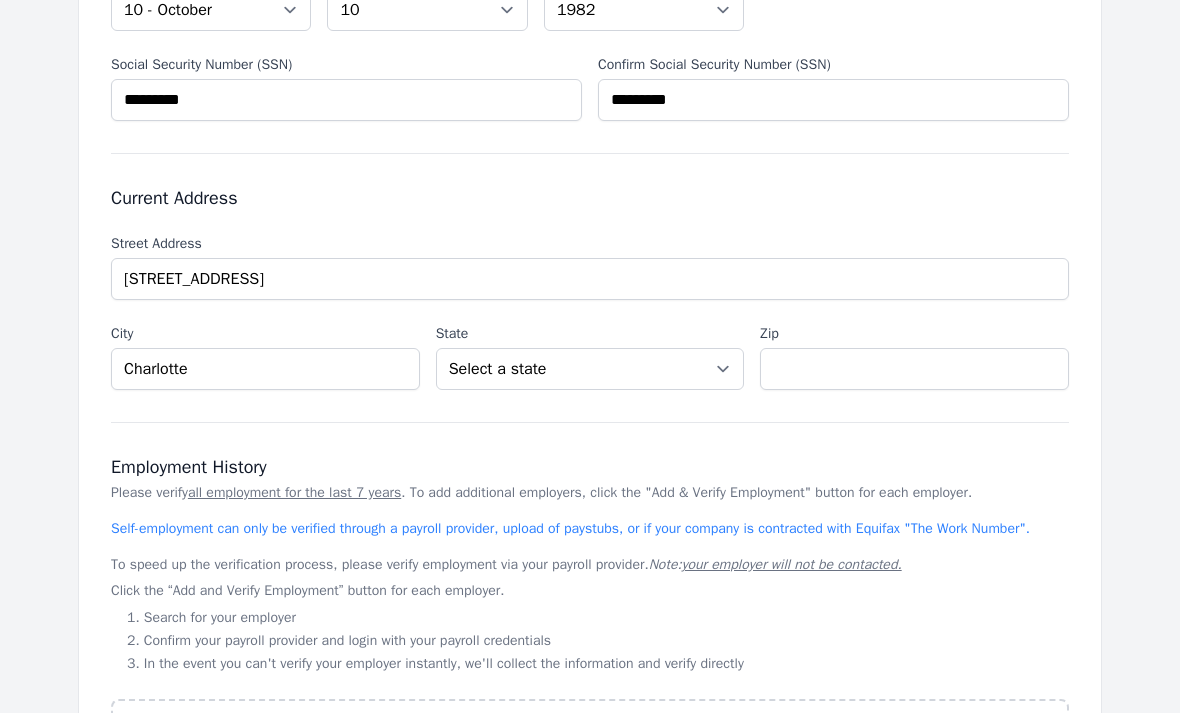 select on "NC" 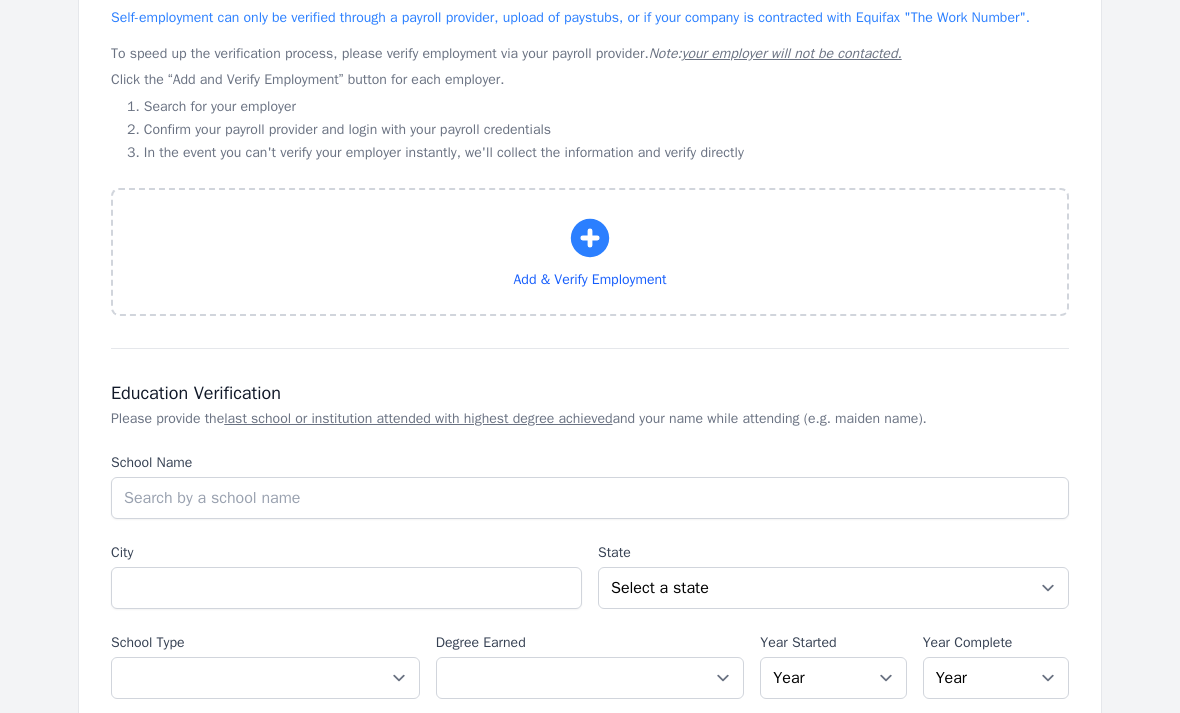 scroll, scrollTop: 1095, scrollLeft: 0, axis: vertical 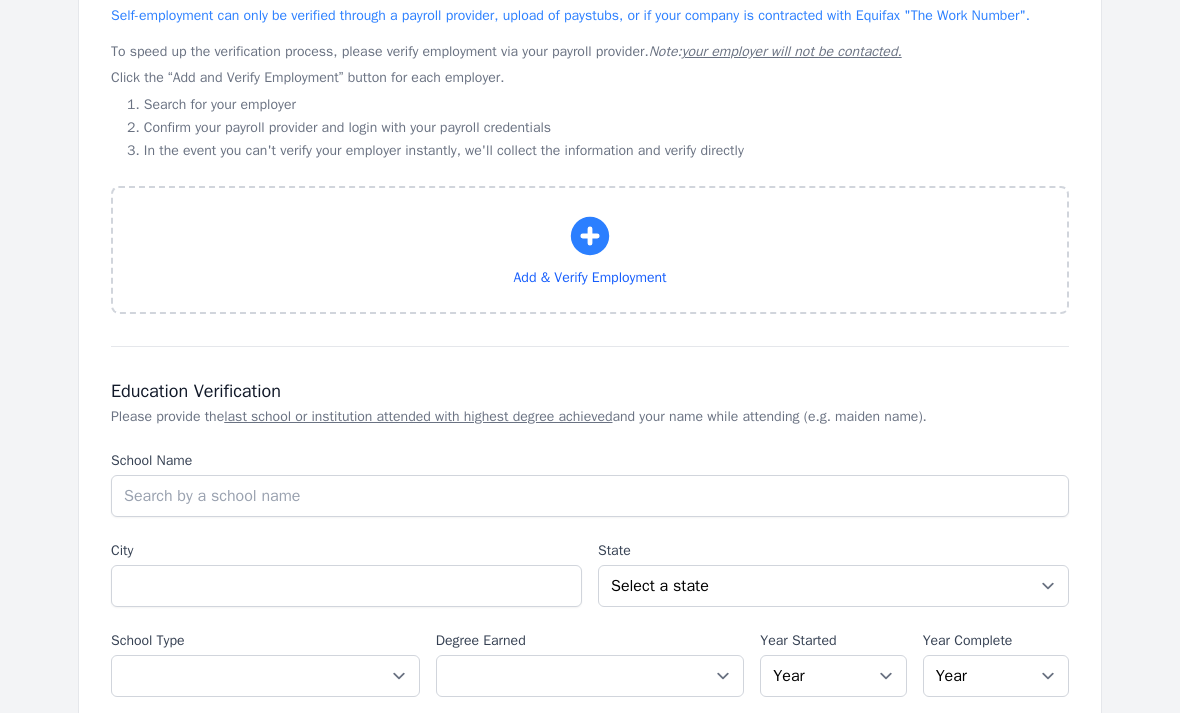 click 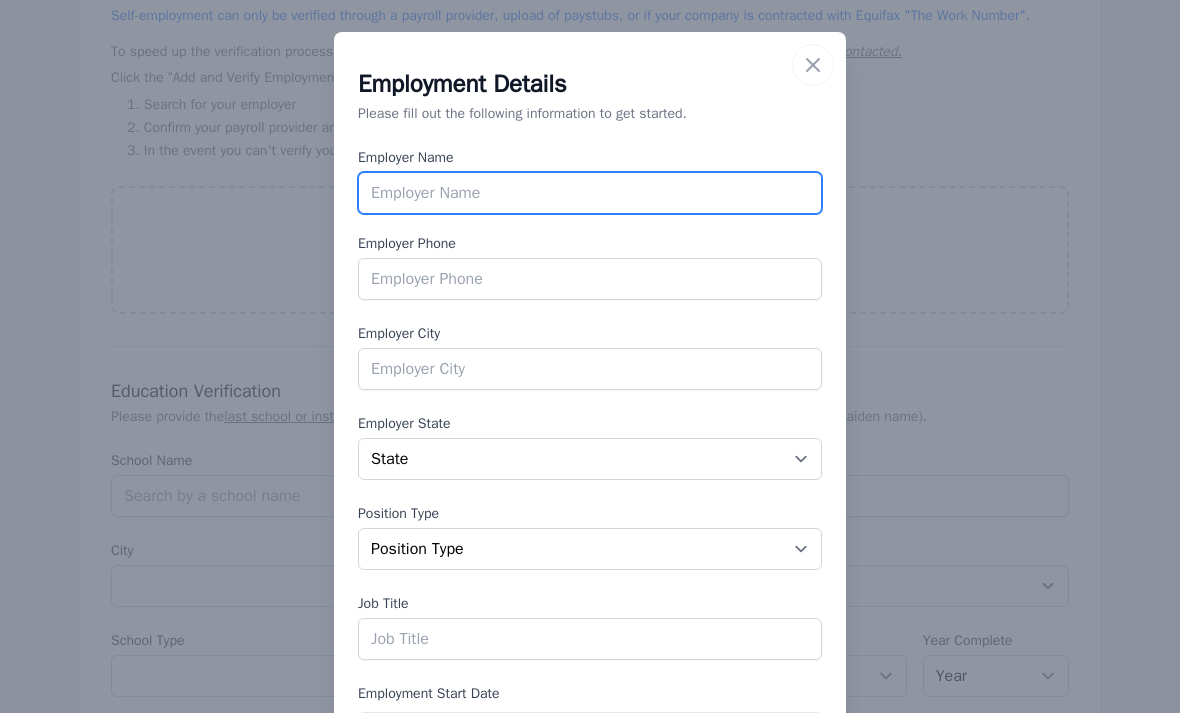 click at bounding box center (590, 193) 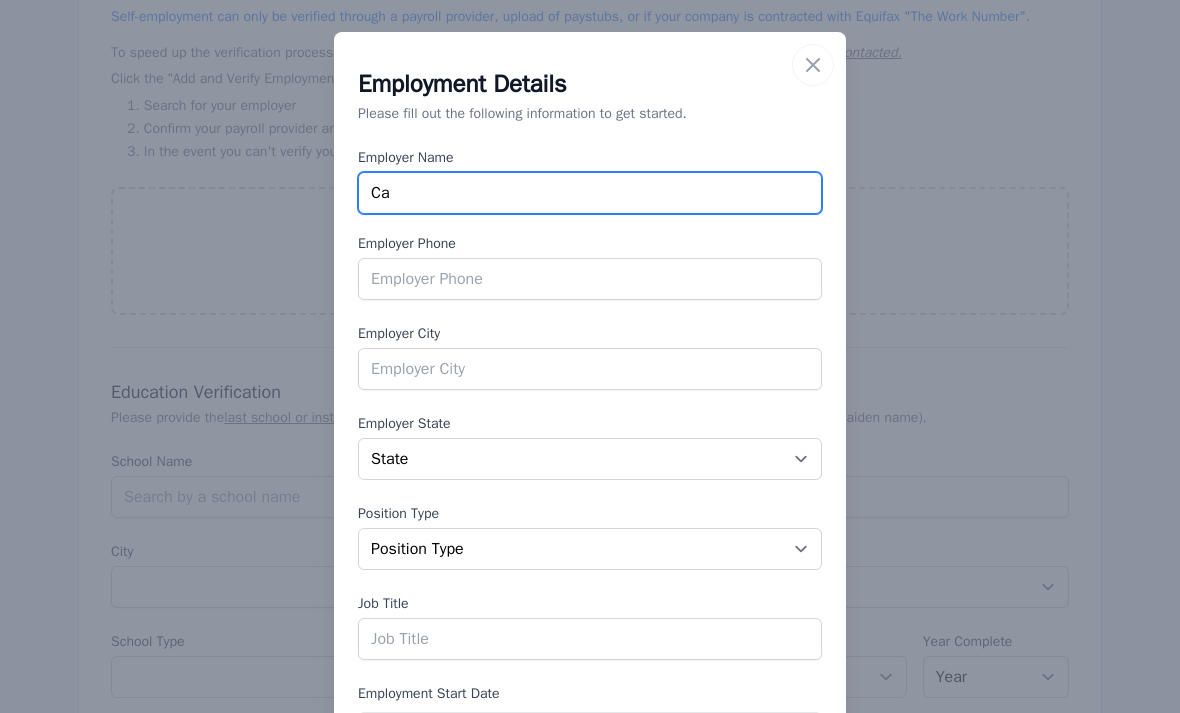 type on "C" 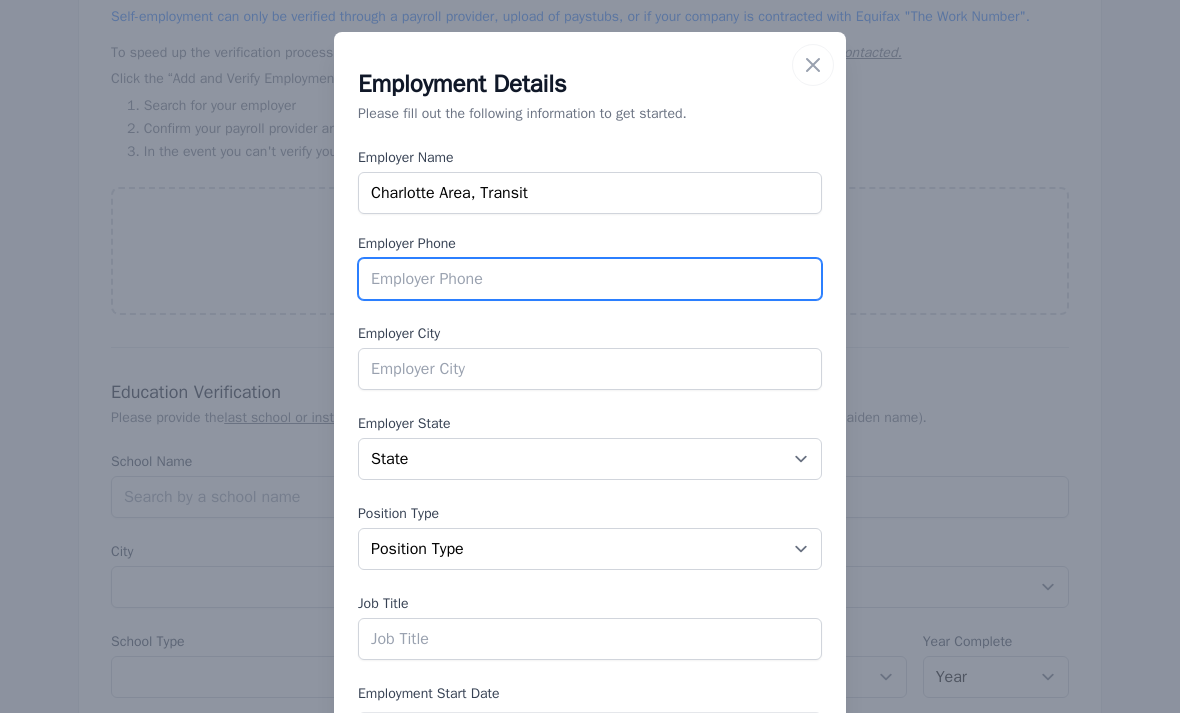 click at bounding box center [590, 279] 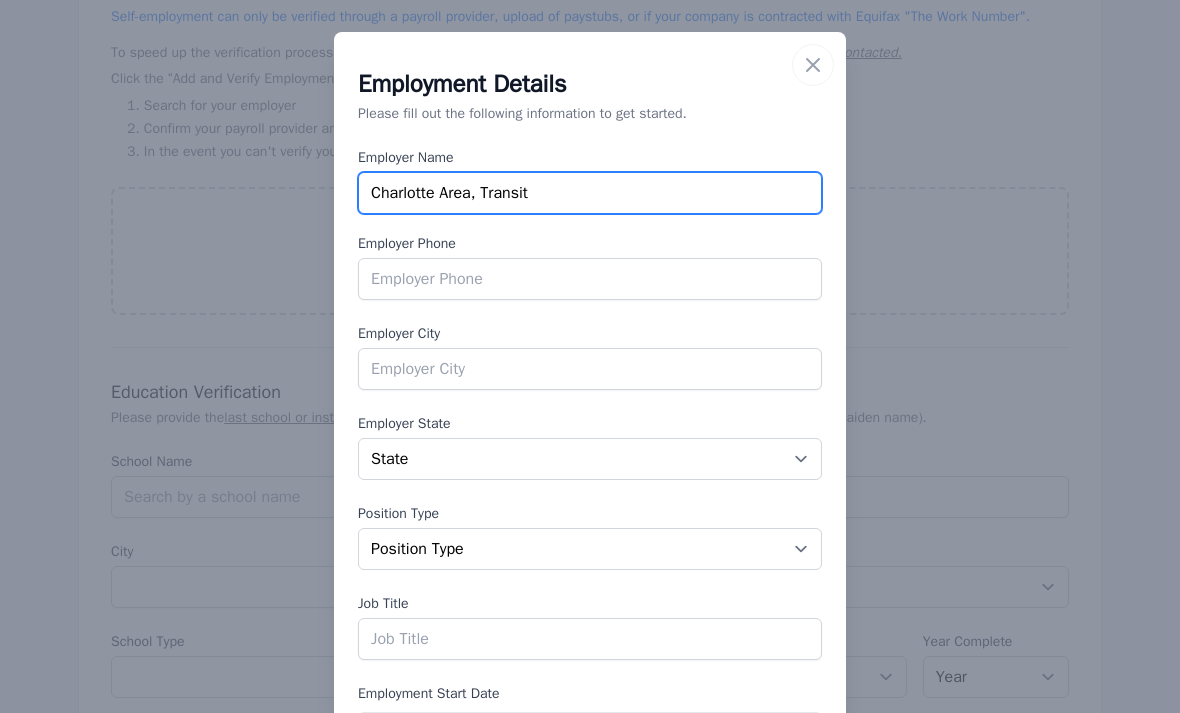 click on "Charlotte Area, Transit" at bounding box center (590, 193) 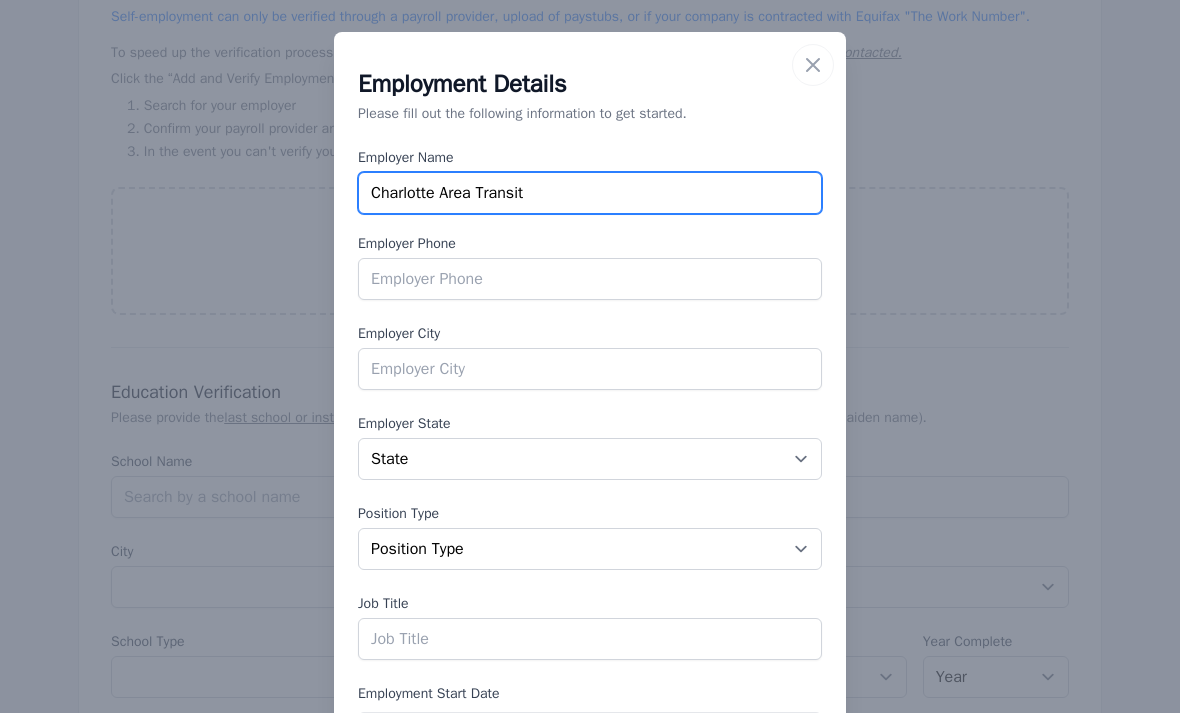 type on "Charlotte Area Transit" 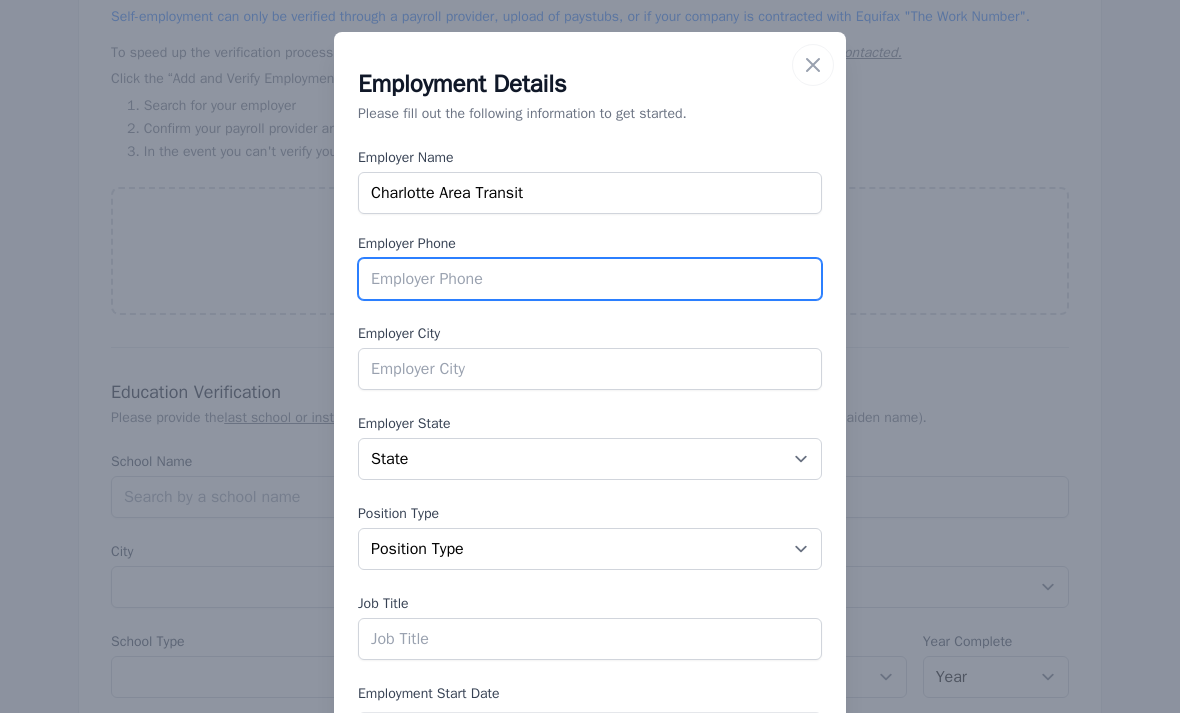 click at bounding box center [590, 279] 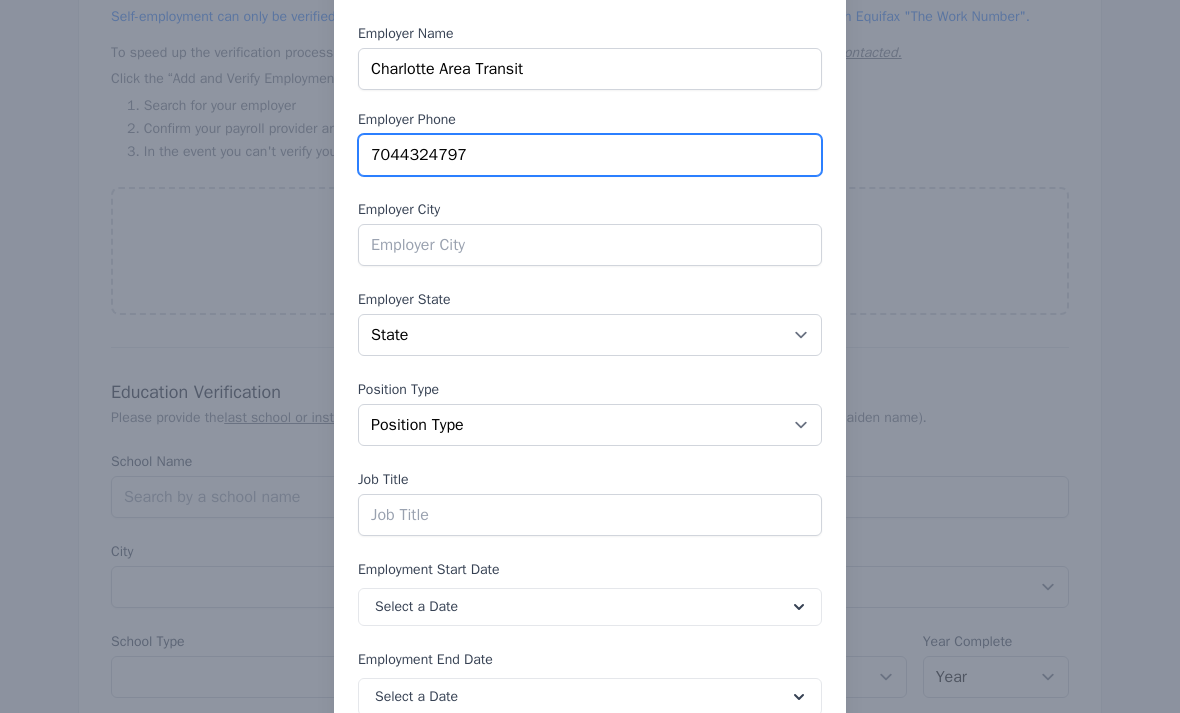 scroll, scrollTop: 136, scrollLeft: 0, axis: vertical 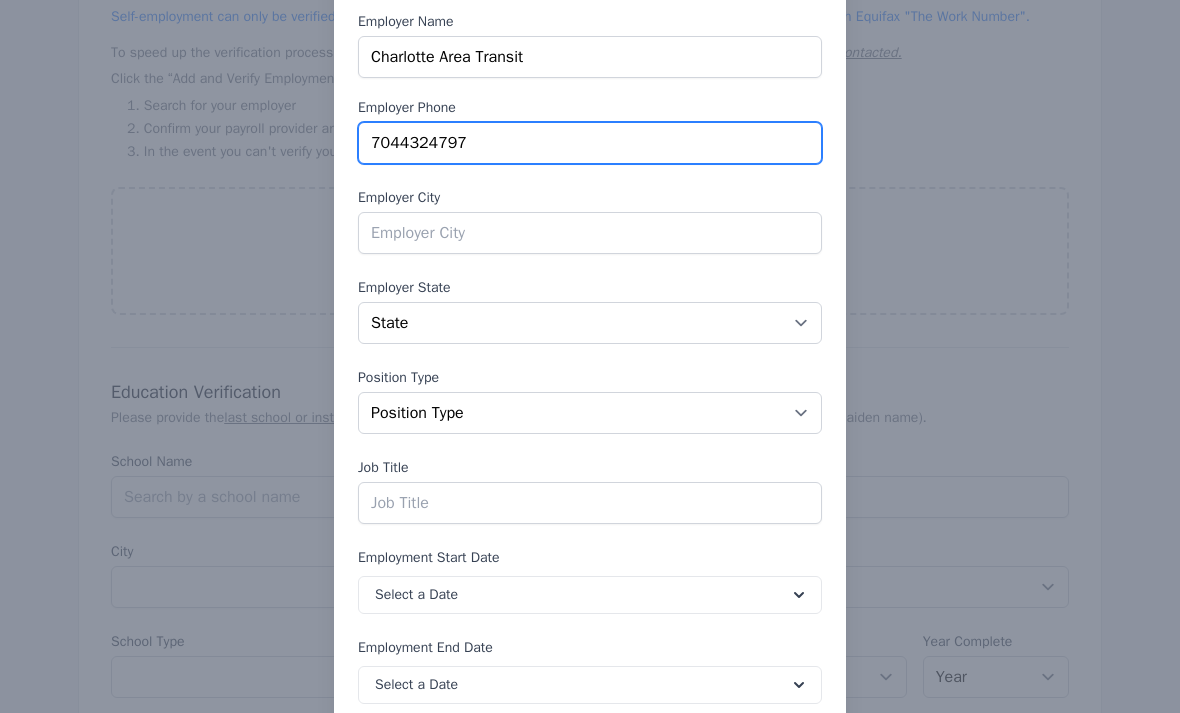 type on "7044324797" 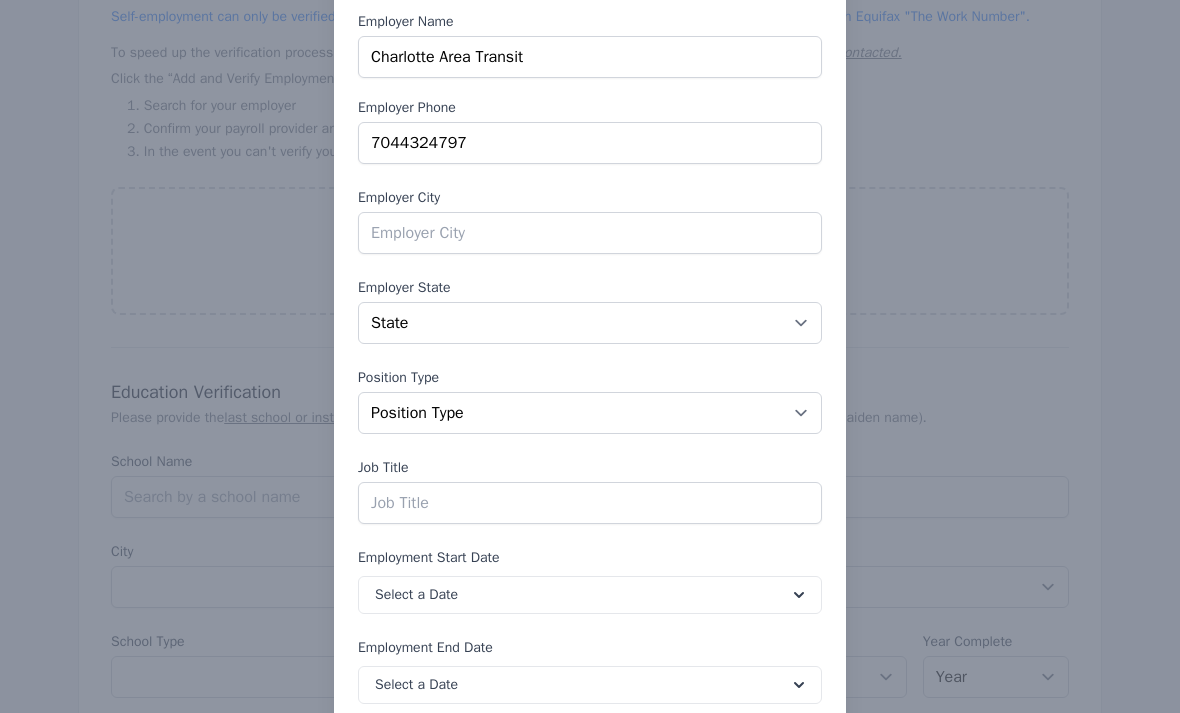 click at bounding box center (590, 233) 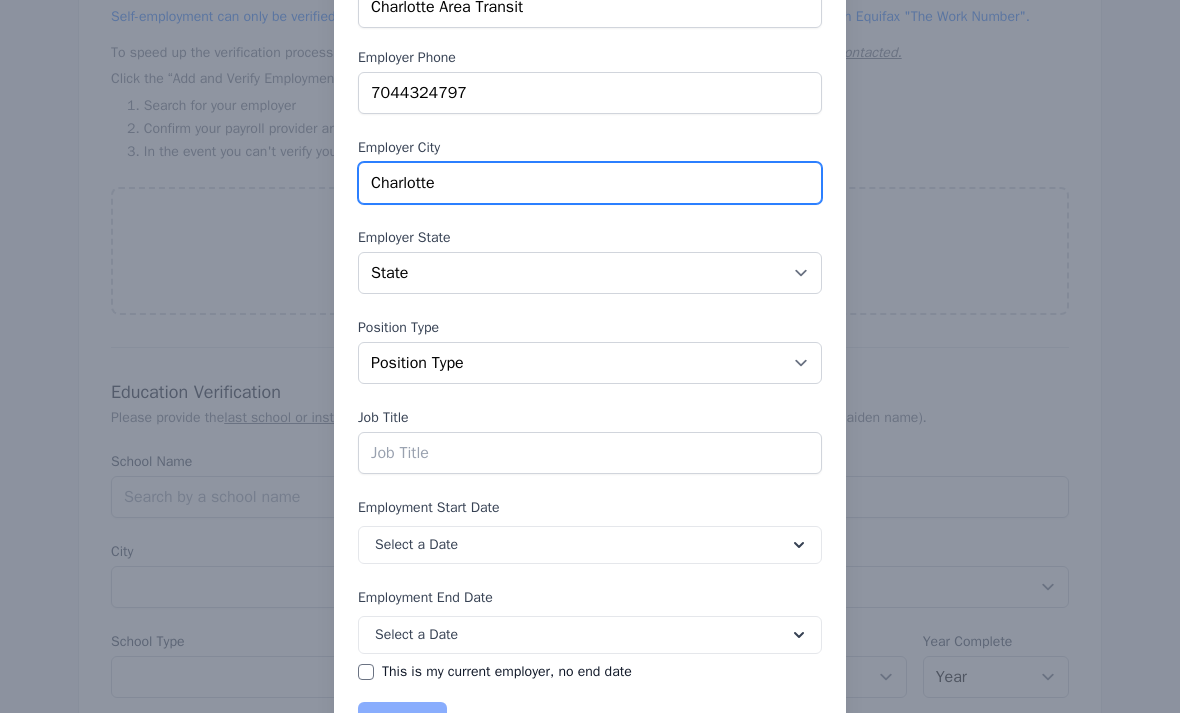 scroll, scrollTop: 192, scrollLeft: 0, axis: vertical 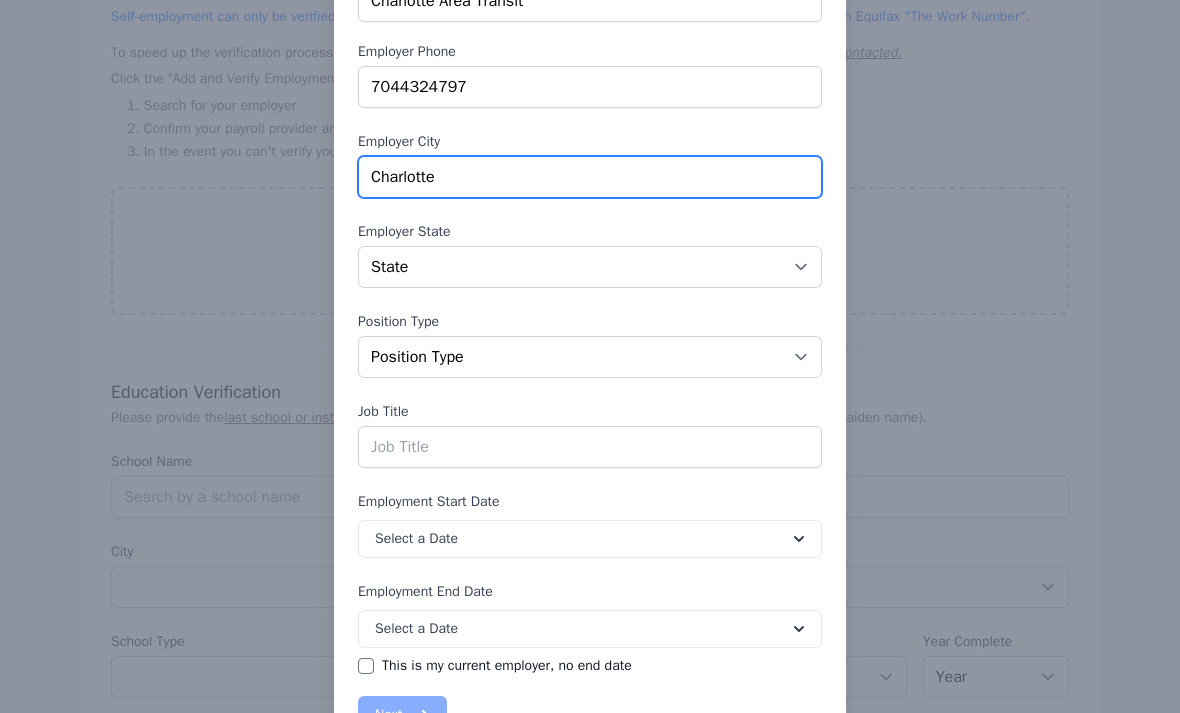 type on "Charlotte" 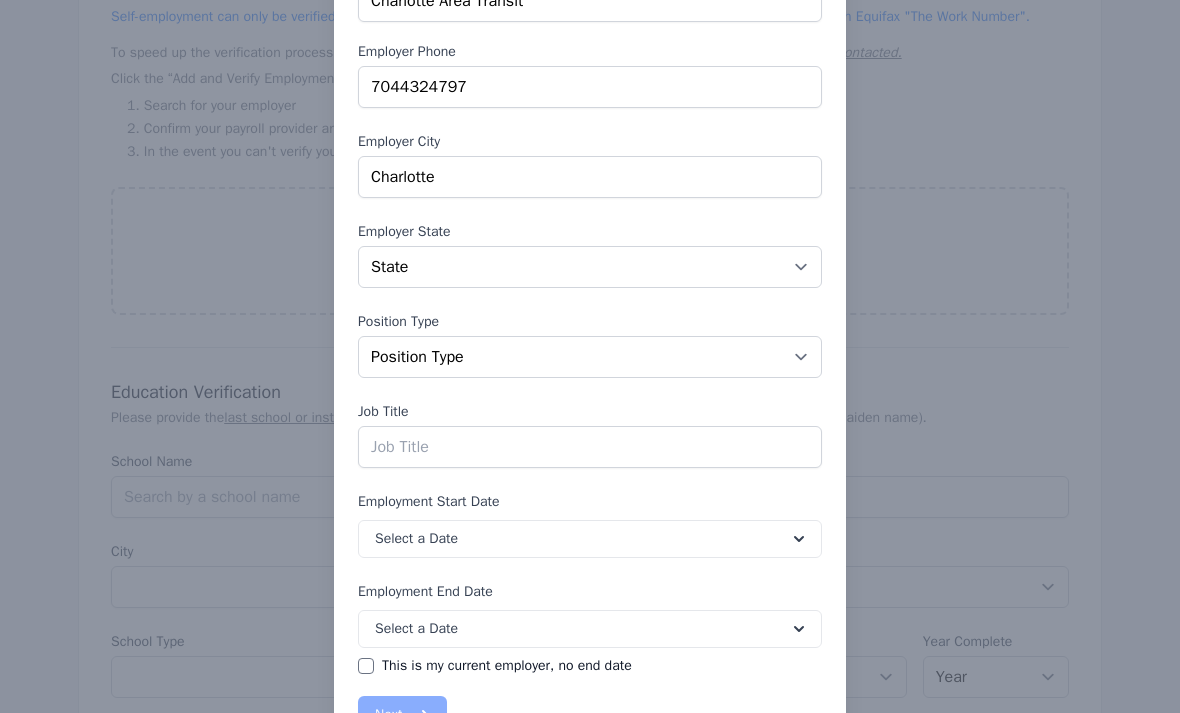 click on "State [US_STATE] [US_STATE] [US_STATE] [US_STATE] [US_STATE] [US_STATE] [US_STATE] [US_STATE] [US_STATE] [US_STATE] [US_STATE] [US_STATE] [US_STATE] [US_STATE] [US_STATE] [US_STATE] [US_STATE] [US_STATE] [US_STATE] [US_STATE] [US_STATE] [US_STATE] [US_STATE] [US_STATE] [US_STATE] [US_STATE] [US_STATE] [US_STATE] [US_STATE] [US_STATE] [US_STATE] [US_STATE] [US_STATE] [US_STATE] [US_STATE] [US_STATE] [US_STATE] [US_STATE] [US_STATE] [US_STATE] [US_STATE] [US_STATE] [US_STATE] [US_STATE] [US_STATE] [US_STATE] [US_STATE][PERSON_NAME][US_STATE] [US_STATE][PERSON_NAME] [US_STATE] [US_STATE]" at bounding box center (590, 267) 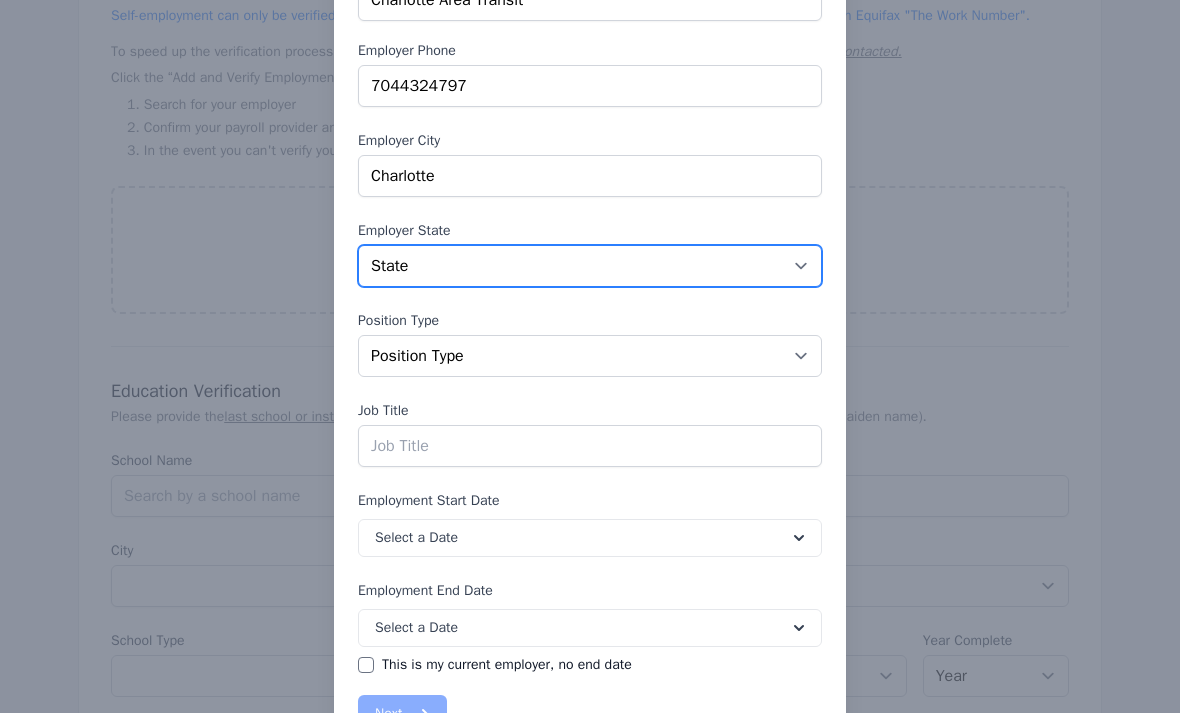 select on "NC" 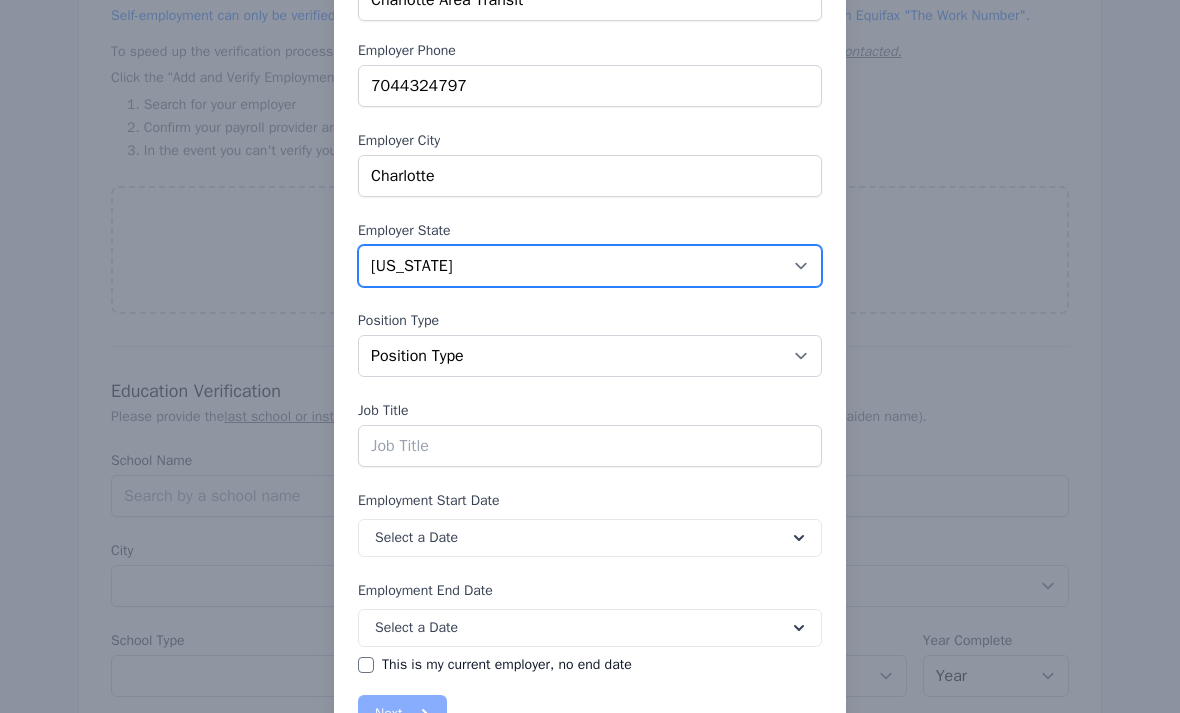scroll, scrollTop: 1096, scrollLeft: 0, axis: vertical 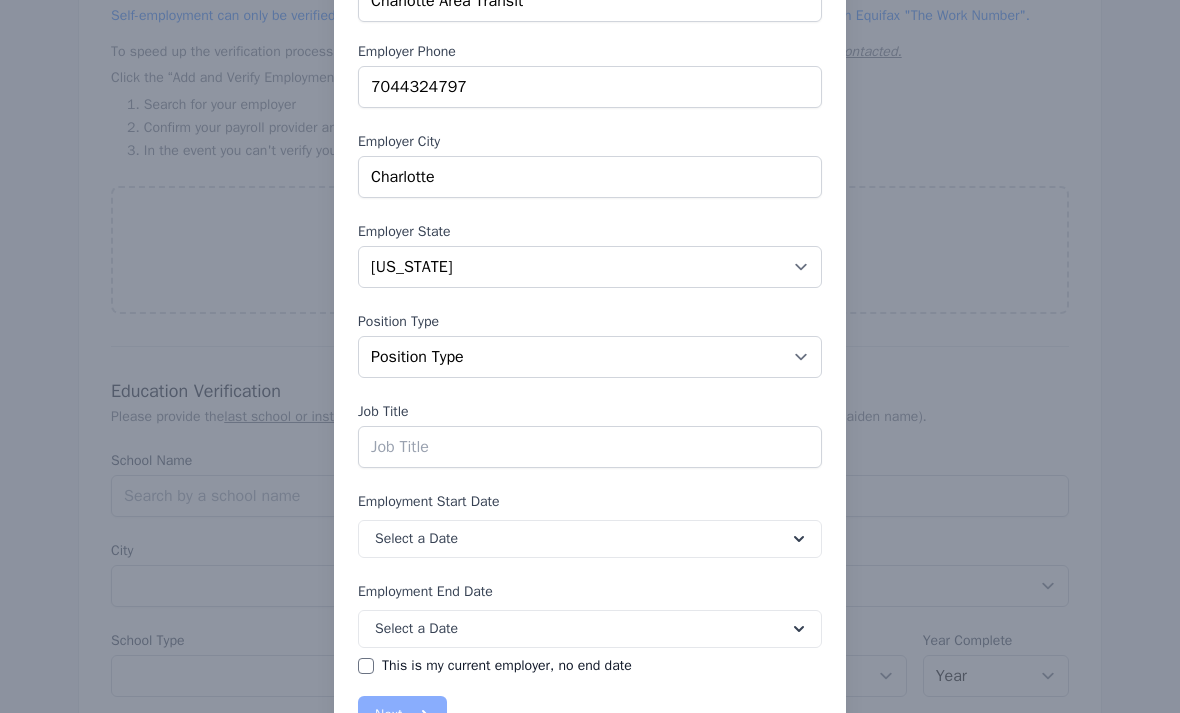 click on "Position Type Full Time Part time Self Employed Contract Internship Other" at bounding box center (590, 357) 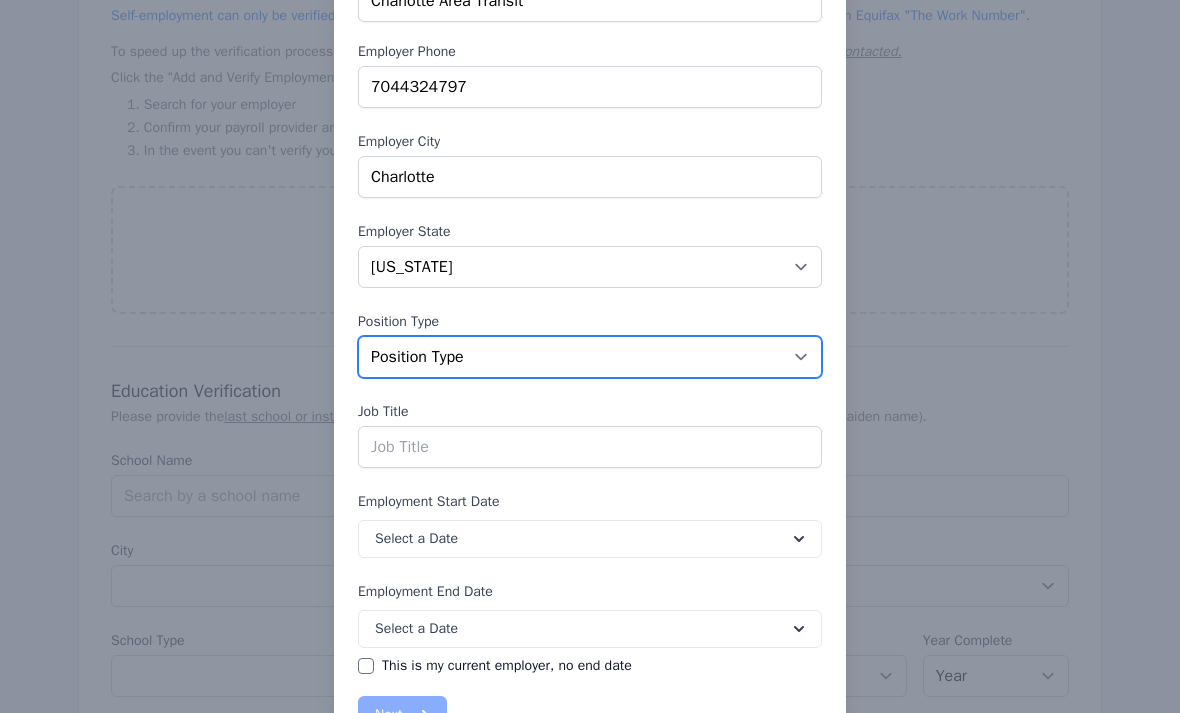 select on "fulltime" 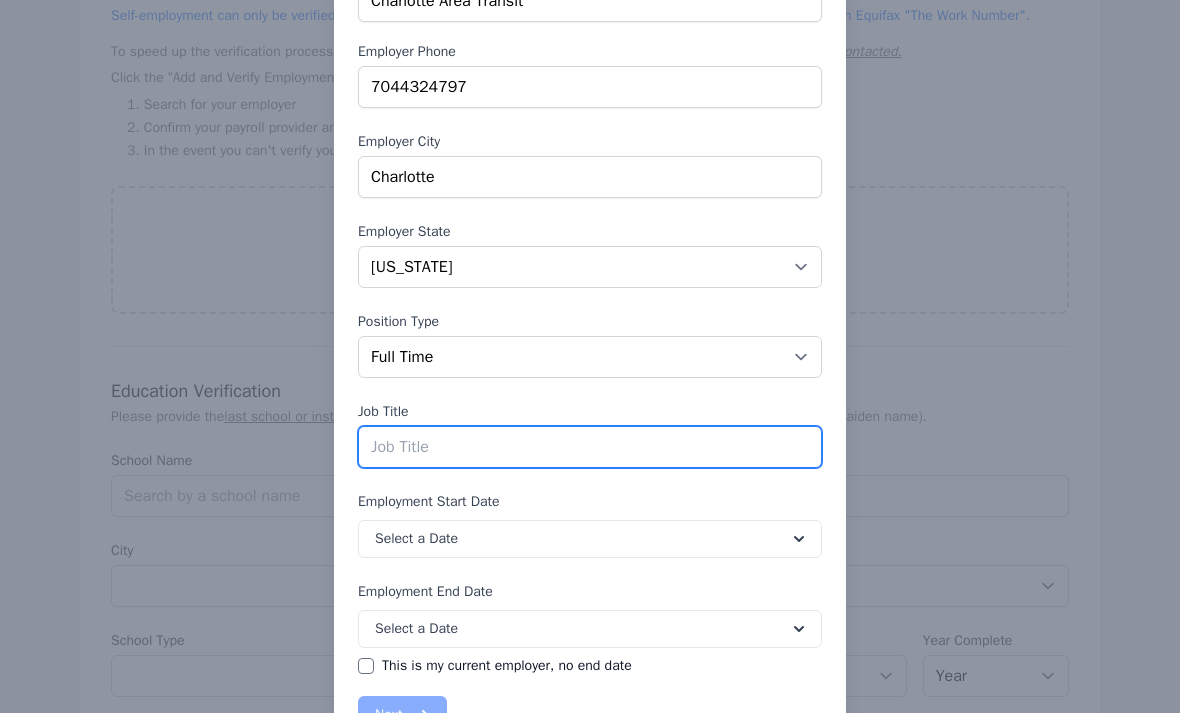 click at bounding box center [590, 447] 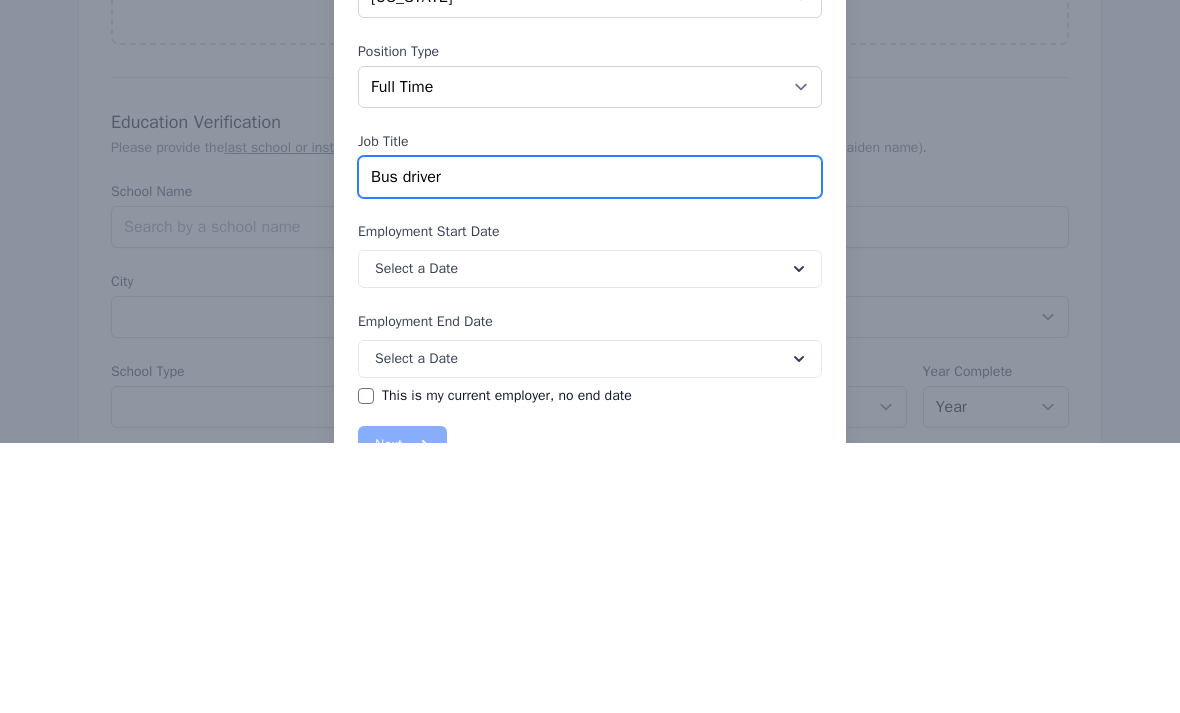type on "Bus driver" 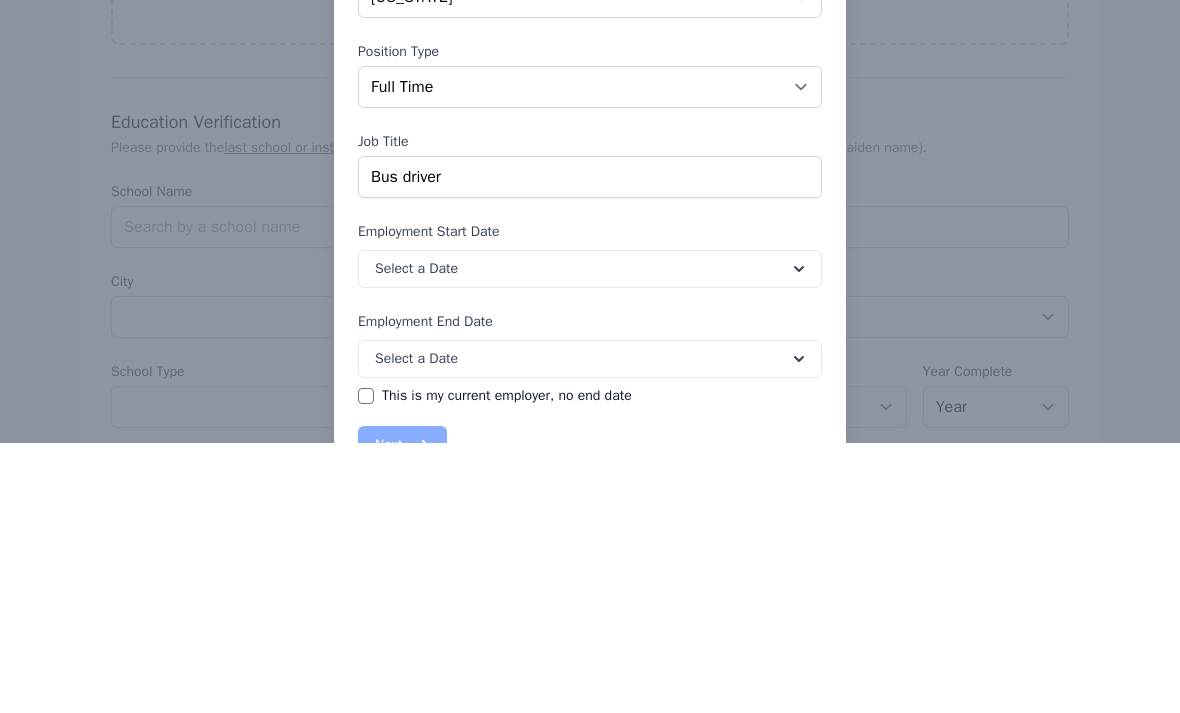 click 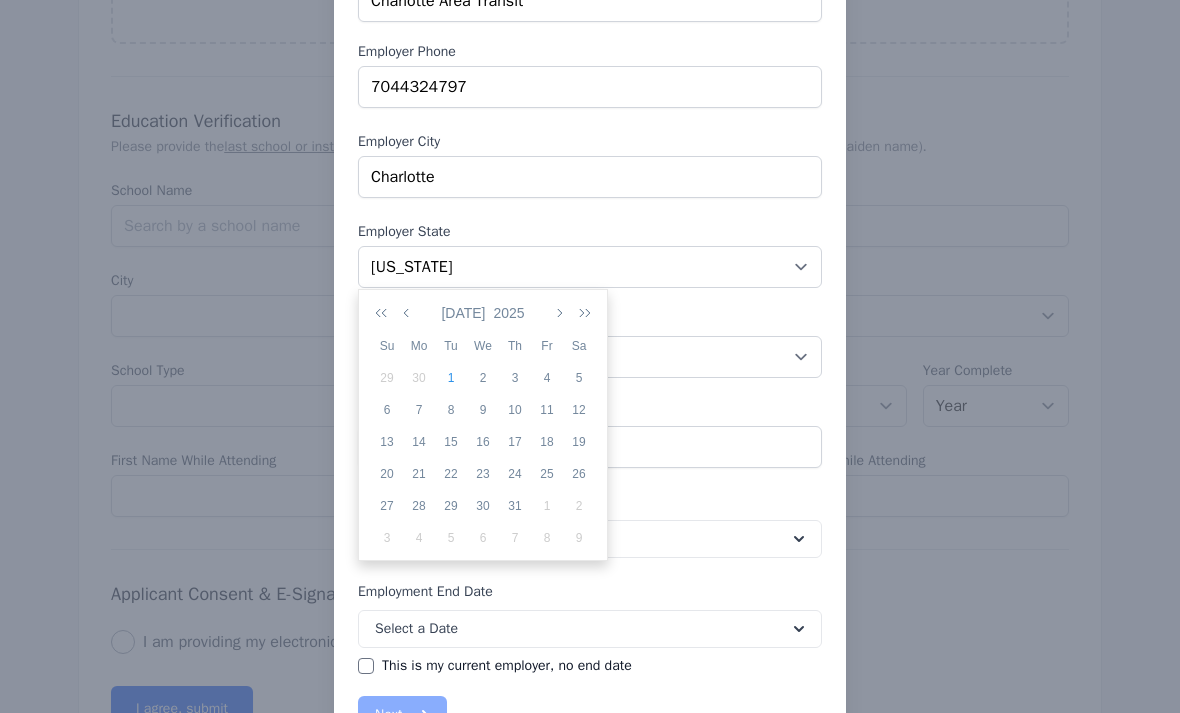 click at bounding box center (385, 313) 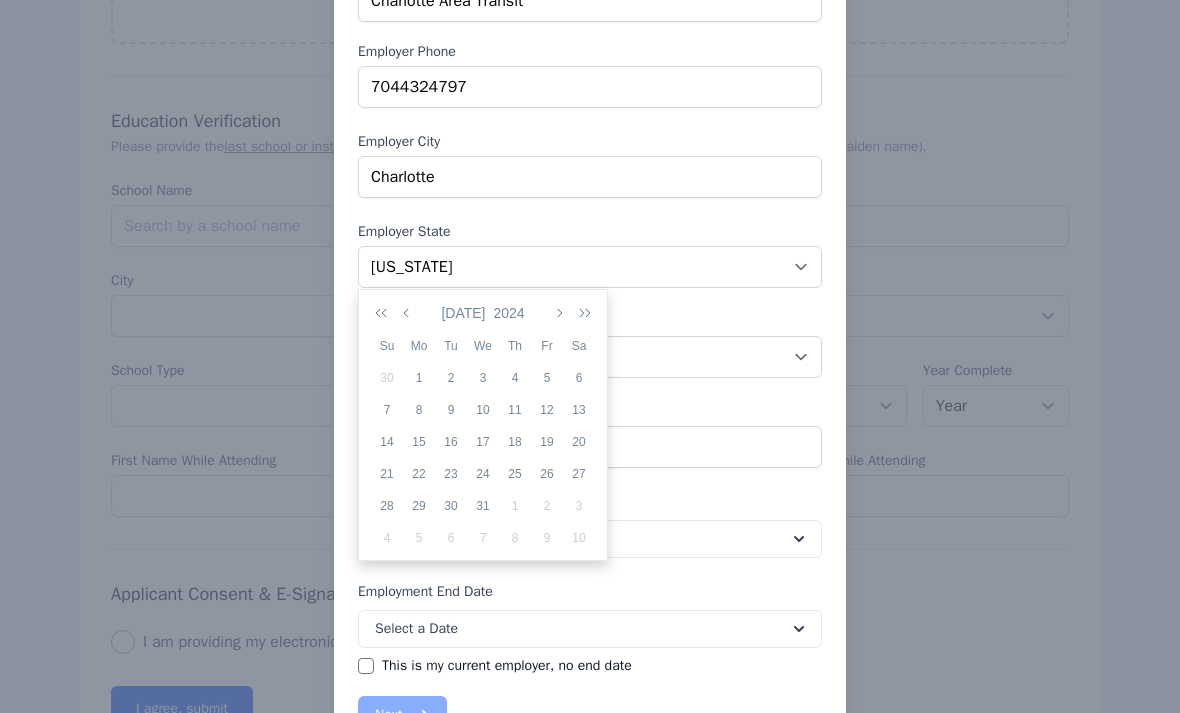 click at bounding box center (385, 313) 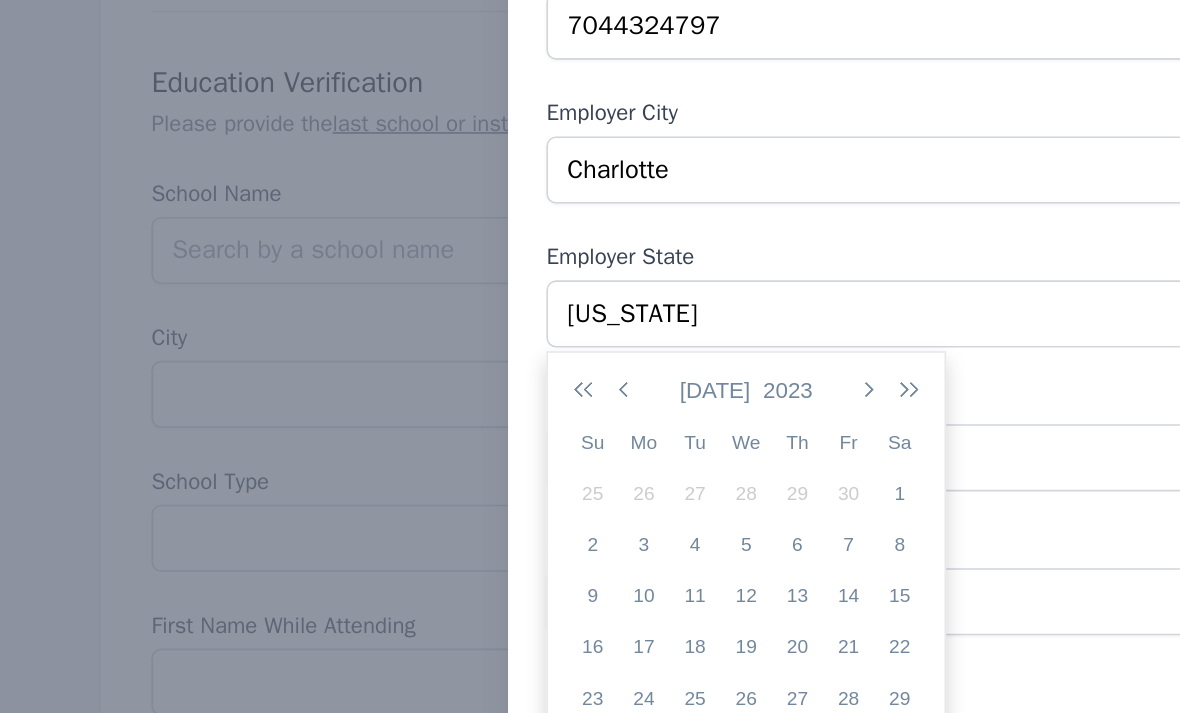 click at bounding box center (385, 314) 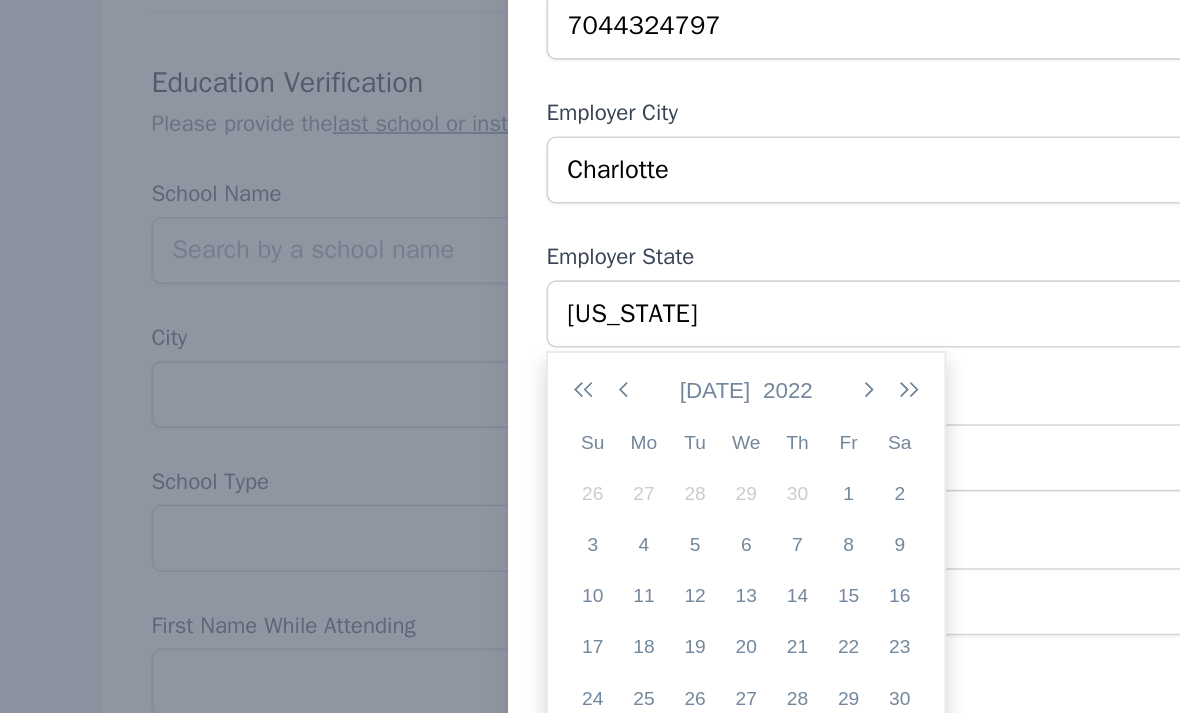 click at bounding box center [385, 314] 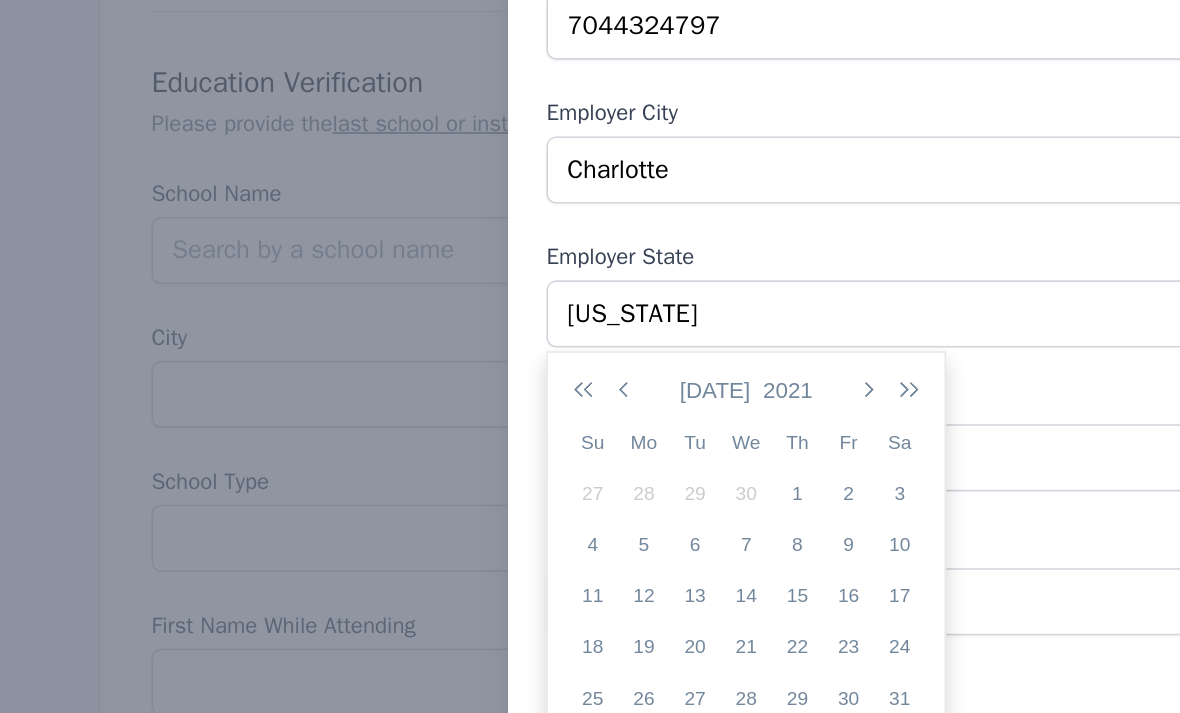 click at bounding box center [385, 314] 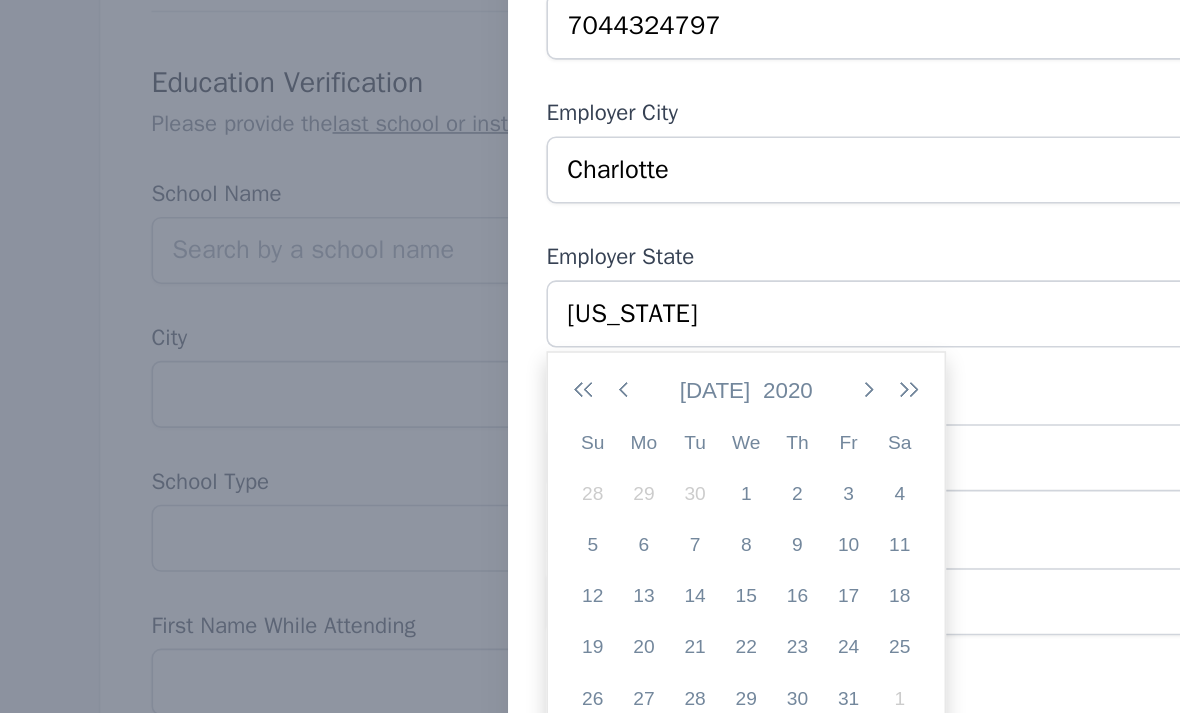 click at bounding box center [385, 314] 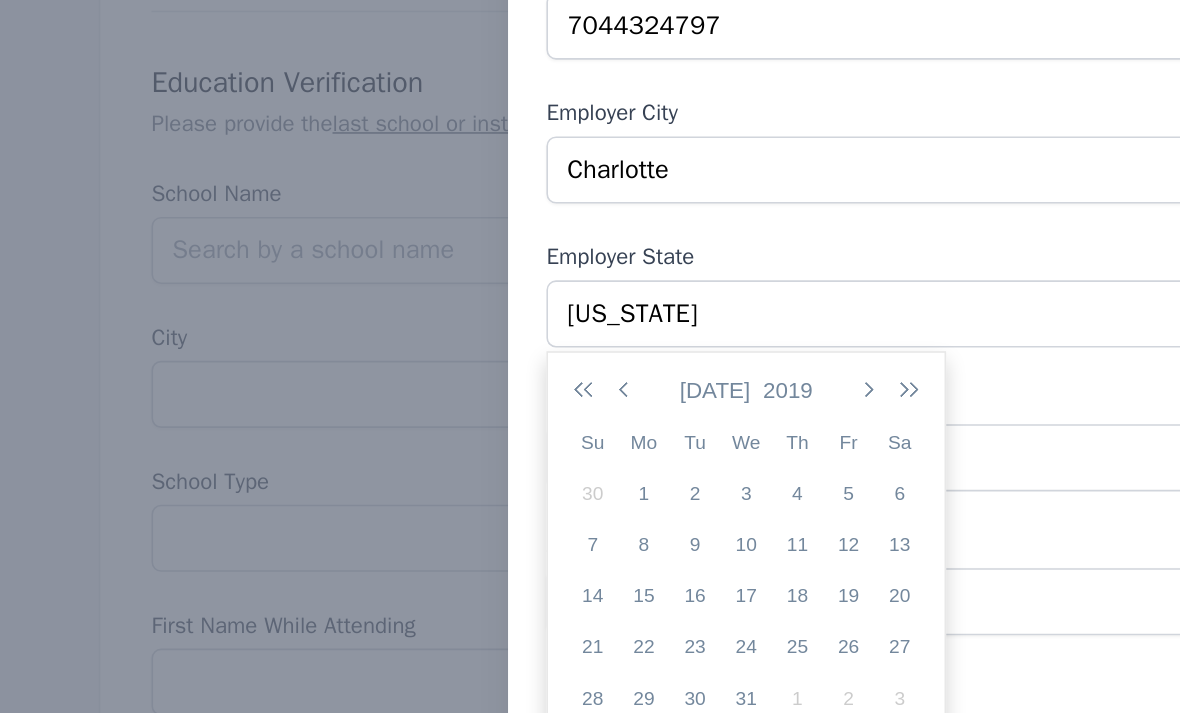 click at bounding box center (385, 314) 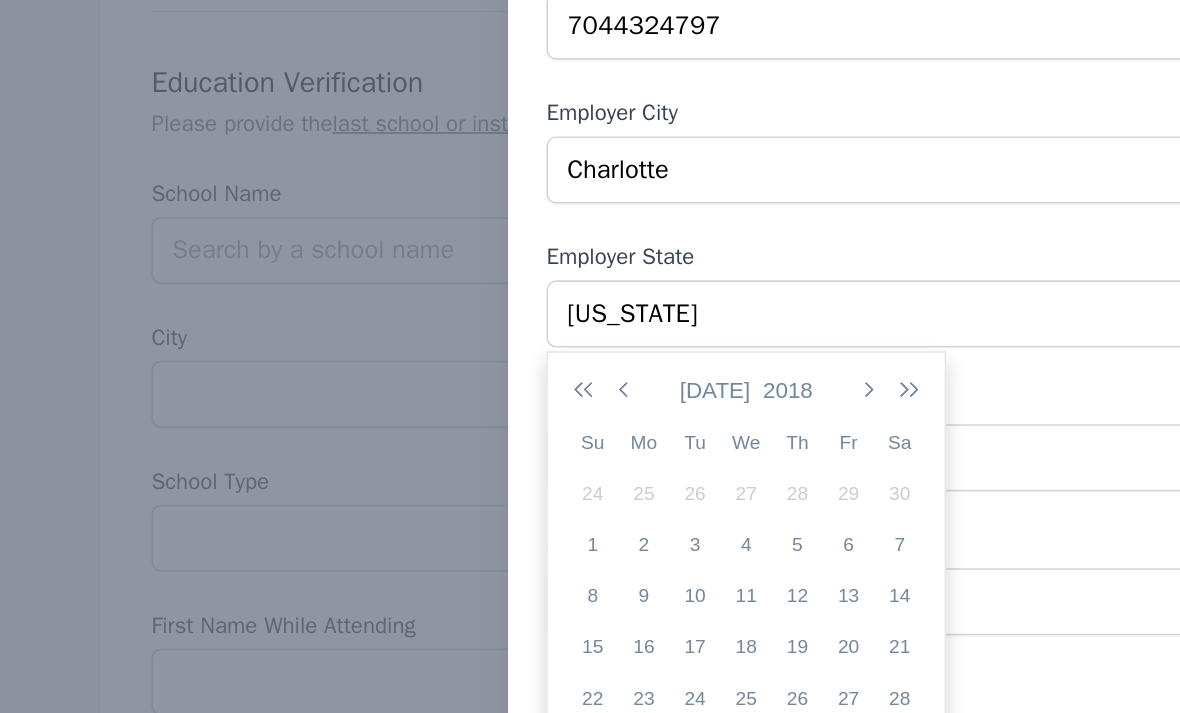 click at bounding box center [385, 314] 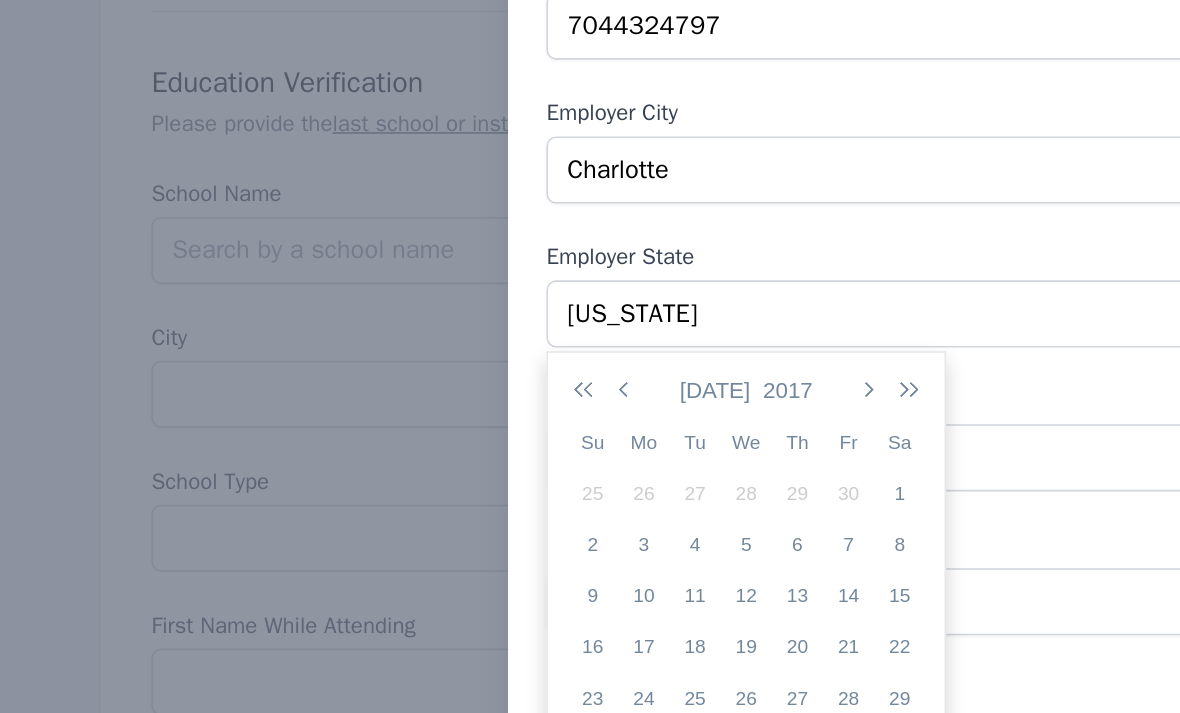 click at bounding box center (385, 314) 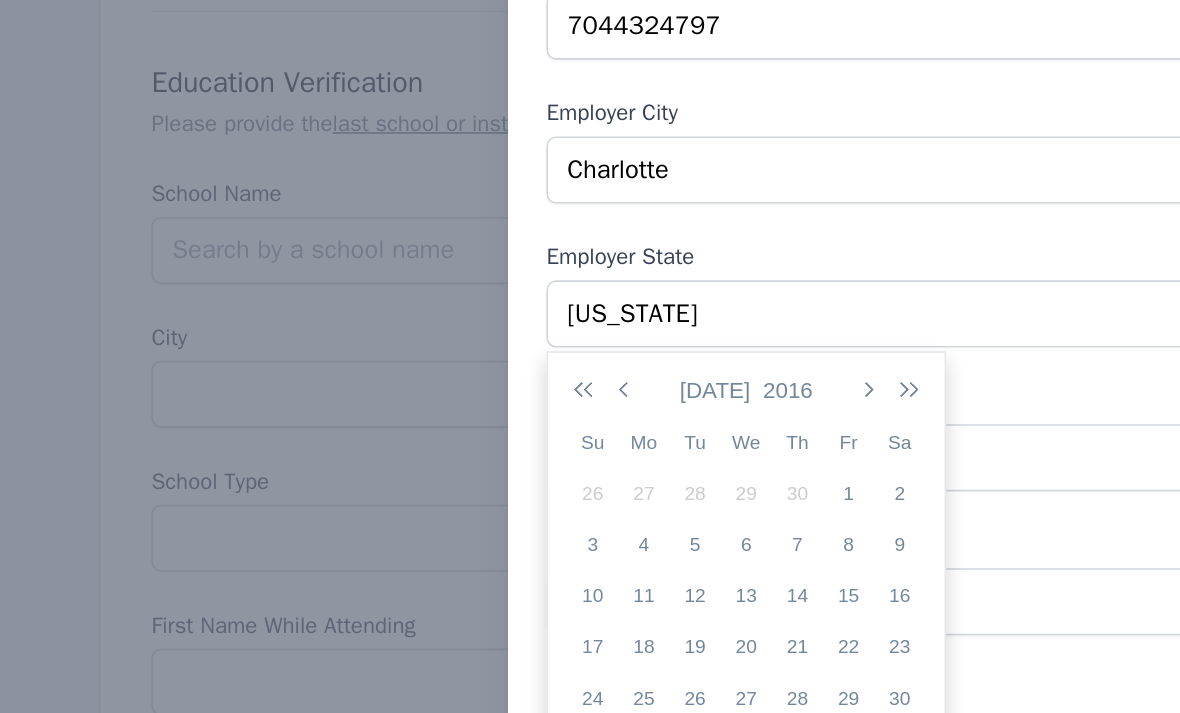 click at bounding box center (385, 314) 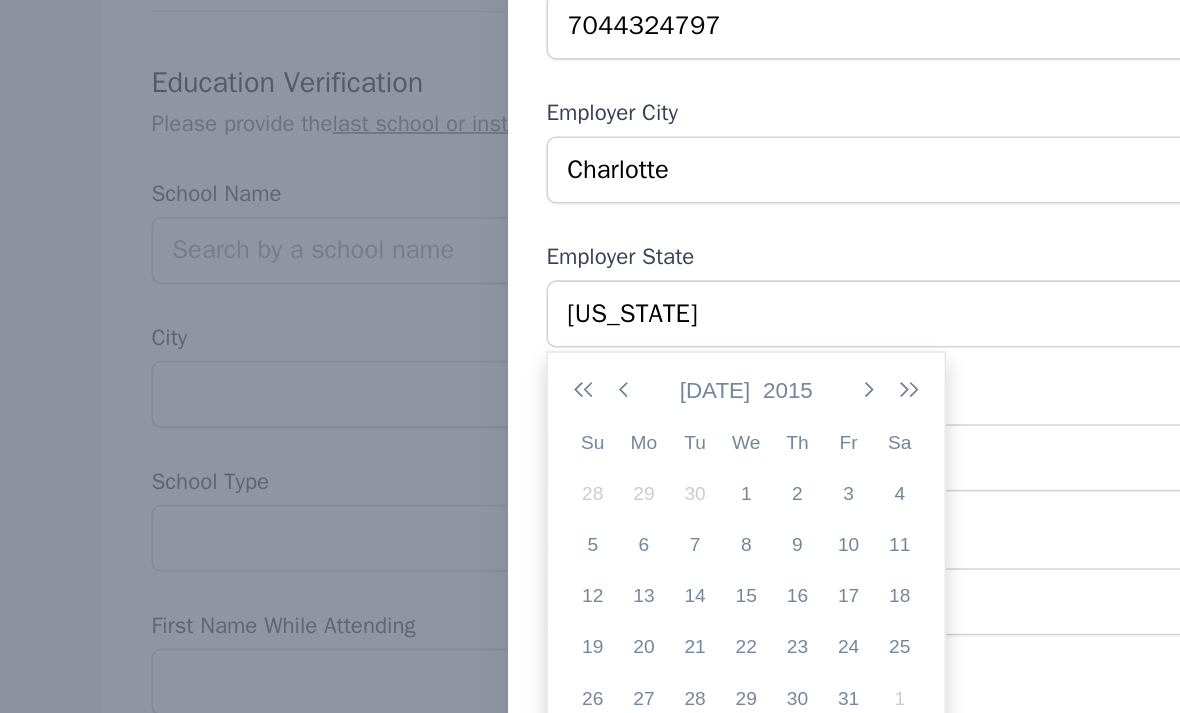 click at bounding box center (385, 314) 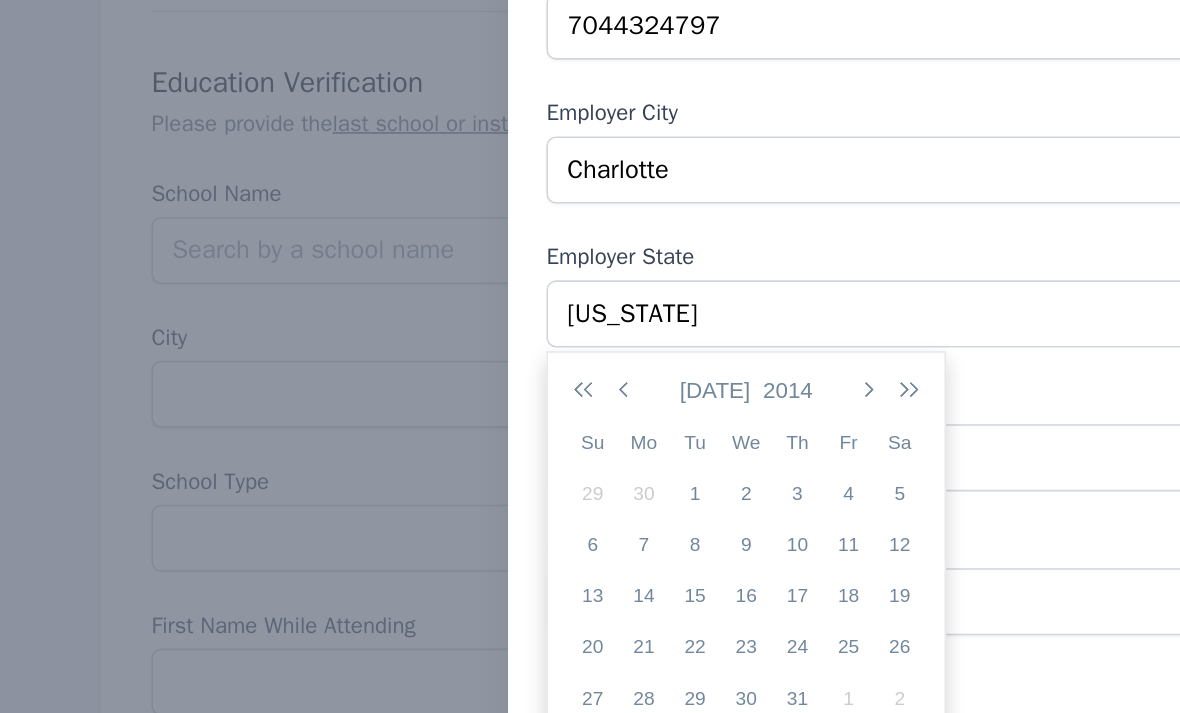 click at bounding box center (385, 314) 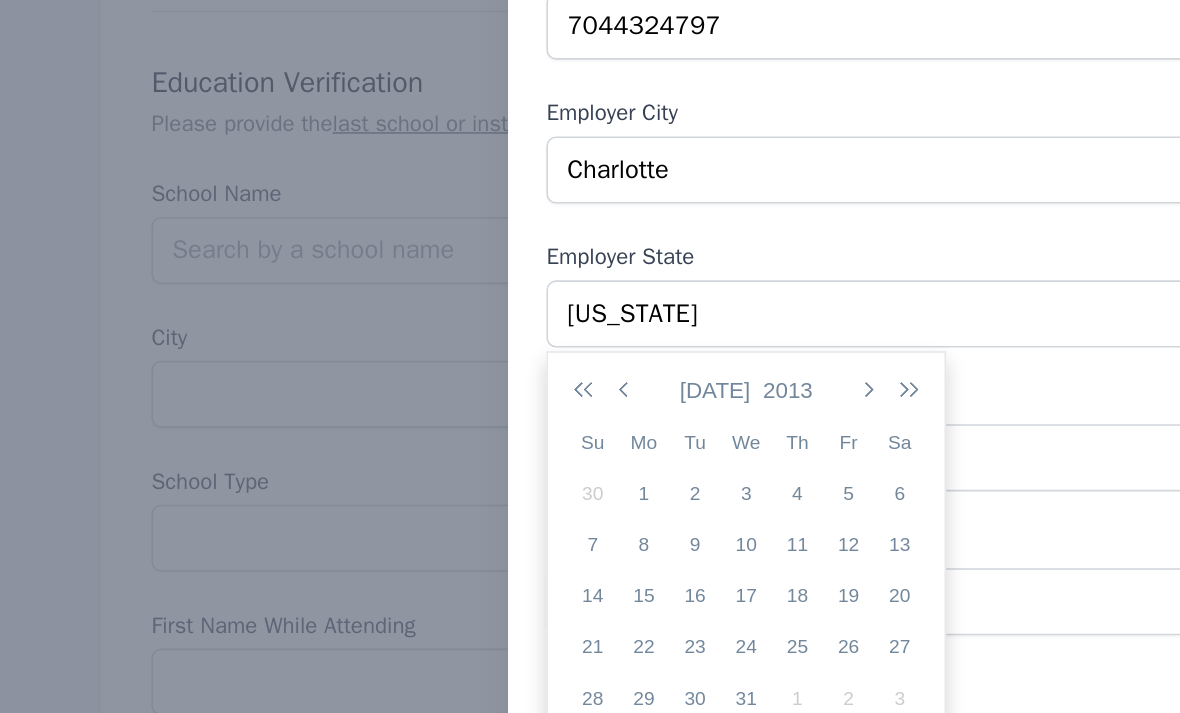 click at bounding box center (558, 314) 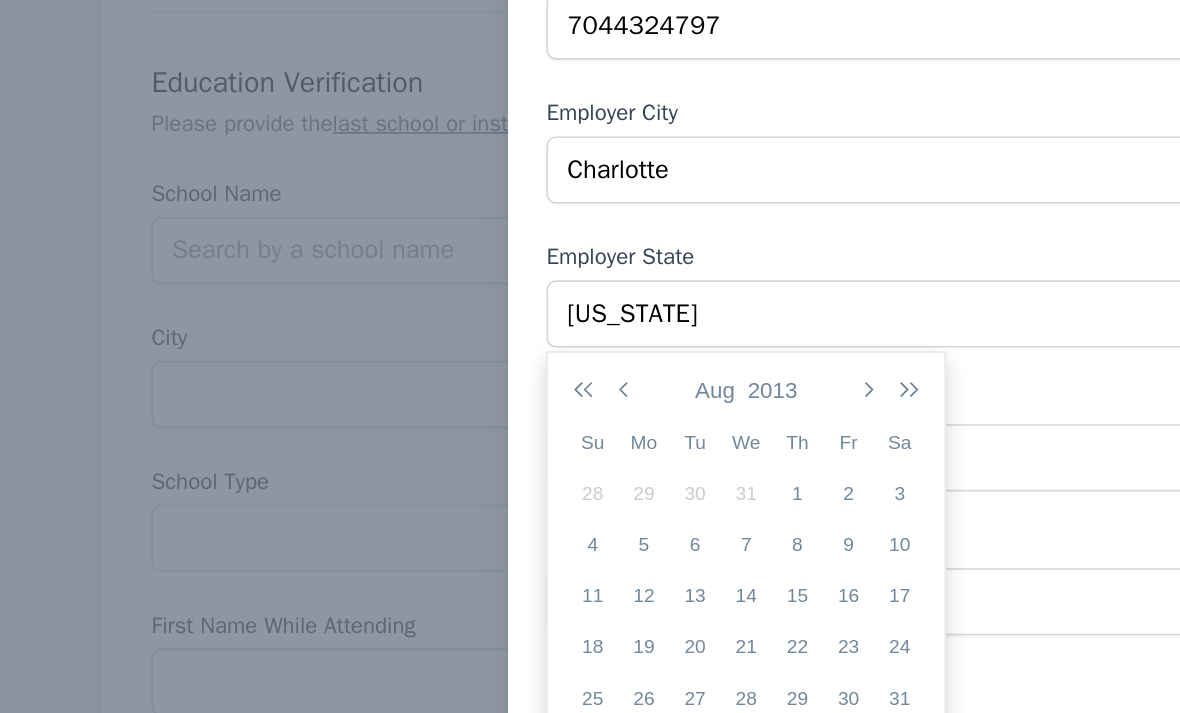 click at bounding box center (558, 314) 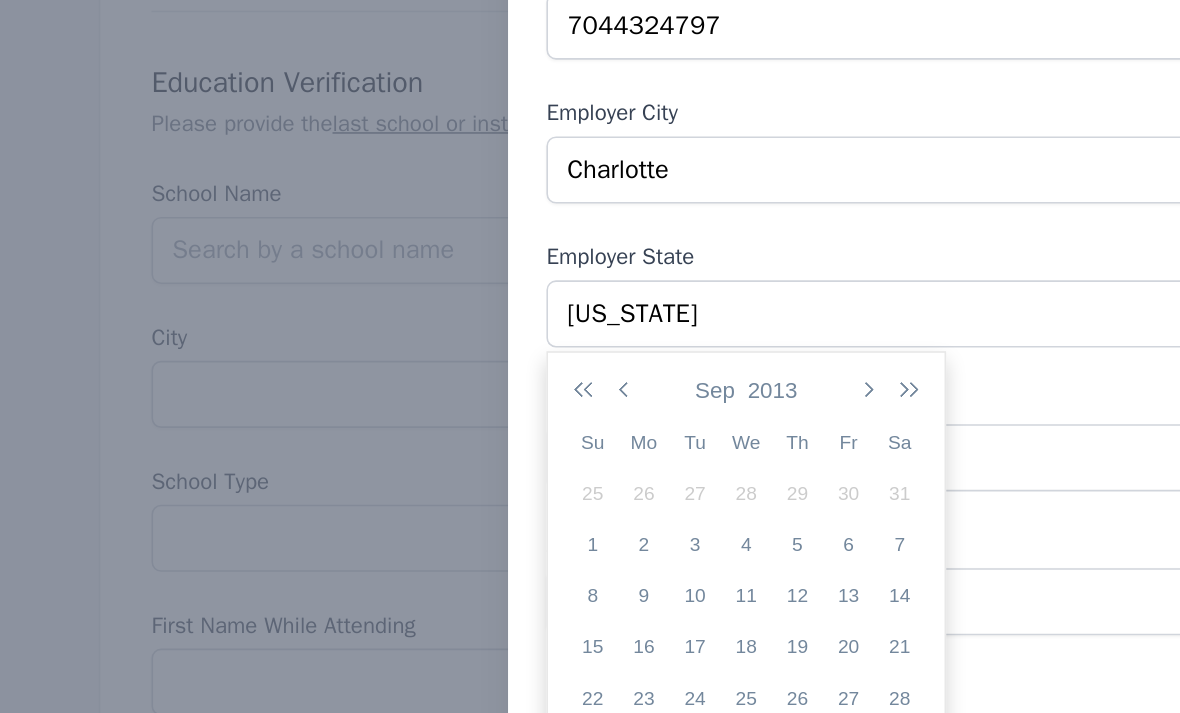 click at bounding box center (558, 314) 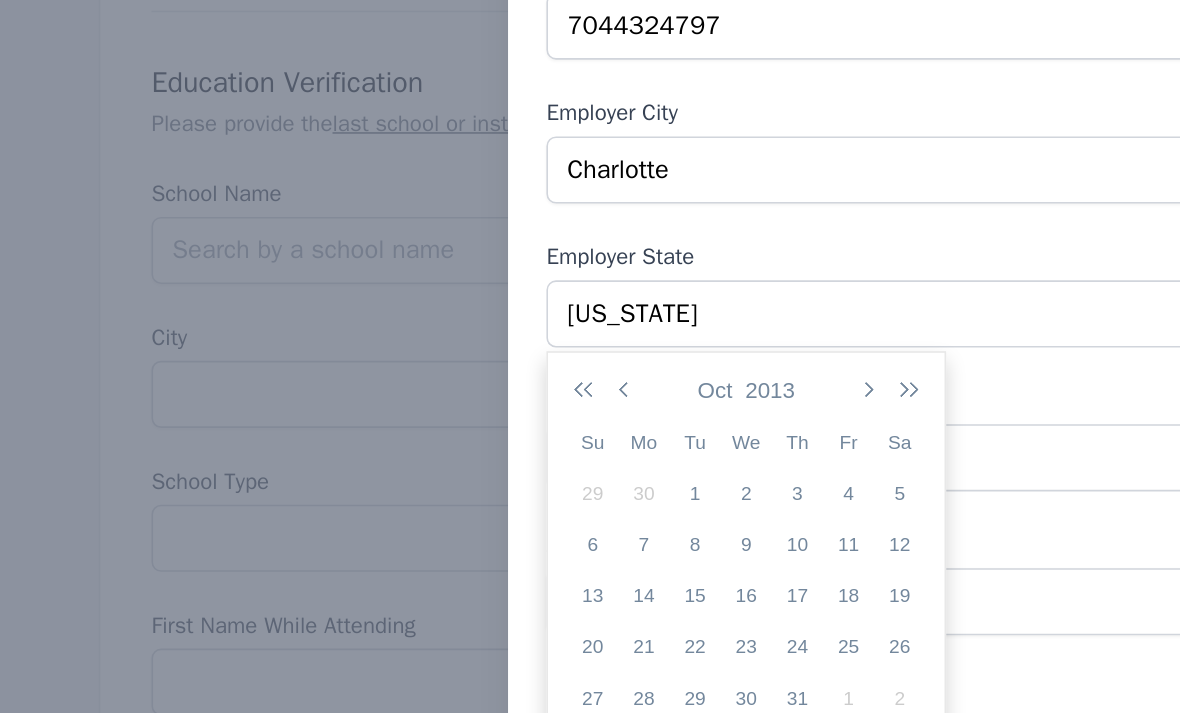 click at bounding box center [558, 314] 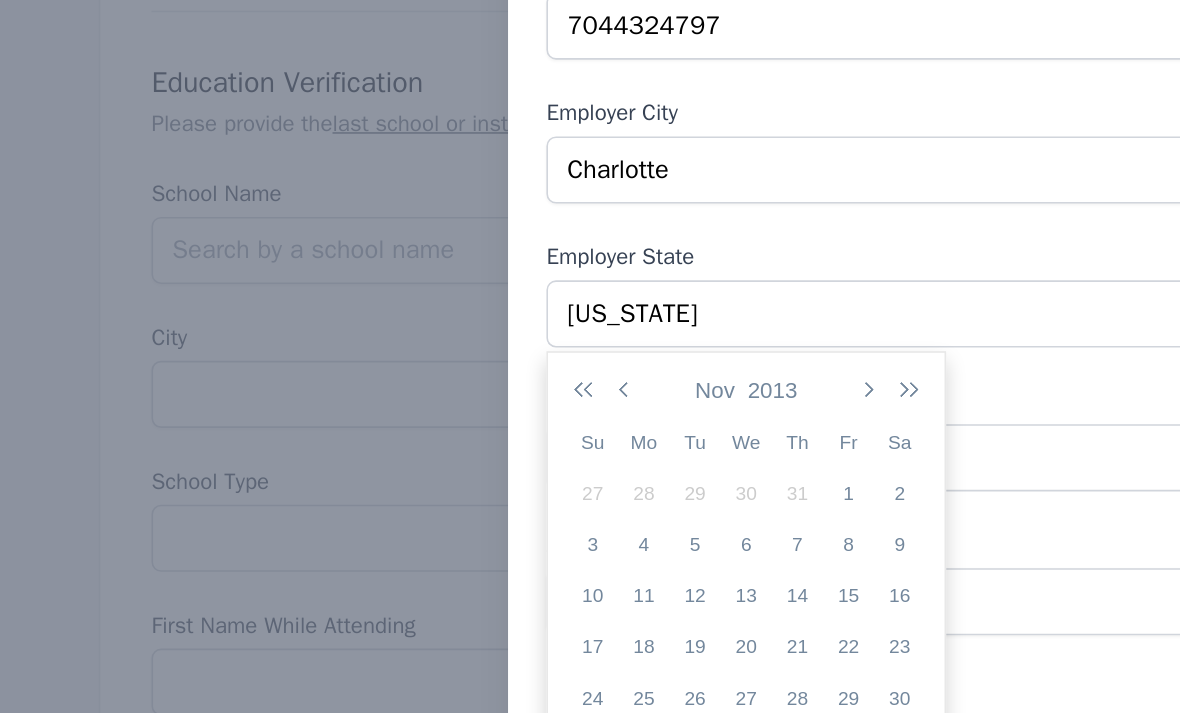 click at bounding box center (558, 314) 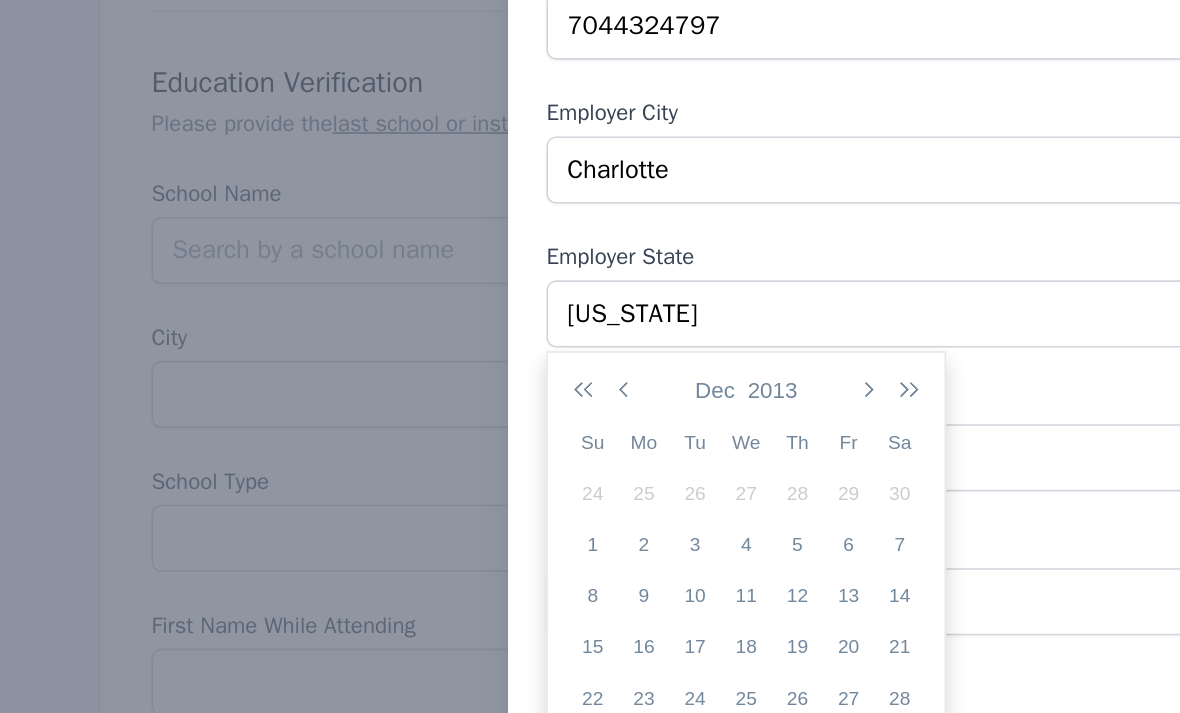click at bounding box center [558, 314] 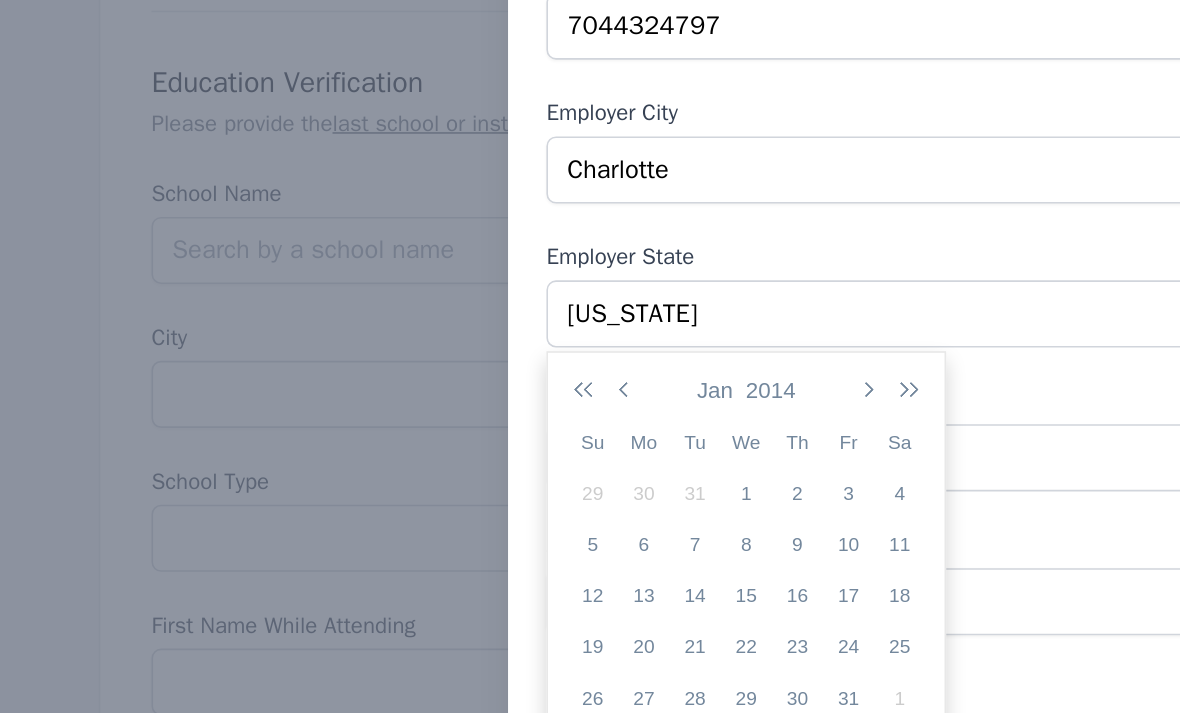 click at bounding box center (408, 314) 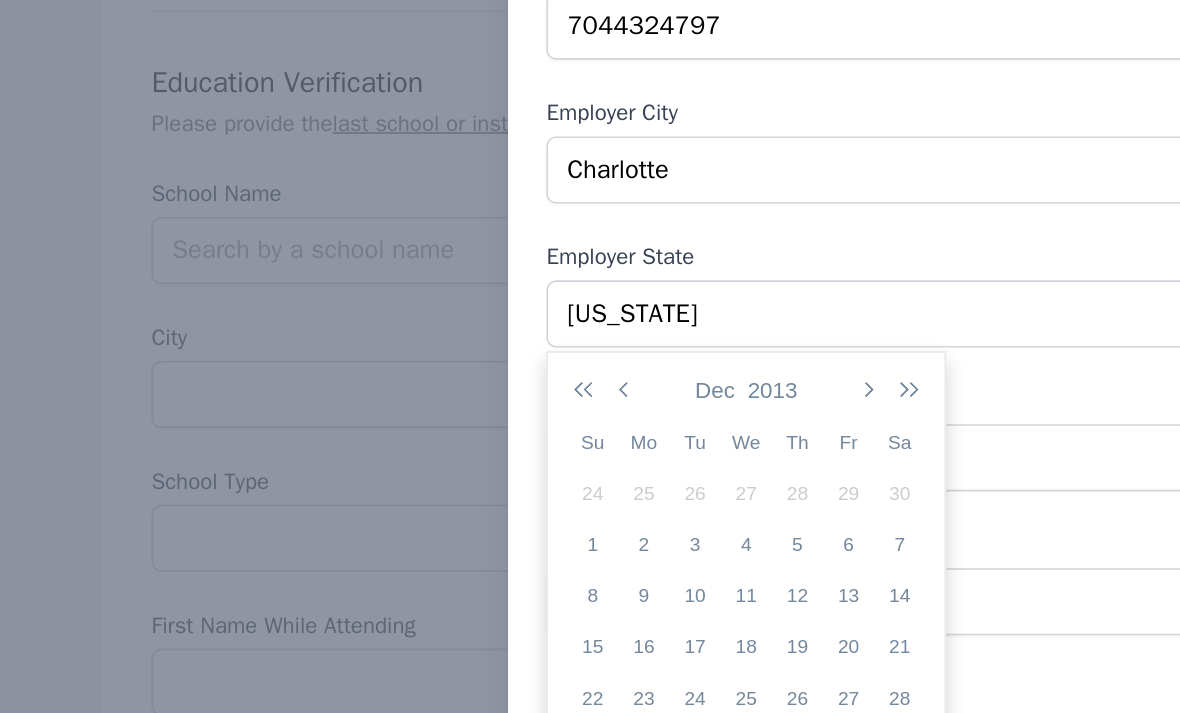 click at bounding box center [408, 314] 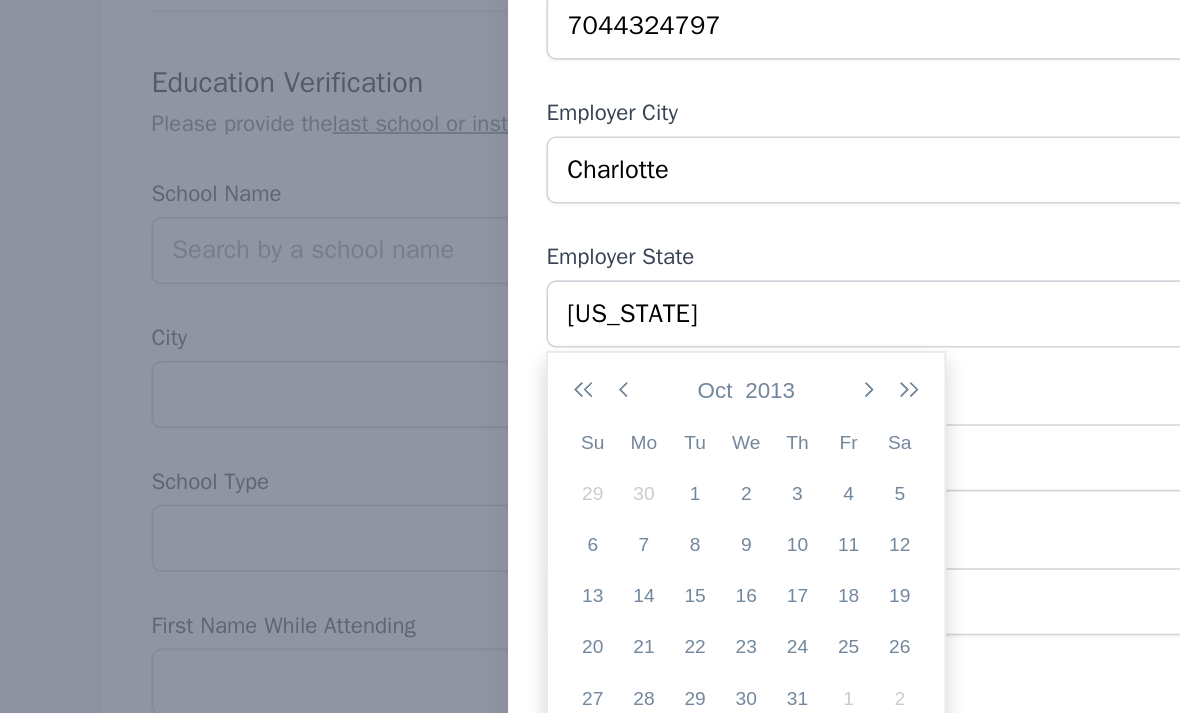 click at bounding box center (408, 314) 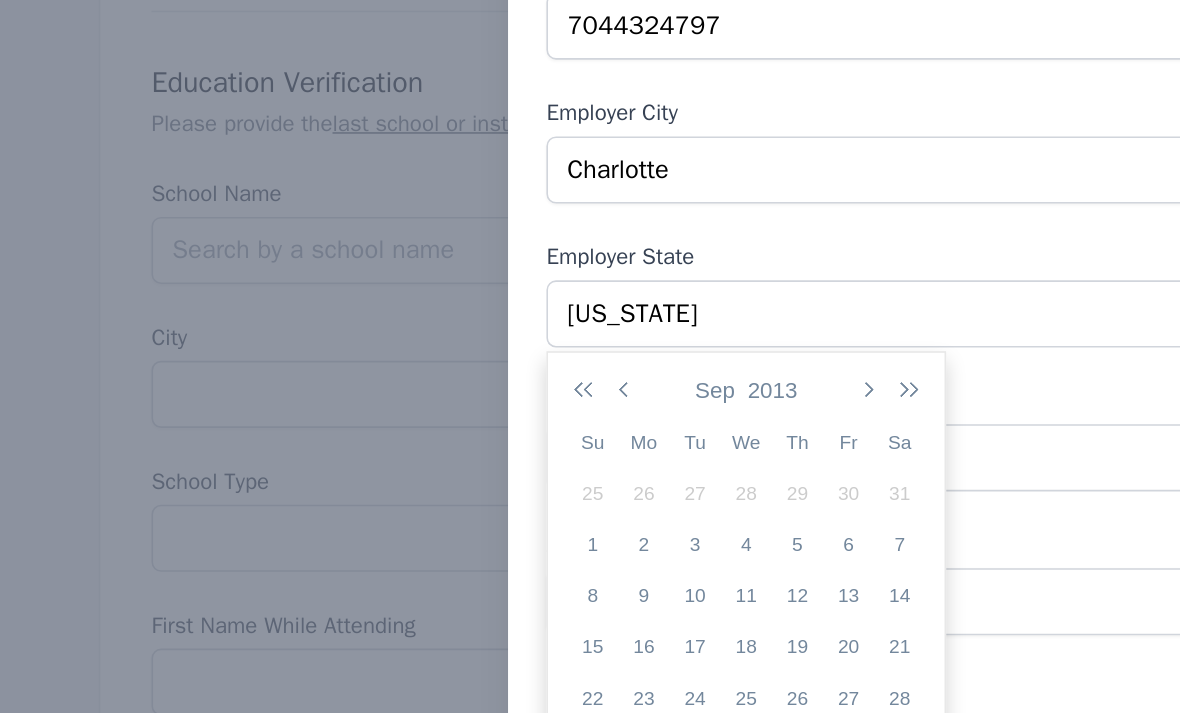 click at bounding box center (408, 314) 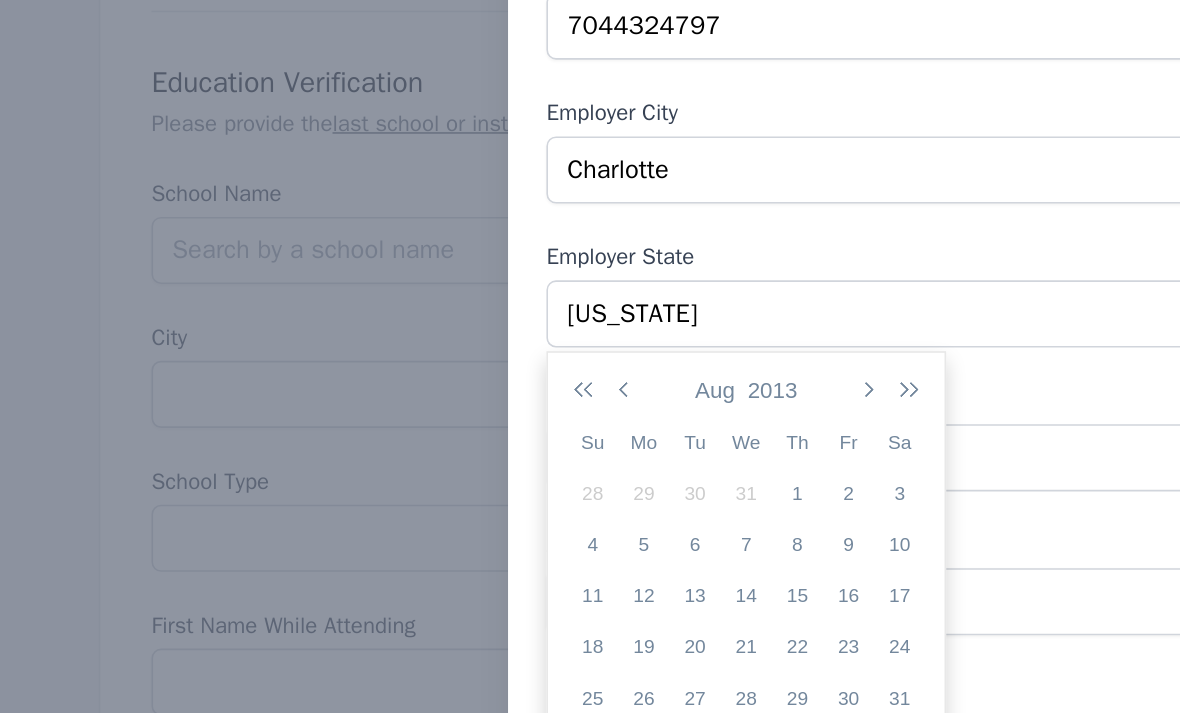 click at bounding box center (408, 314) 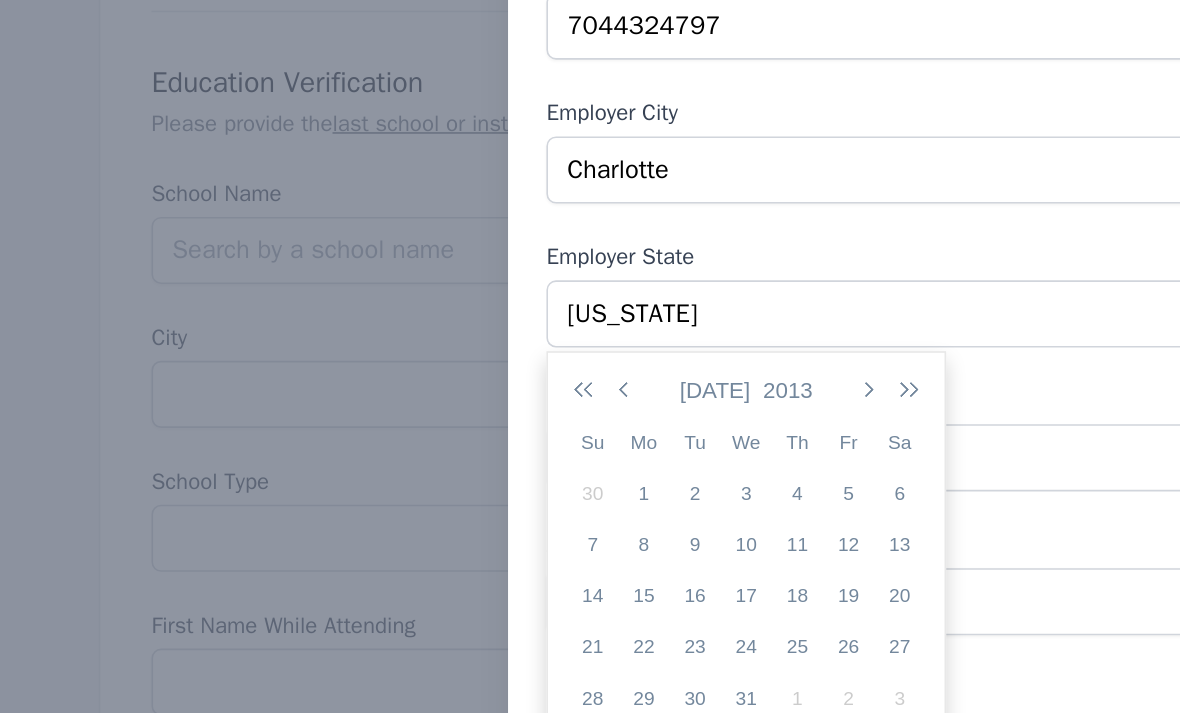 click at bounding box center [408, 314] 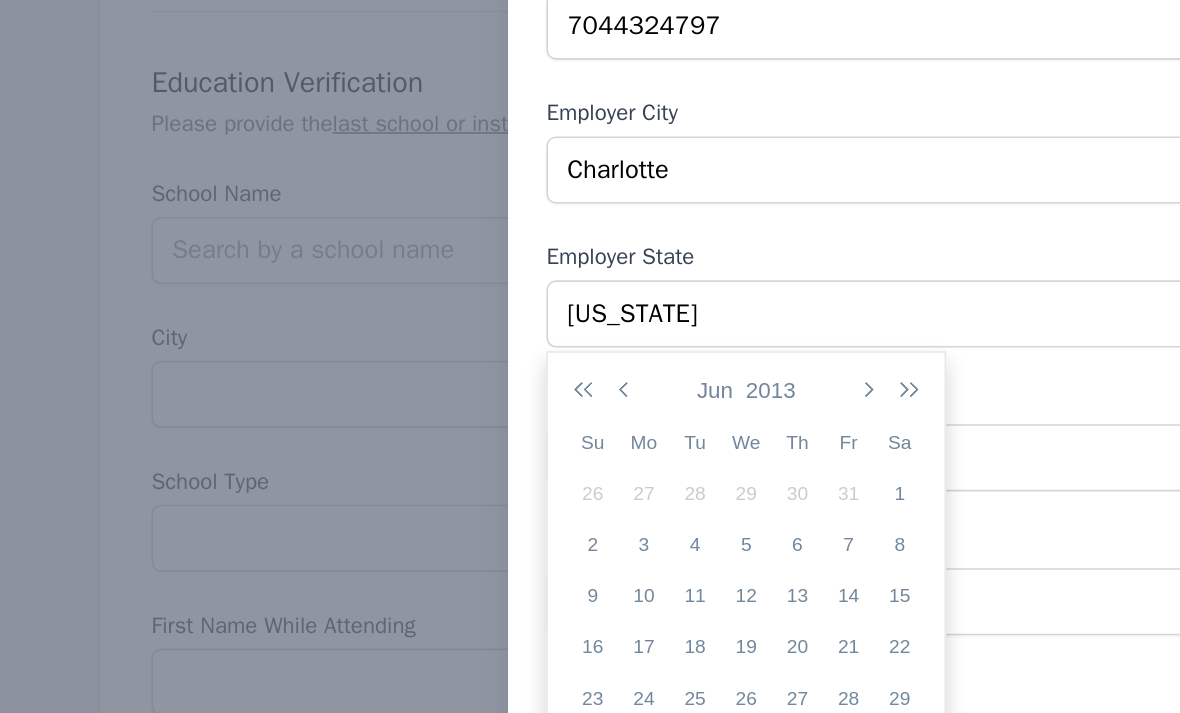 click at bounding box center [408, 314] 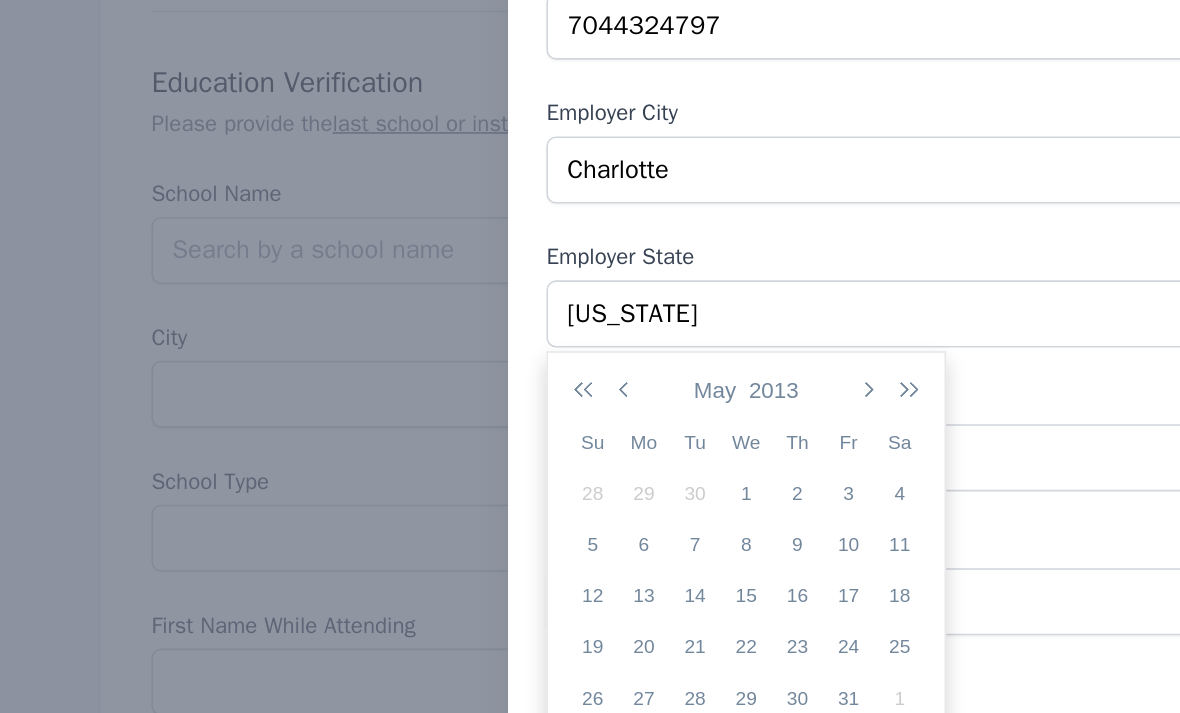 click at bounding box center [408, 314] 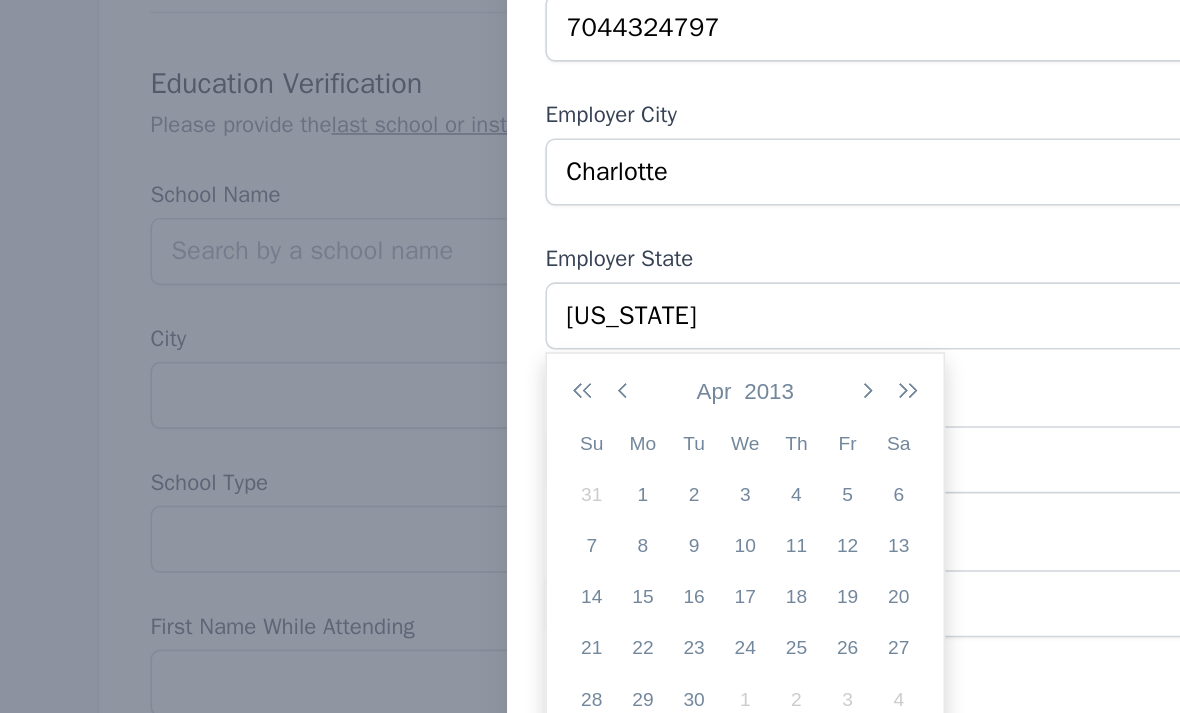 click on "13" at bounding box center [579, 411] 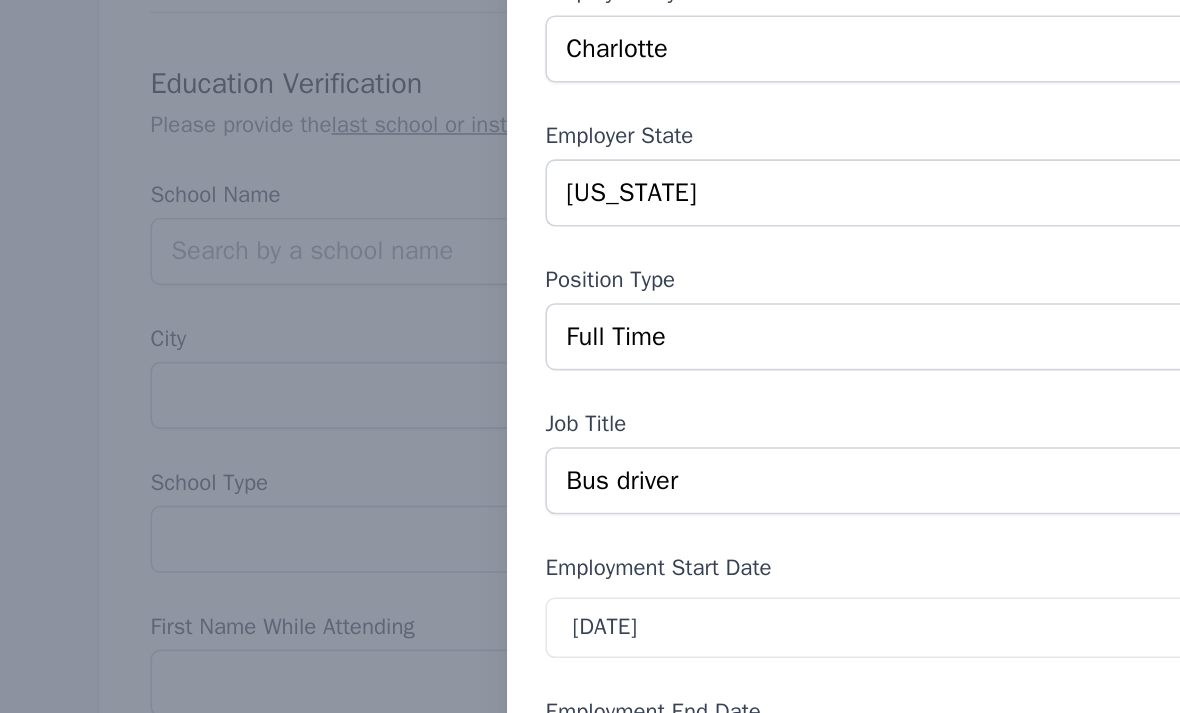 scroll, scrollTop: 269, scrollLeft: 0, axis: vertical 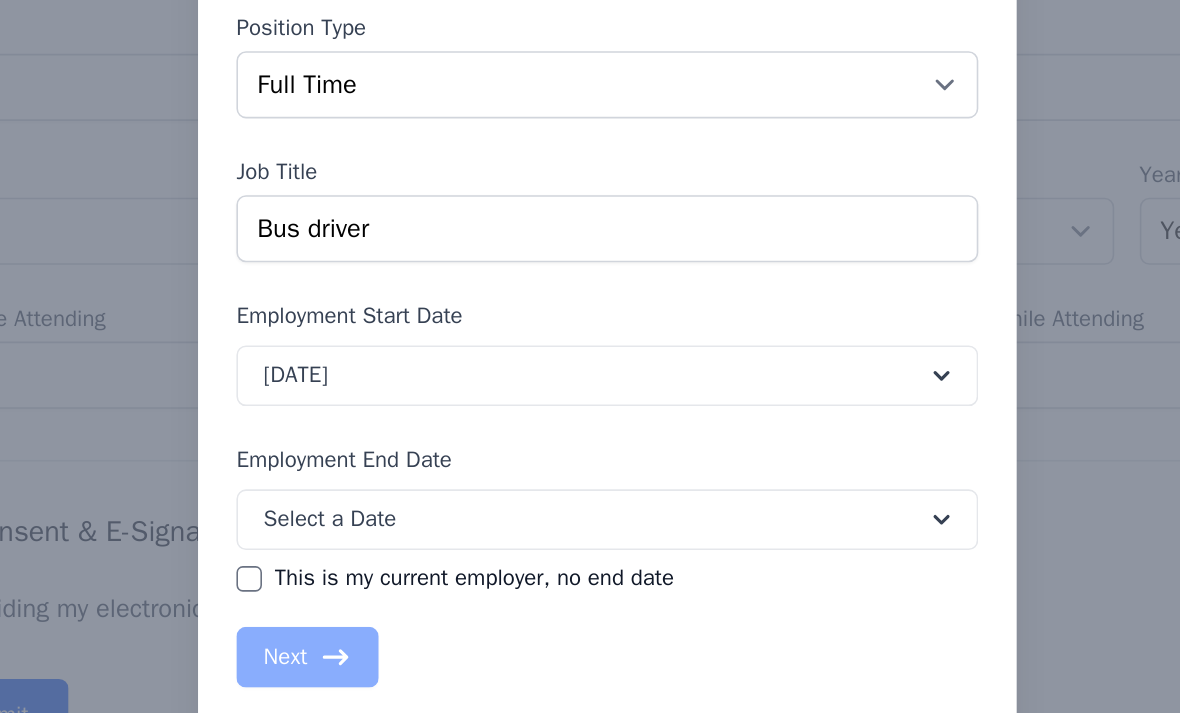 click on "Select a Date" 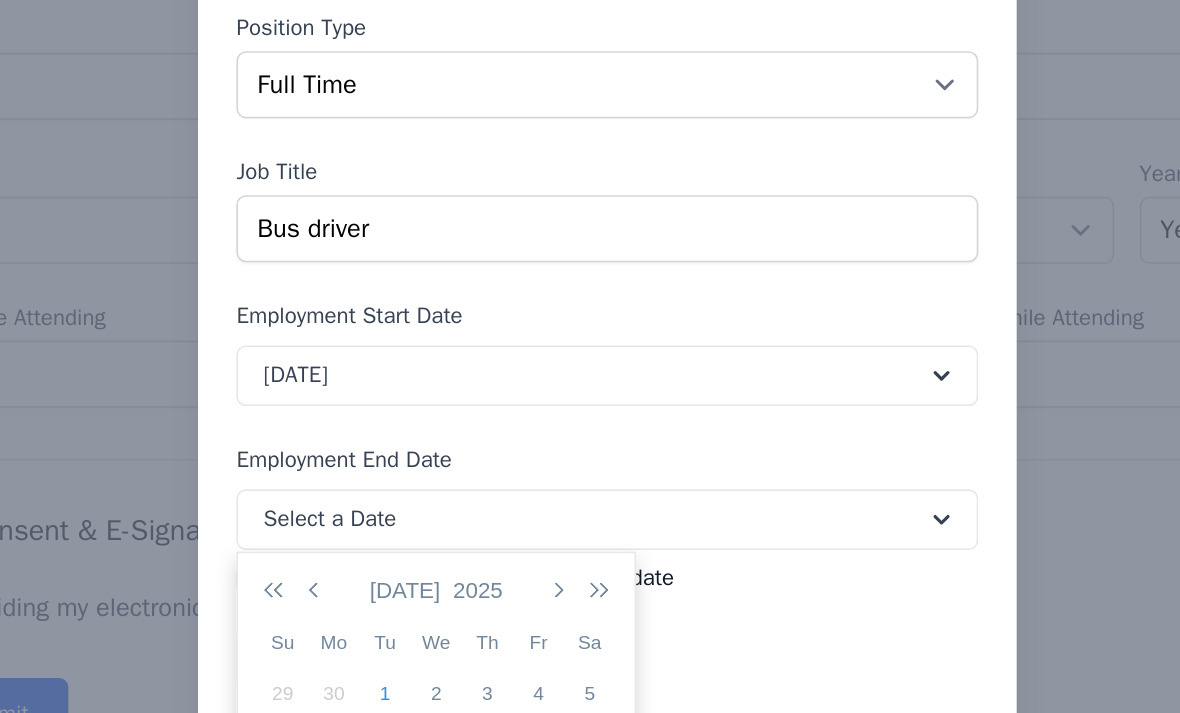 click at bounding box center [408, 596] 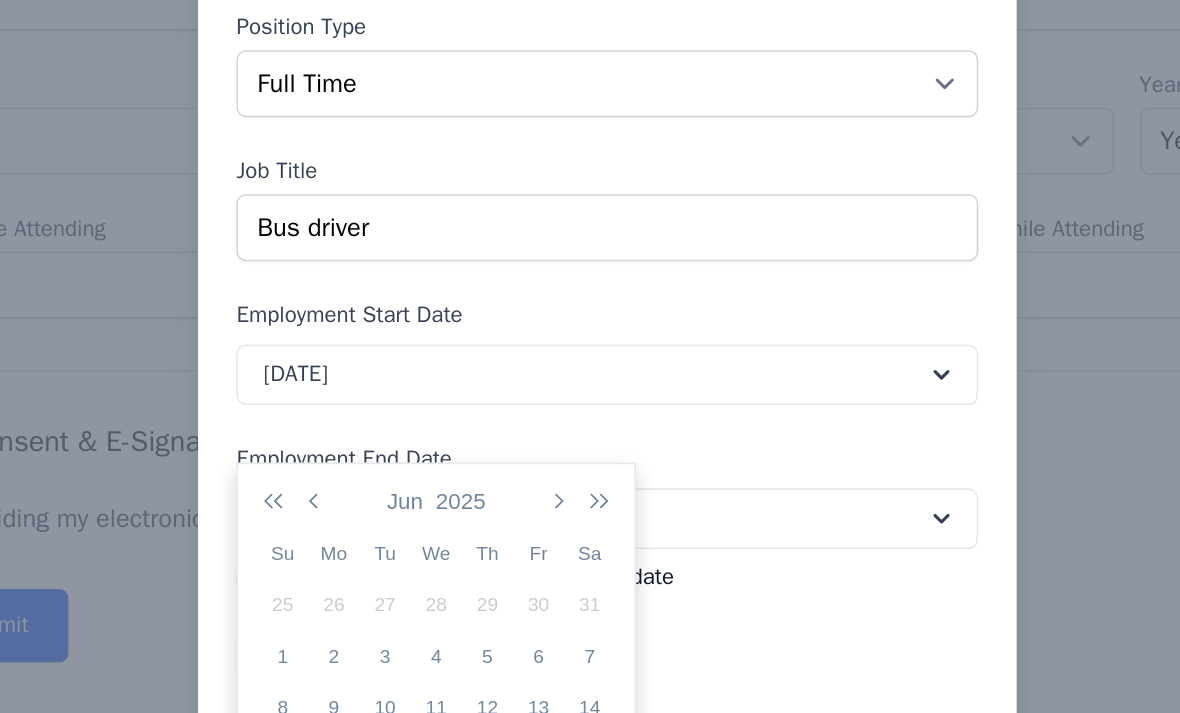 scroll, scrollTop: 1457, scrollLeft: 0, axis: vertical 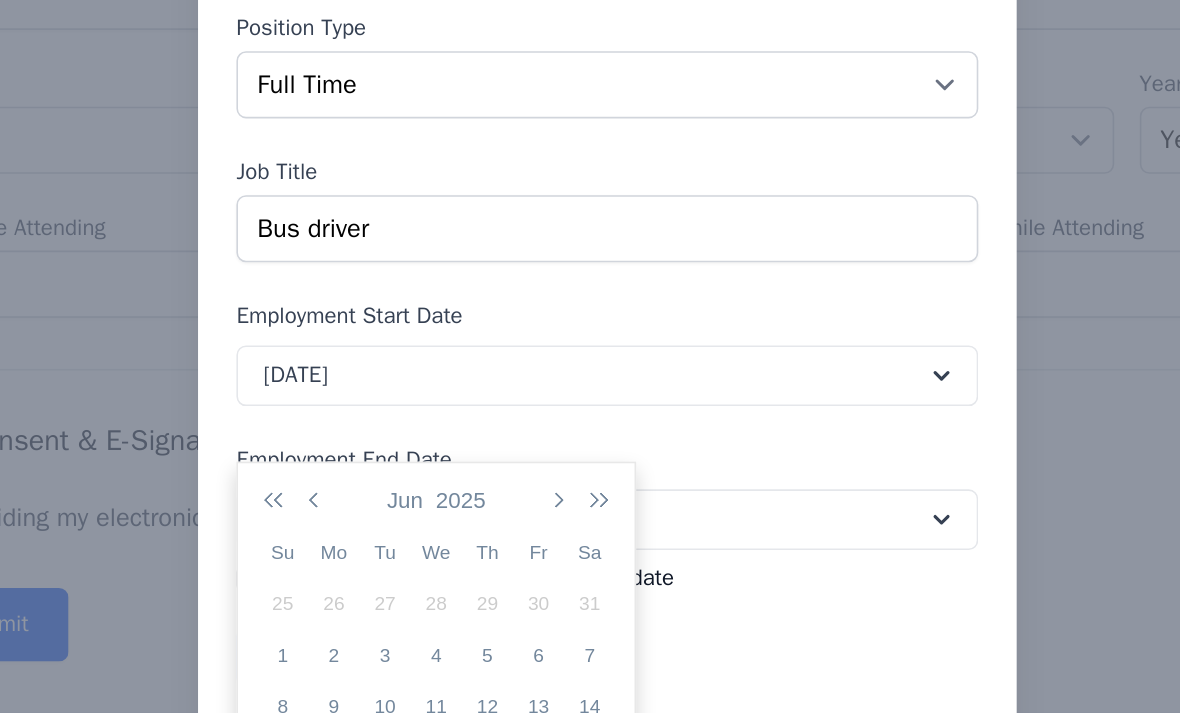 click on "1" at bounding box center [387, 637] 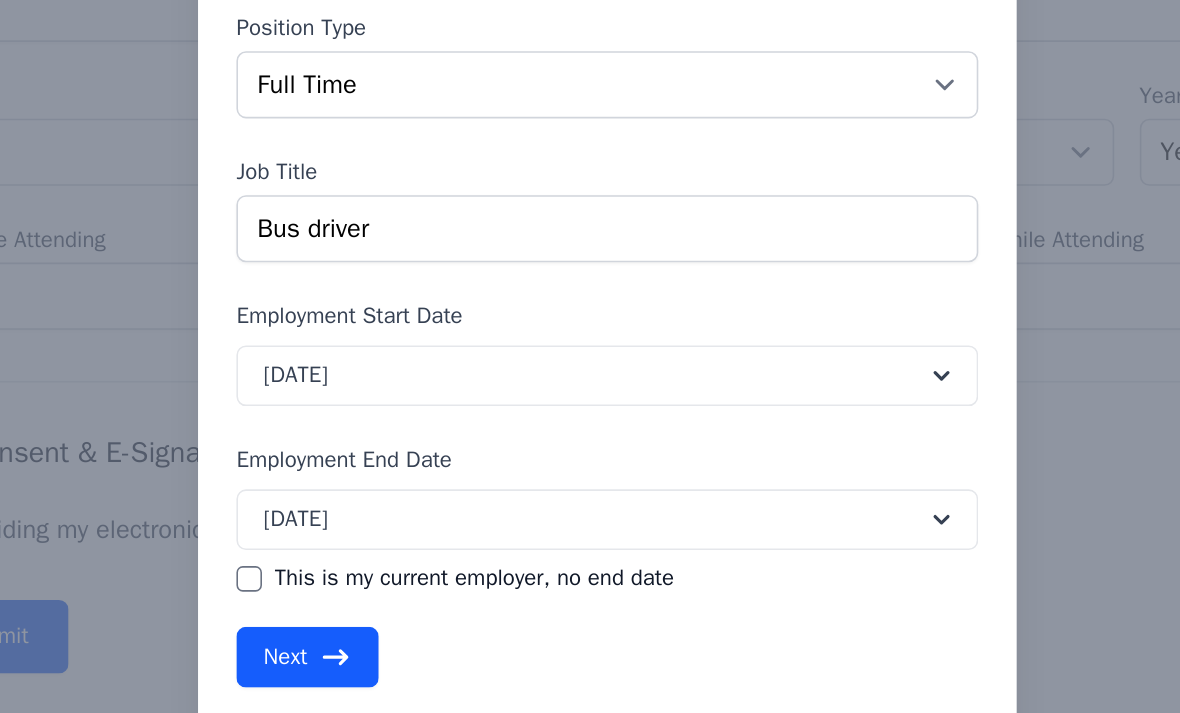 click on "Next" at bounding box center [402, 638] 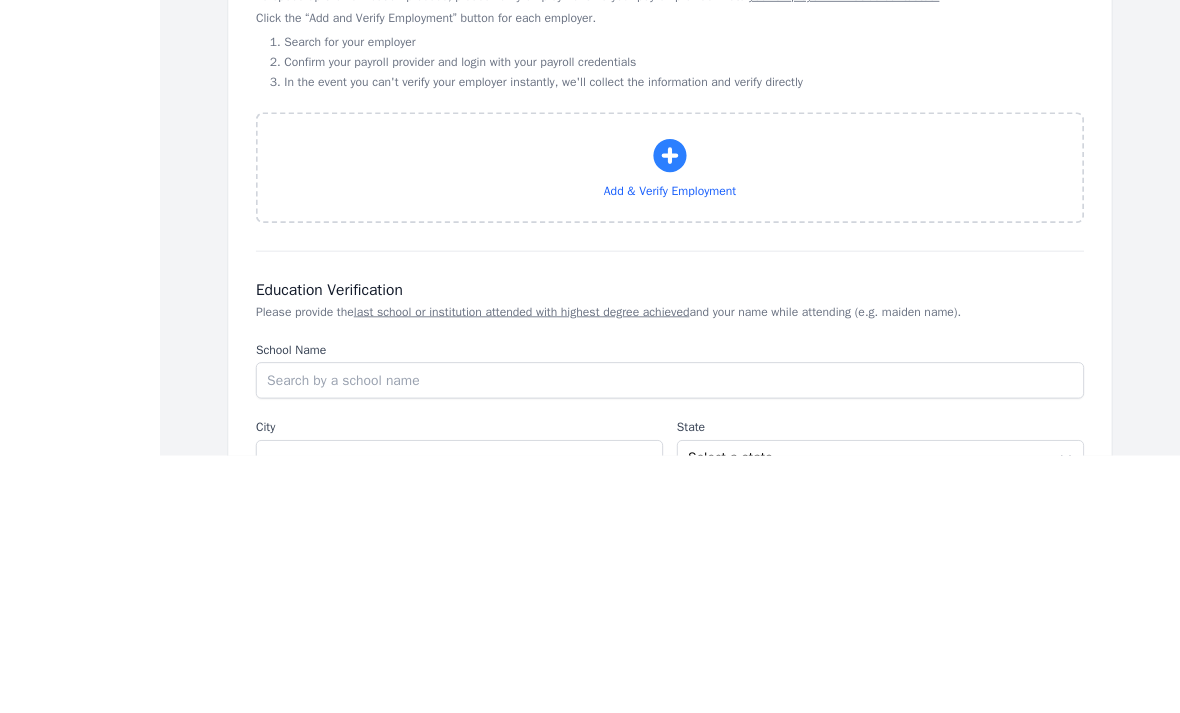 scroll, scrollTop: 1424, scrollLeft: 0, axis: vertical 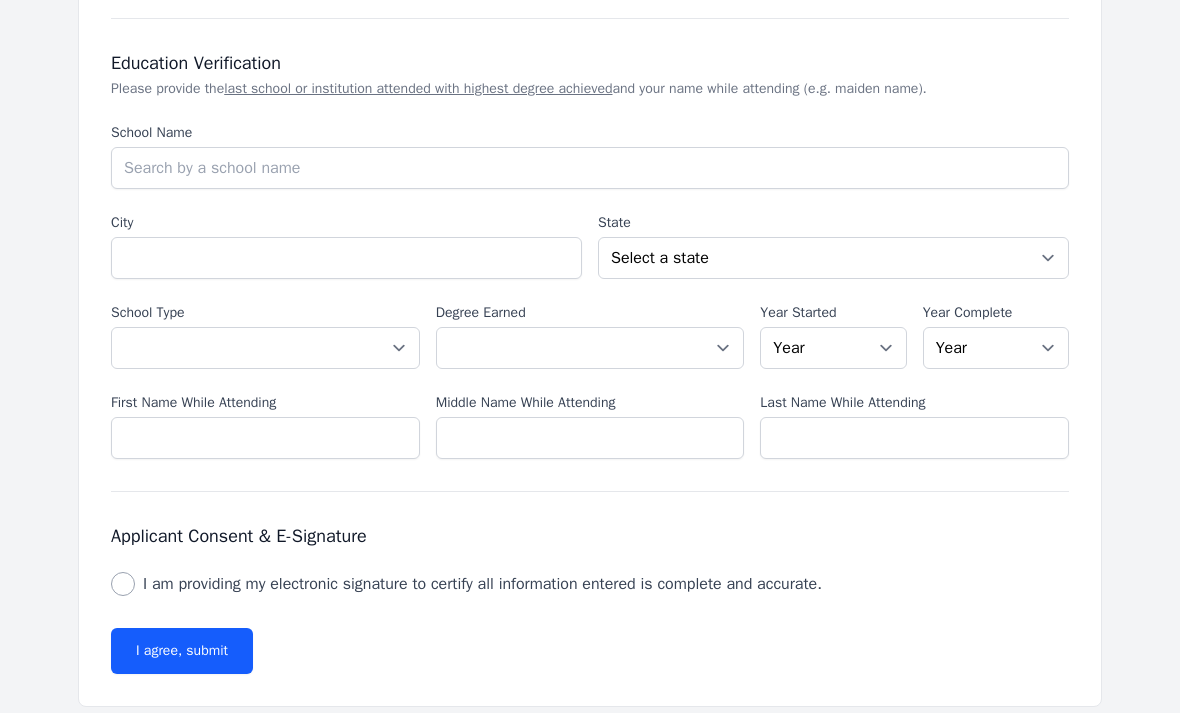 select on "NC" 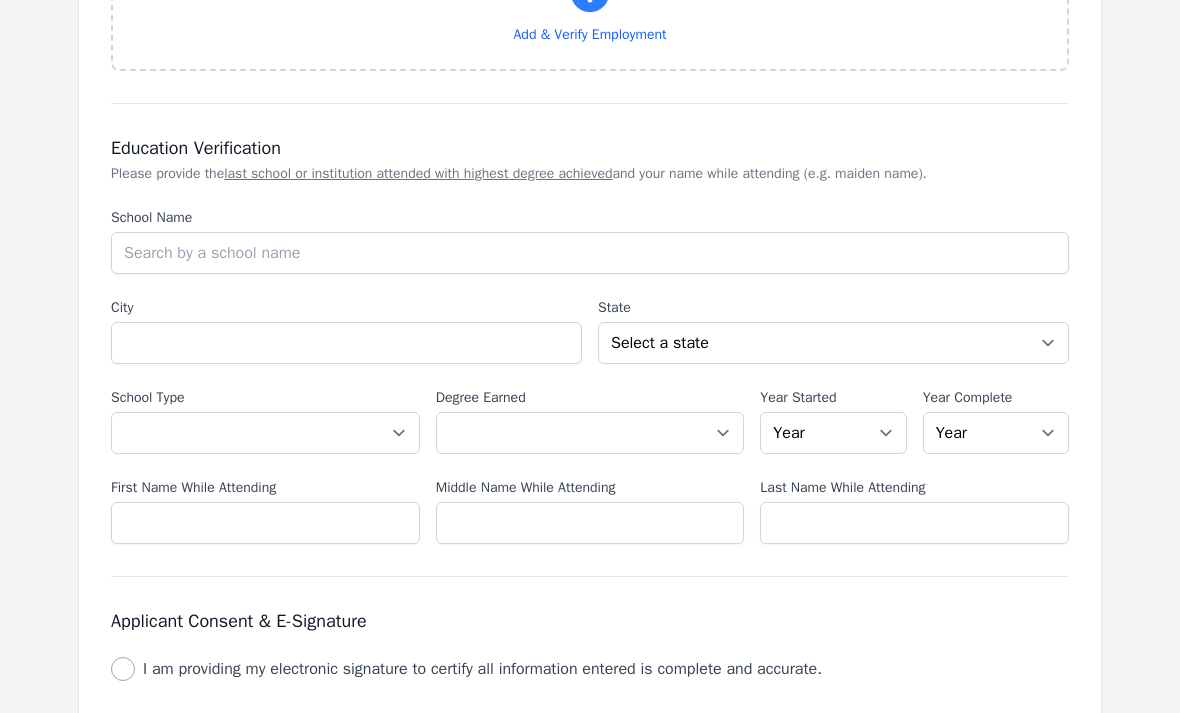 scroll, scrollTop: 1799, scrollLeft: 0, axis: vertical 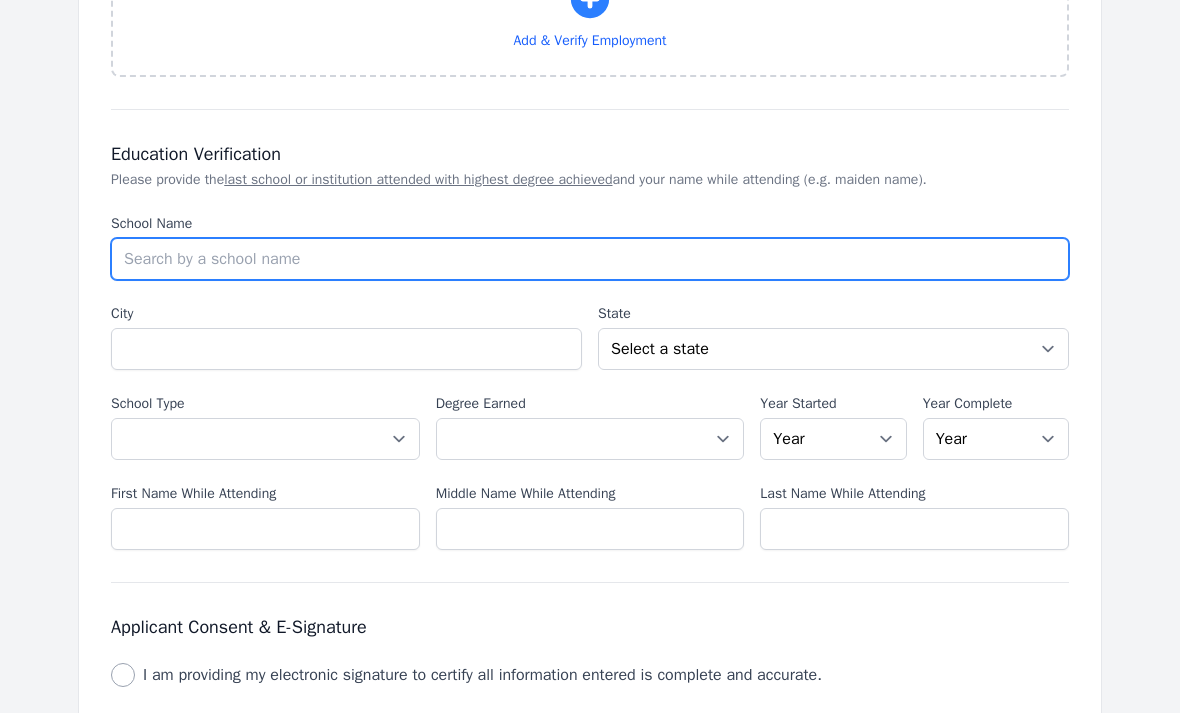 click on "School Name" at bounding box center [590, 259] 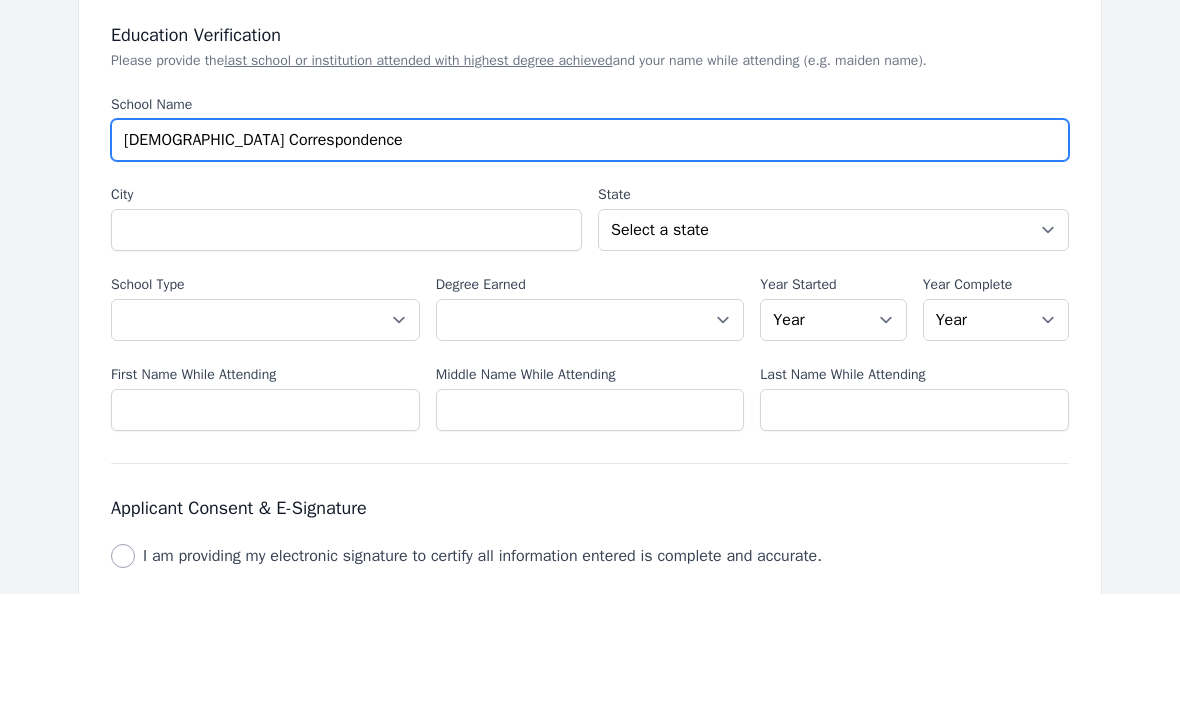 type on "[DEMOGRAPHIC_DATA] Correspondence" 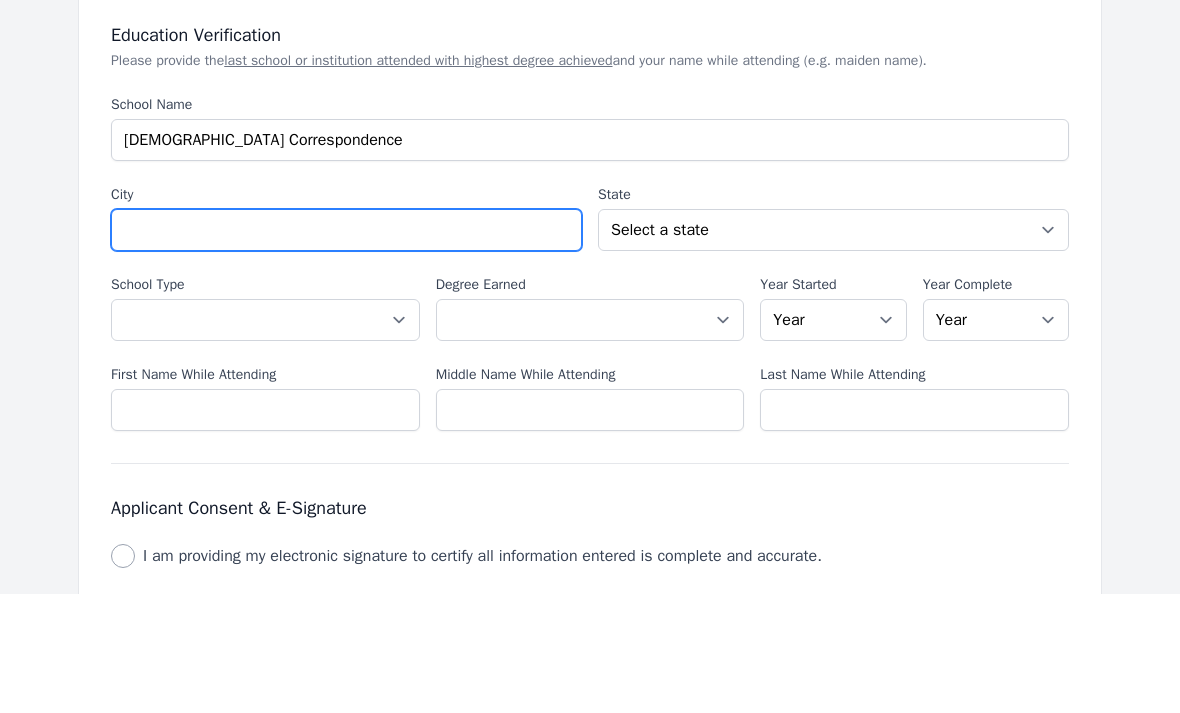 click on "City" at bounding box center [346, 349] 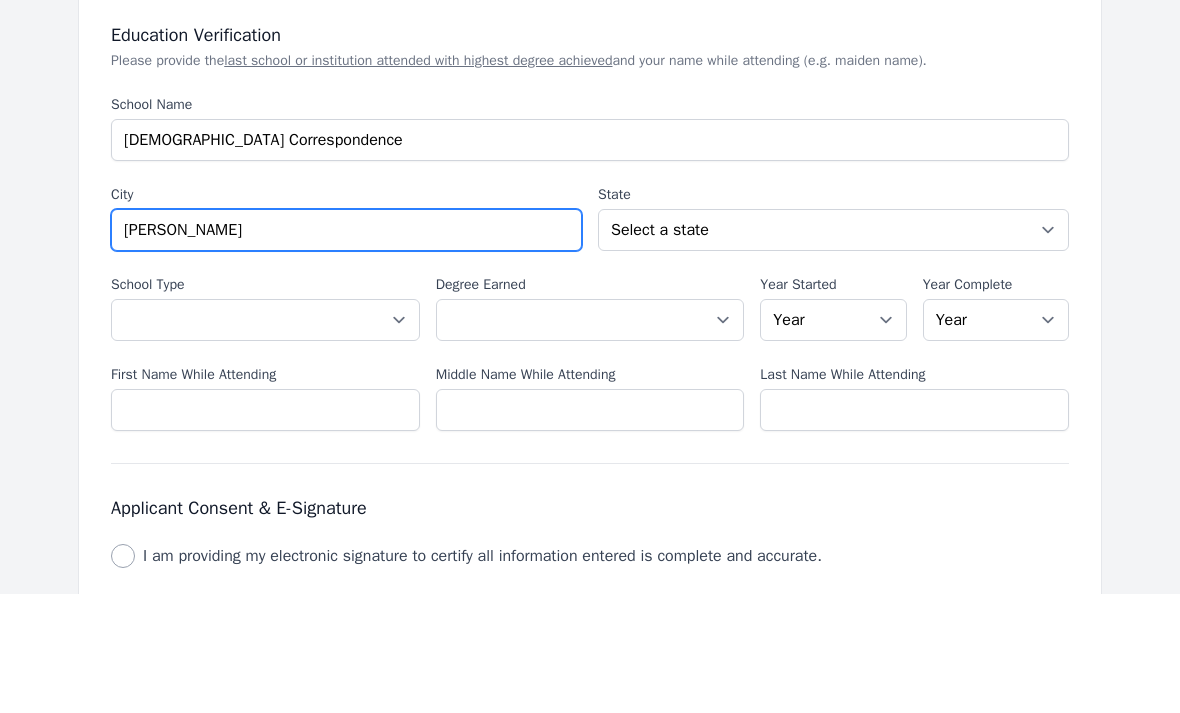 type on "[PERSON_NAME]" 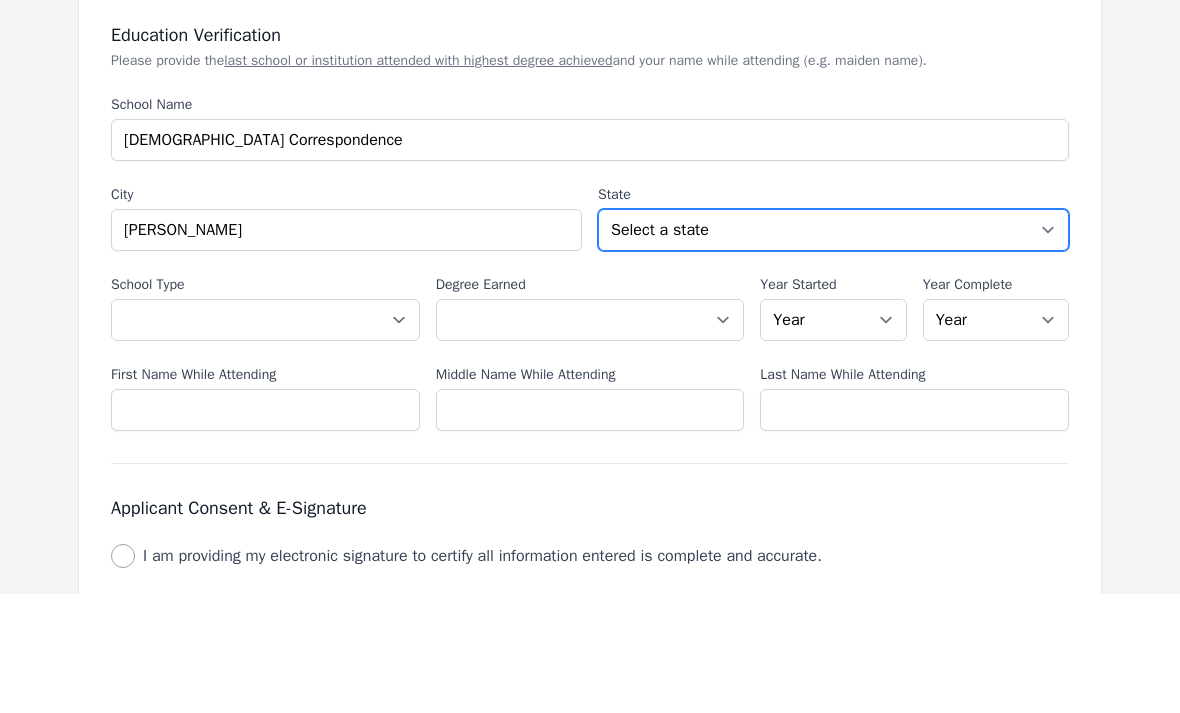 click on "Select a state  [US_STATE] [US_STATE] [US_STATE] [US_STATE] [US_STATE] [US_STATE] [US_STATE] [US_STATE] [US_STATE] [US_STATE] [US_STATE] [US_STATE] [US_STATE] [US_STATE] [US_STATE] [US_STATE] [US_STATE] [US_STATE] [US_STATE] [US_STATE] [US_STATE] [US_STATE] [US_STATE] [US_STATE] [US_STATE] [US_STATE] [US_STATE] [US_STATE] [US_STATE] [US_STATE] [US_STATE] [US_STATE] [US_STATE] [US_STATE] [US_STATE] [US_STATE] [US_STATE] [US_STATE] [US_STATE] [US_STATE] [US_STATE] [US_STATE] [US_STATE] [US_STATE] [US_STATE] [US_STATE] [US_STATE] [US_STATE] [US_STATE] [GEOGRAPHIC_DATA] [US_STATE] [US_STATE] [US_STATE] [US_STATE]" at bounding box center [833, 349] 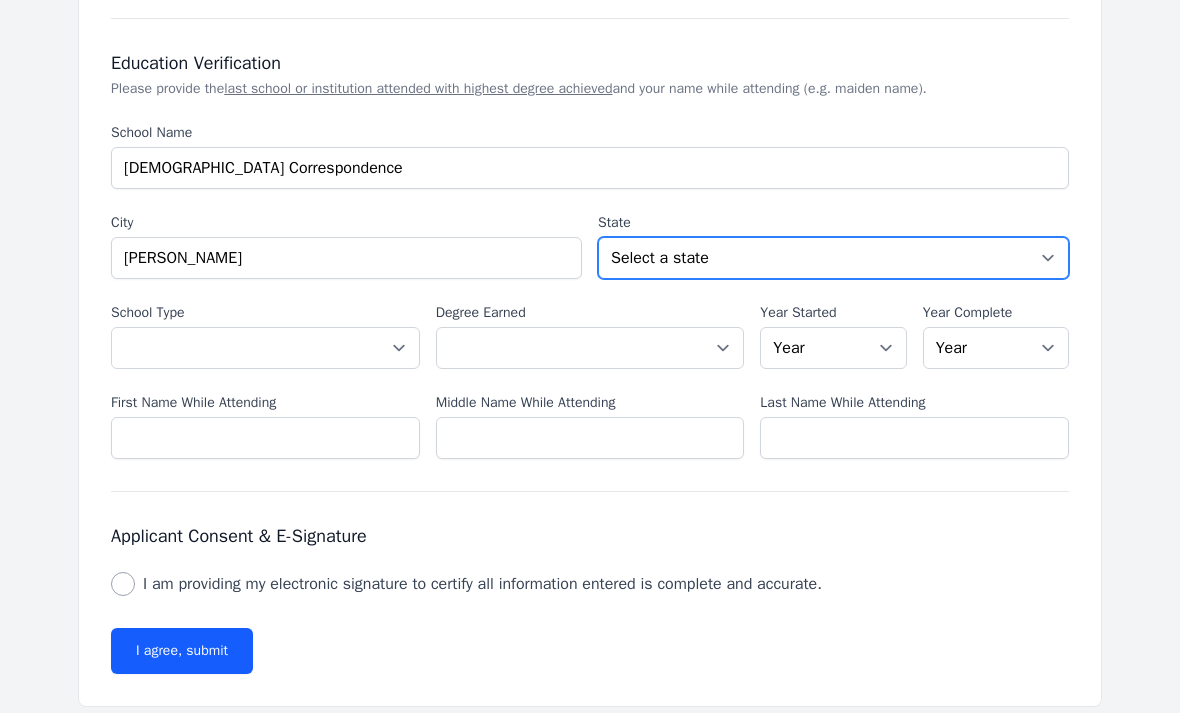 select on "GA" 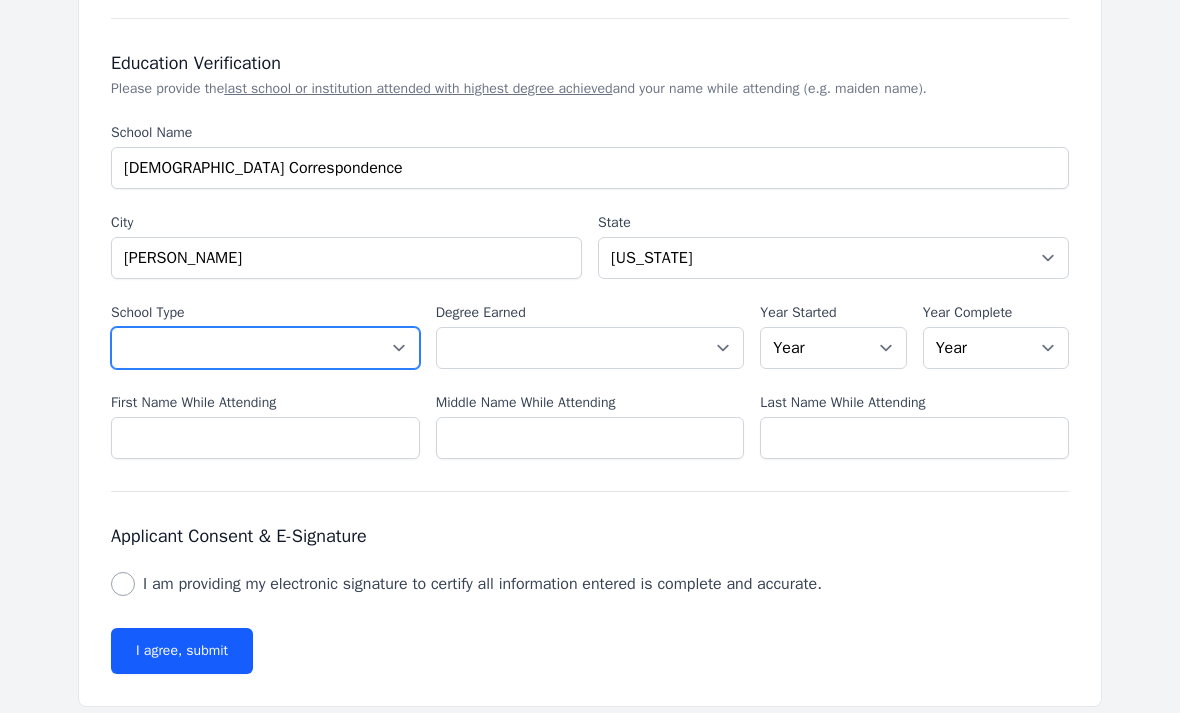 click on "Select a School Type High School U.S. College or [GEOGRAPHIC_DATA] (Non-U.S.) Other" at bounding box center (265, 348) 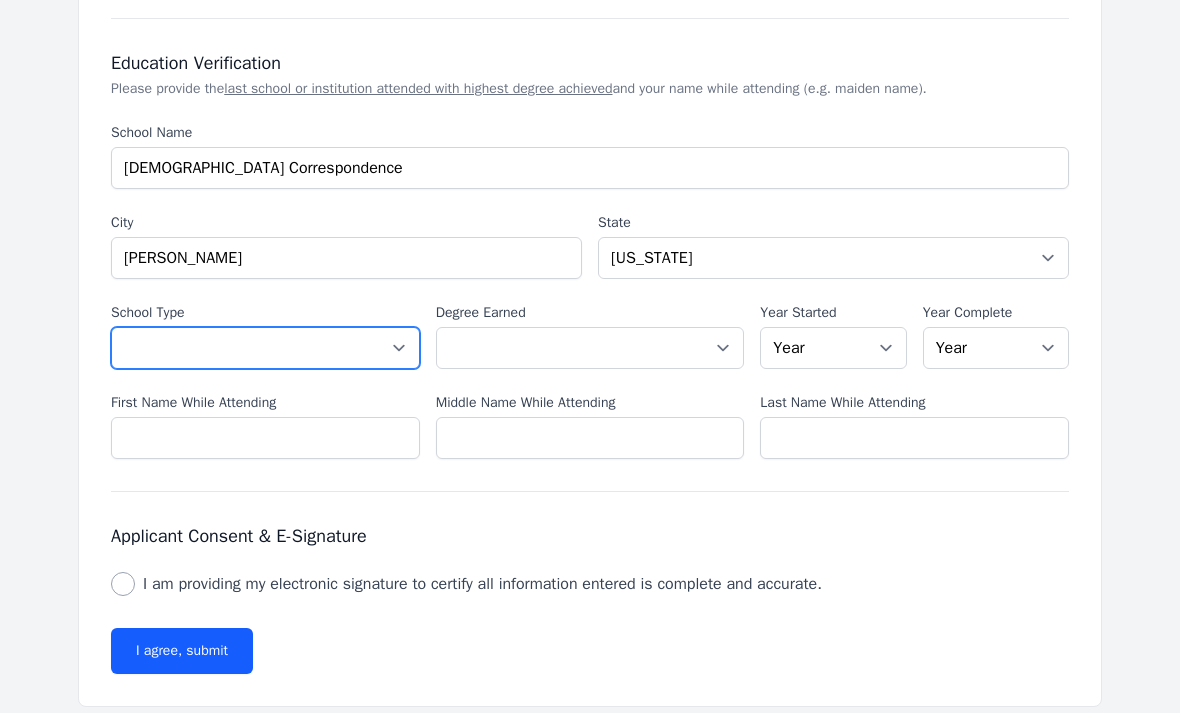 select on "high_school" 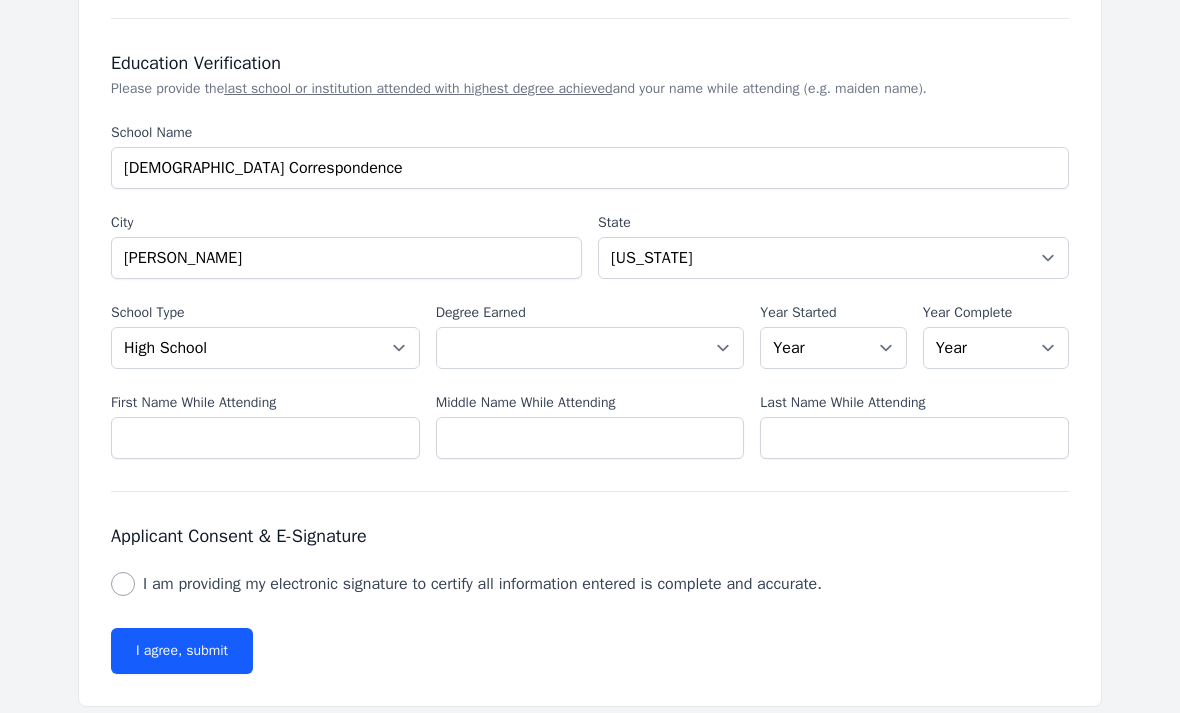 click on "Select a Degree No degree or incomplete High School Diploma or GED Associate's Bachelor's Master's Doctoral (PhD) Professional (MD, DO, JD) Other" at bounding box center (590, 348) 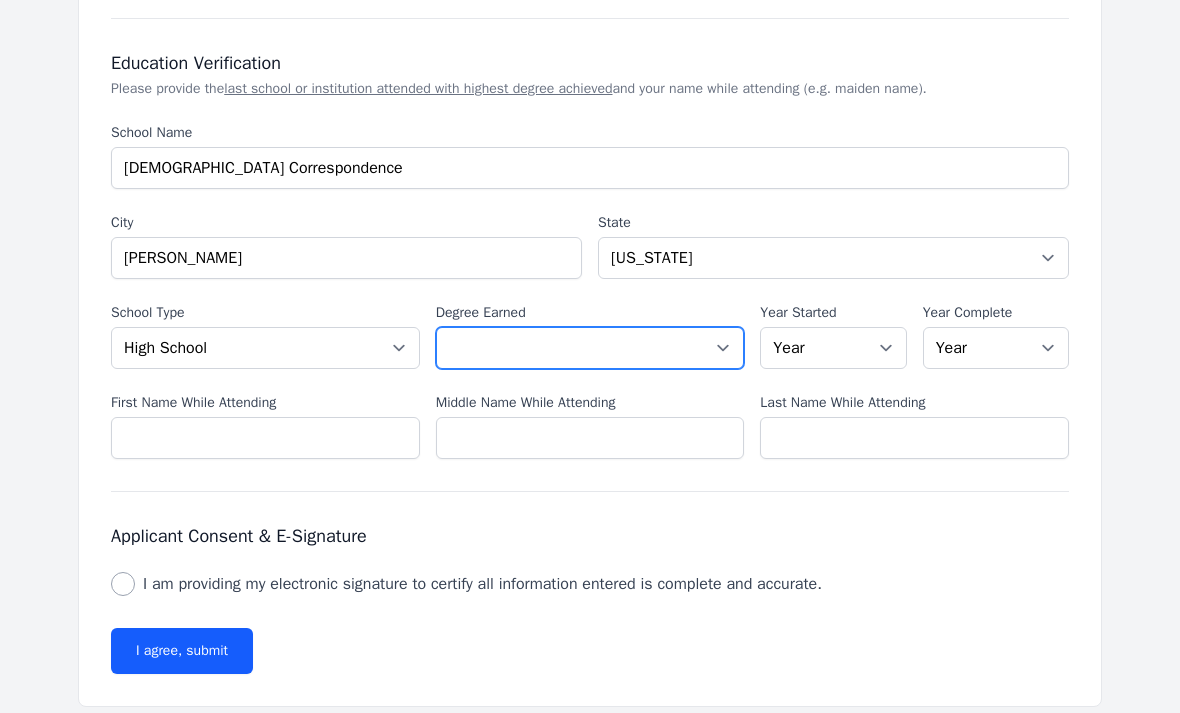 select on "high_school" 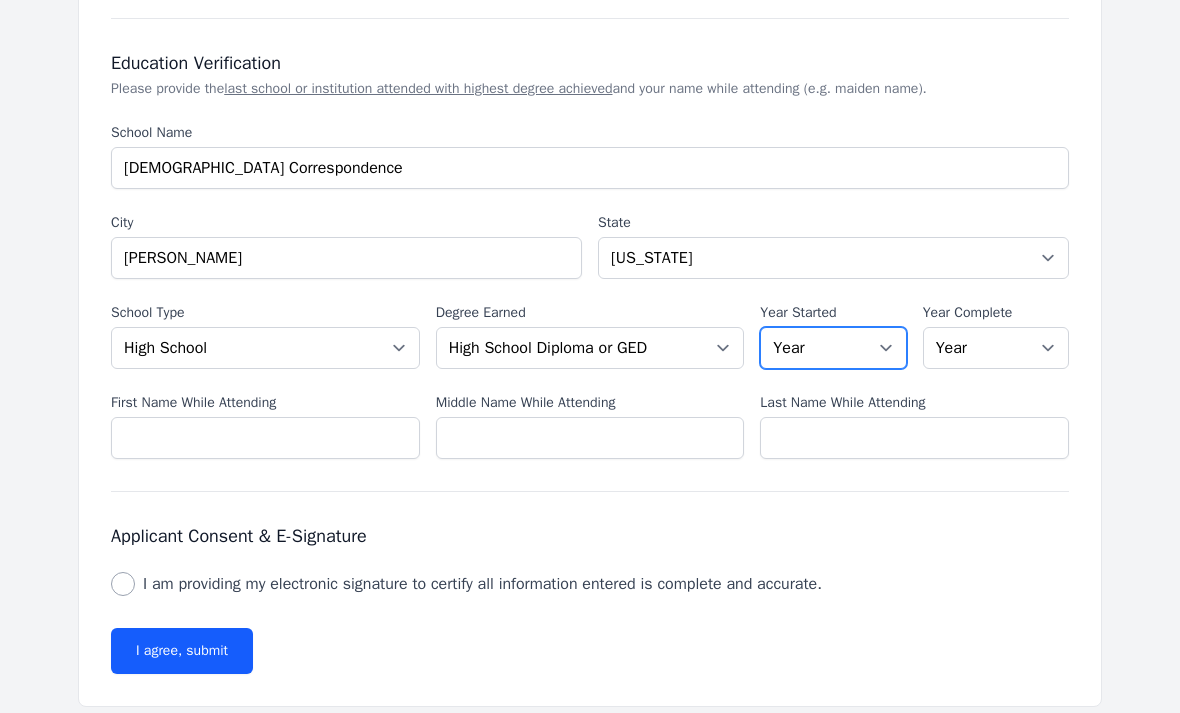 click on "Year [DATE] 2024 2023 2022 2021 2020 2019 2018 2017 2016 2015 2014 2013 2012 2011 2010 2009 2008 2007 2006 2005 2004 2003 2002 2001 2000 1999 1998 1997 1996 1995 1994 1993 1992 1991 1990 1989 1988 1987 1986 1985 1984 1983 1982 1981 1980 1979 1978 1977 1976 1975 1974 1973 1972 1971 1970 1969 1968 1967 1966 1965 1964 1963 1962 1961 1960 1959 1958 1957 1956 1955 1954 1953 1952 1951 1950 1949 1948 1947 1946 1945 1944 1943 1942 1941 1940 1939 1938 1937 1936 1935 1934 1933 1932 1931 1930 1929 1928 1927 1926 1925" at bounding box center [833, 348] 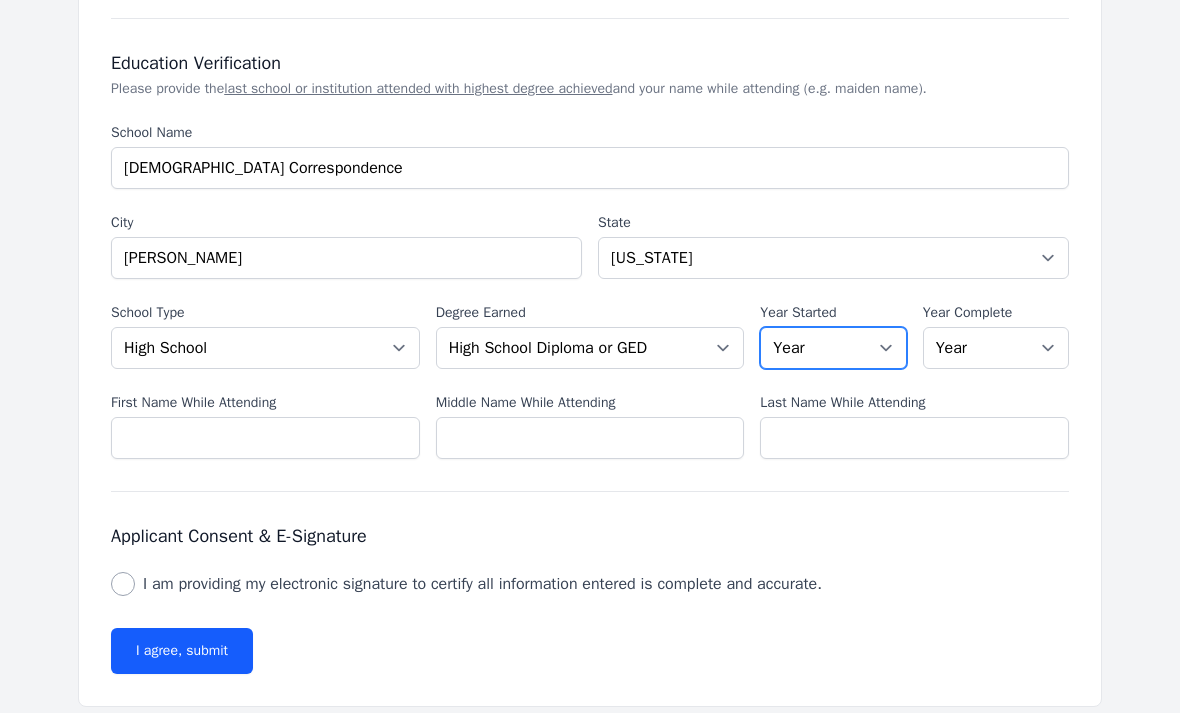 select on "2021" 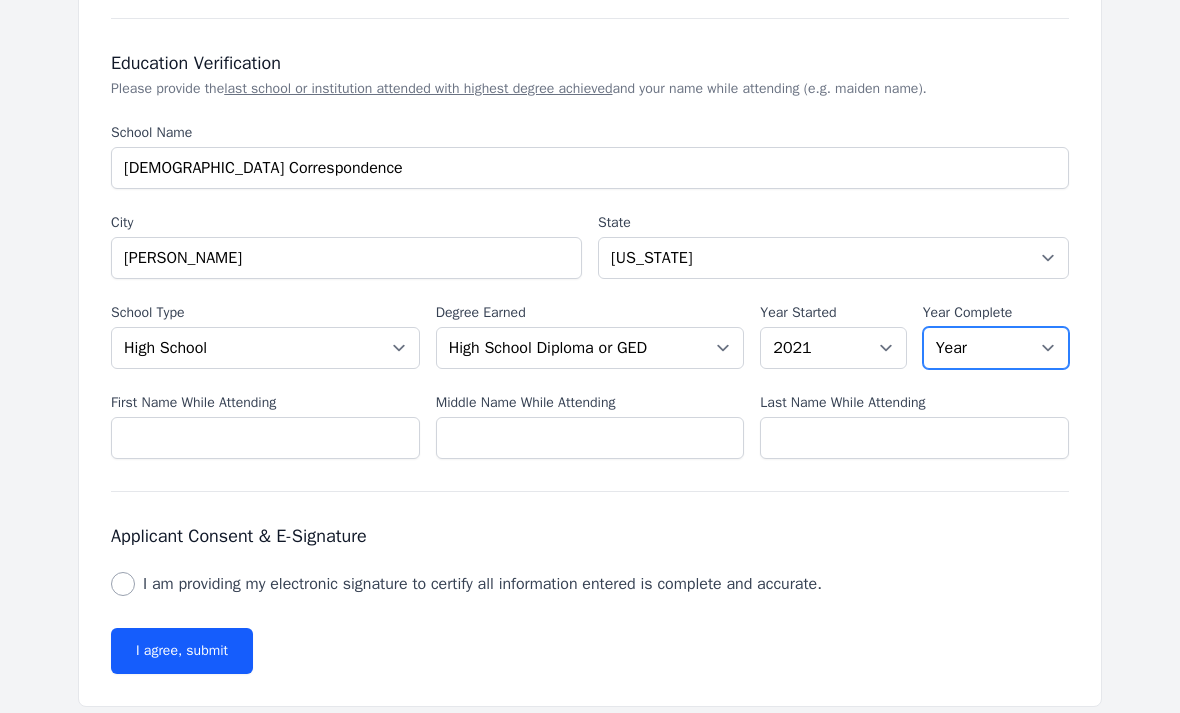 click on "Year [DATE] 2024 2023 2022 2021 2020 2019 2018 2017 2016 2015 2014 2013 2012 2011 2010 2009 2008 2007 2006 2005 2004 2003 2002 2001 2000 1999 1998 1997 1996 1995 1994 1993 1992 1991 1990 1989 1988 1987 1986 1985 1984 1983 1982 1981 1980 1979 1978 1977 1976 1975 1974 1973 1972 1971 1970 1969 1968 1967 1966 1965 1964 1963 1962 1961 1960 1959 1958 1957 1956 1955 1954 1953 1952 1951 1950 1949 1948 1947 1946 1945 1944 1943 1942 1941 1940 1939 1938 1937 1936 1935 1934 1933 1932 1931 1930 1929 1928 1927 1926 1925" at bounding box center (996, 348) 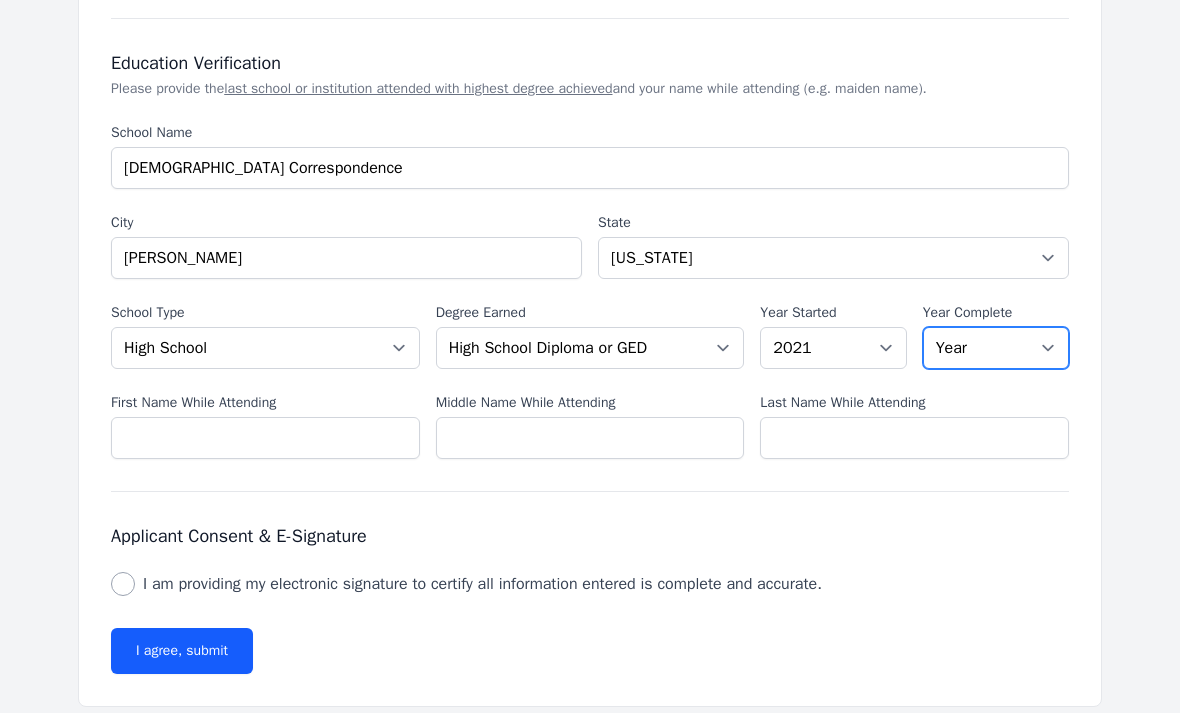 select on "2002" 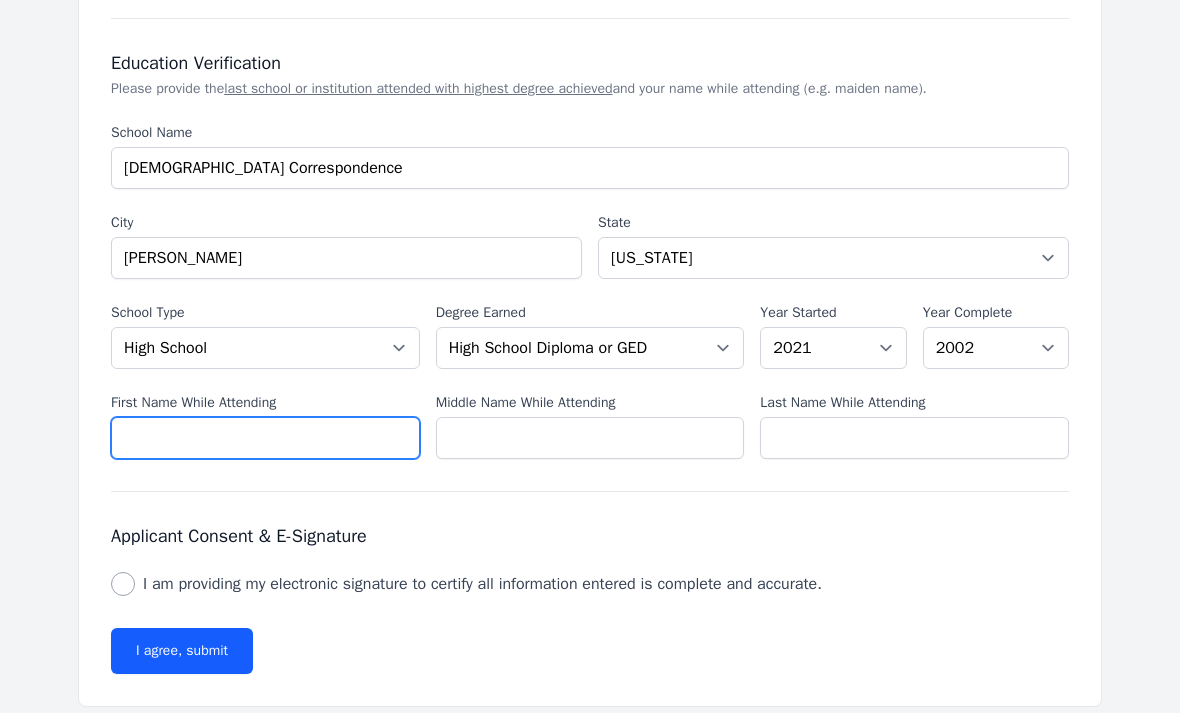 click on "First Name While Attending" at bounding box center (265, 438) 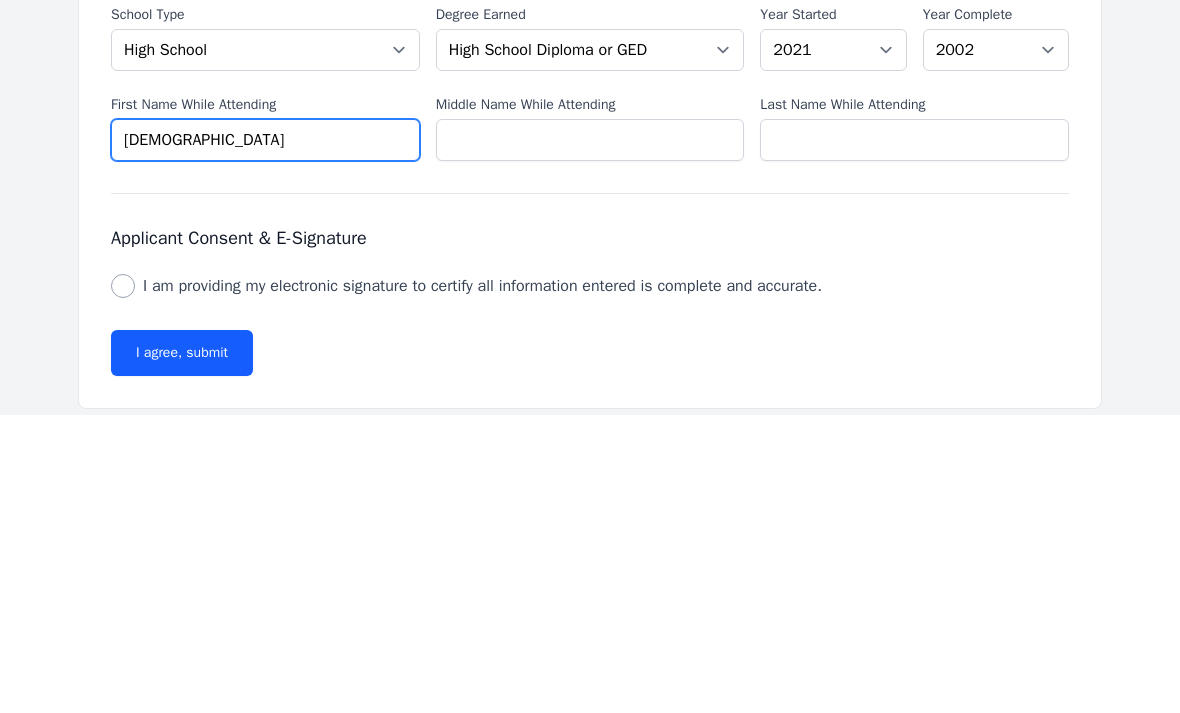 type on "[DEMOGRAPHIC_DATA]" 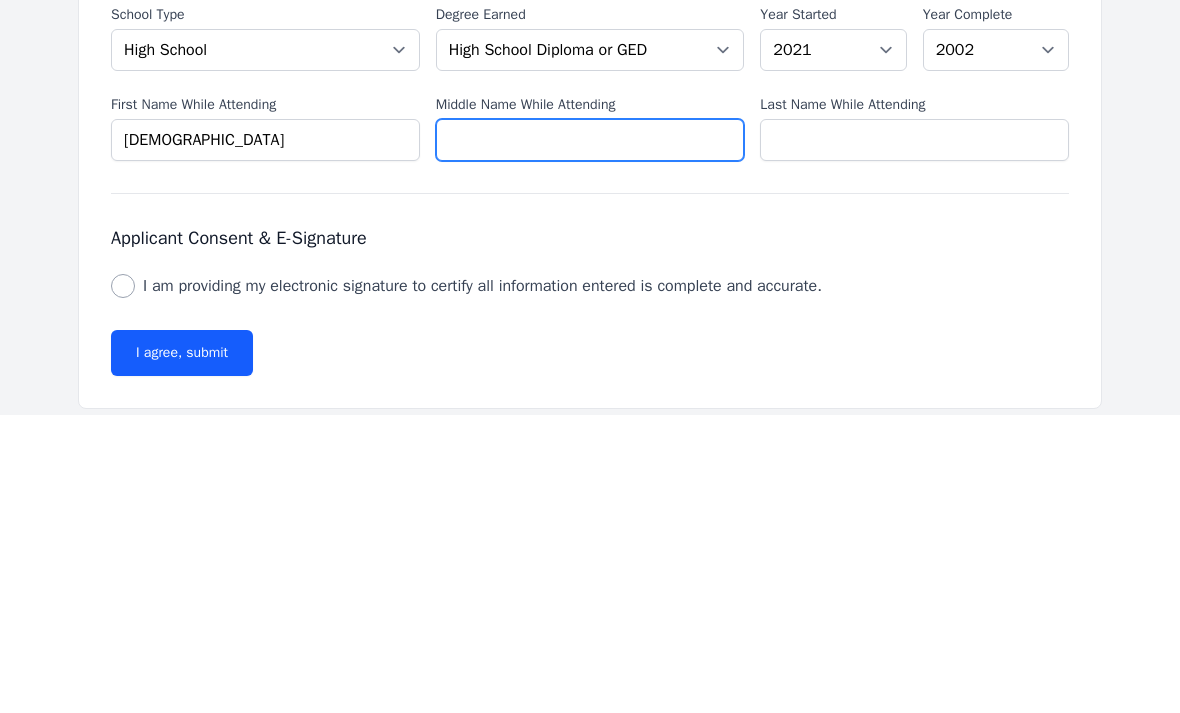 click on "Middle Name While Attending" at bounding box center [590, 438] 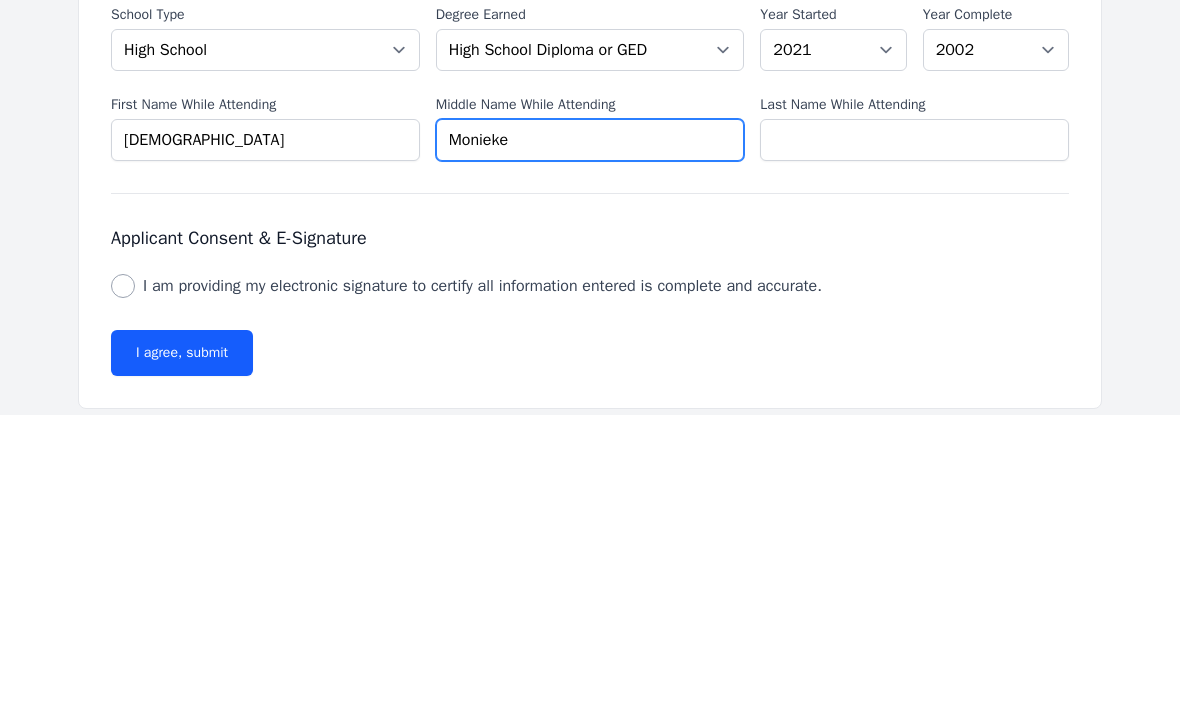 type on "Monieke" 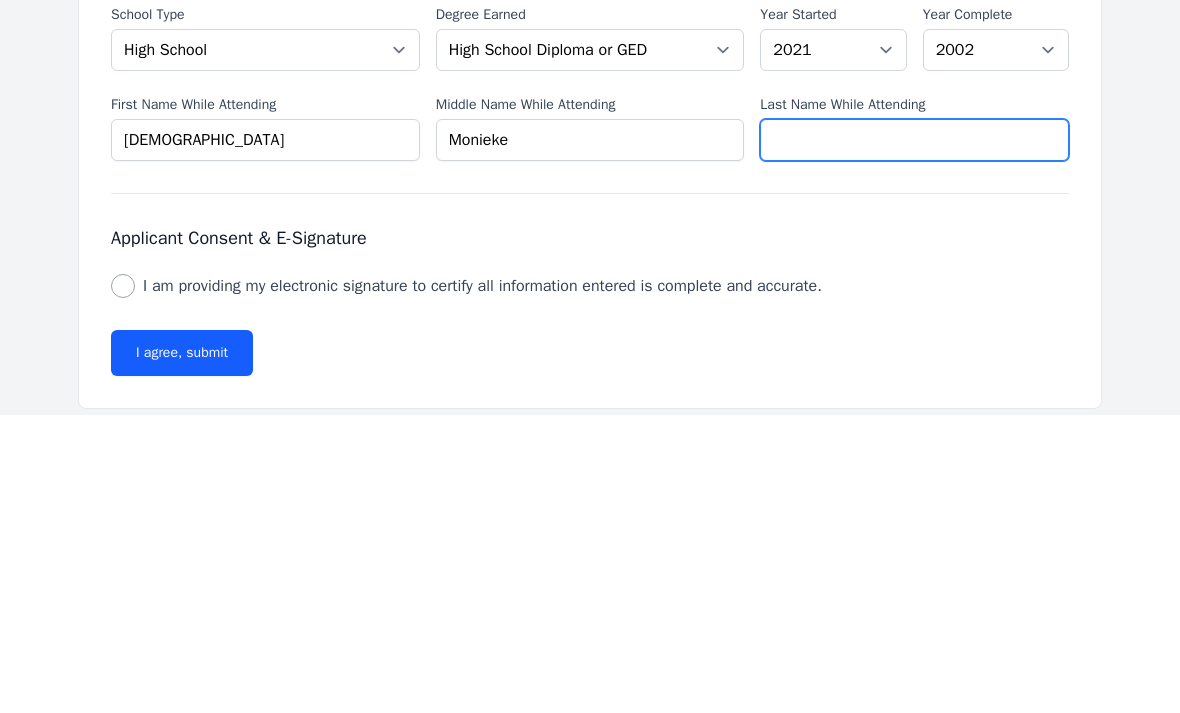 click on "Last Name While Attending" at bounding box center (914, 438) 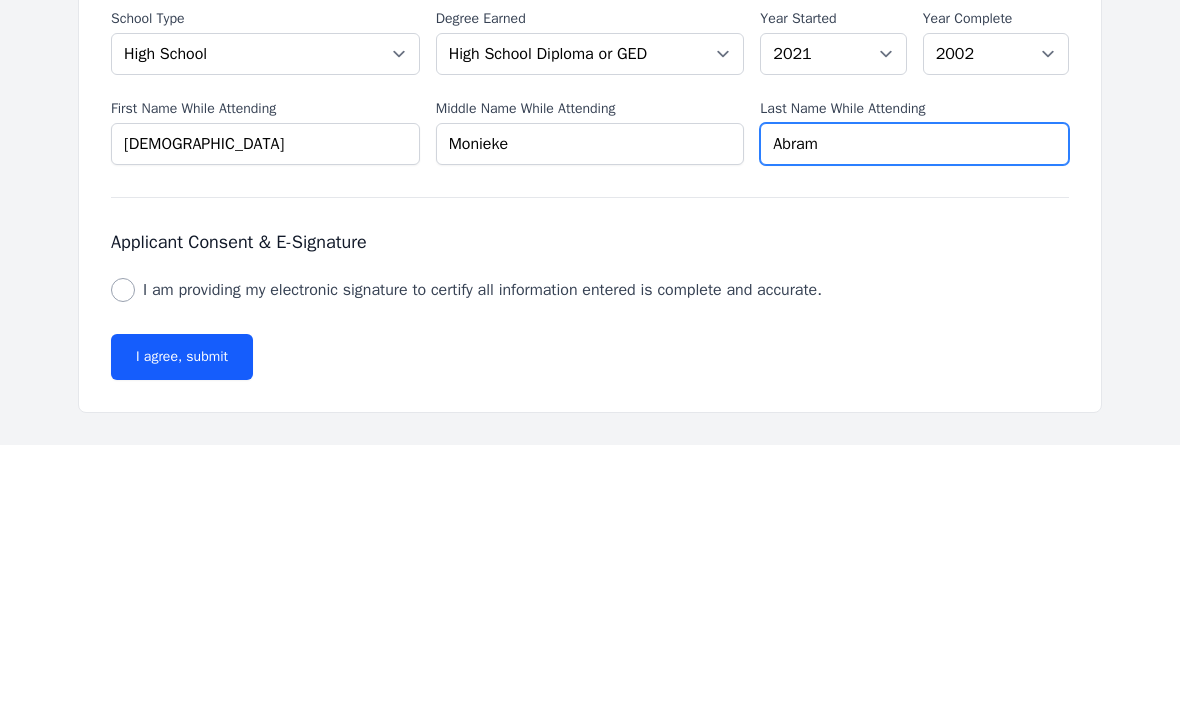scroll, scrollTop: 1922, scrollLeft: 0, axis: vertical 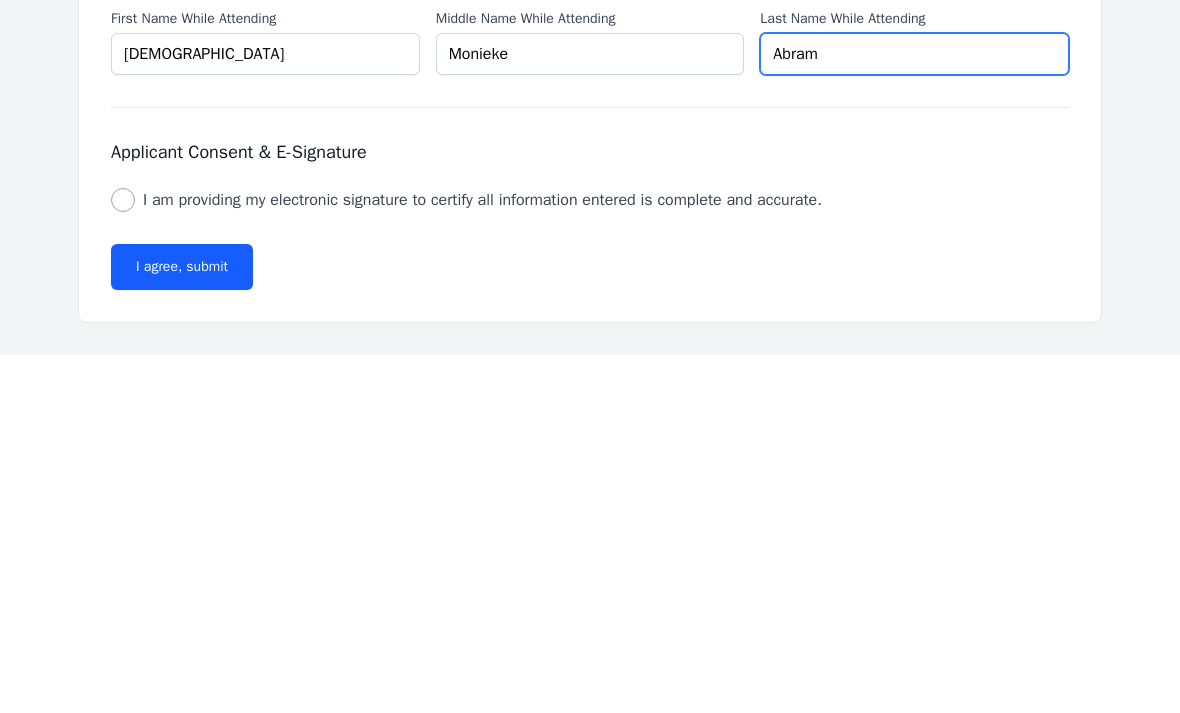 type on "Abram" 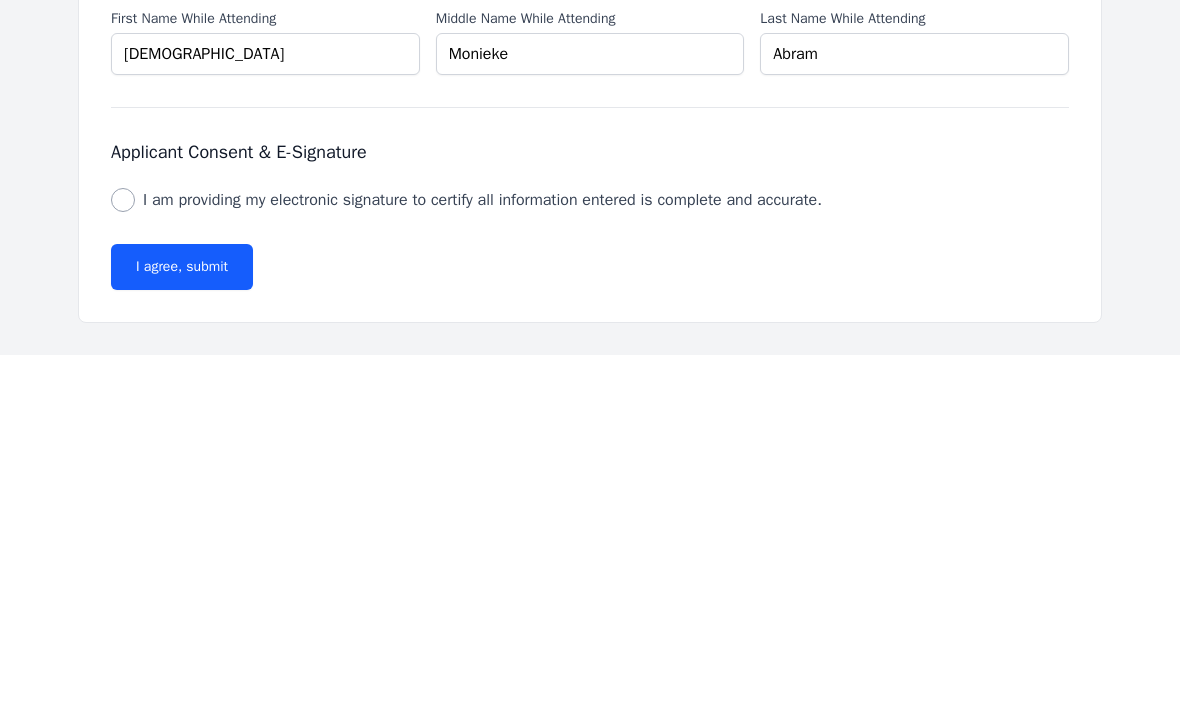 click on "Applicant Consent & E-Signature Applicant Consent & E-Signature I am providing my electronic signature to certify all information entered is complete and accurate.  I agree, submit" at bounding box center [590, 573] 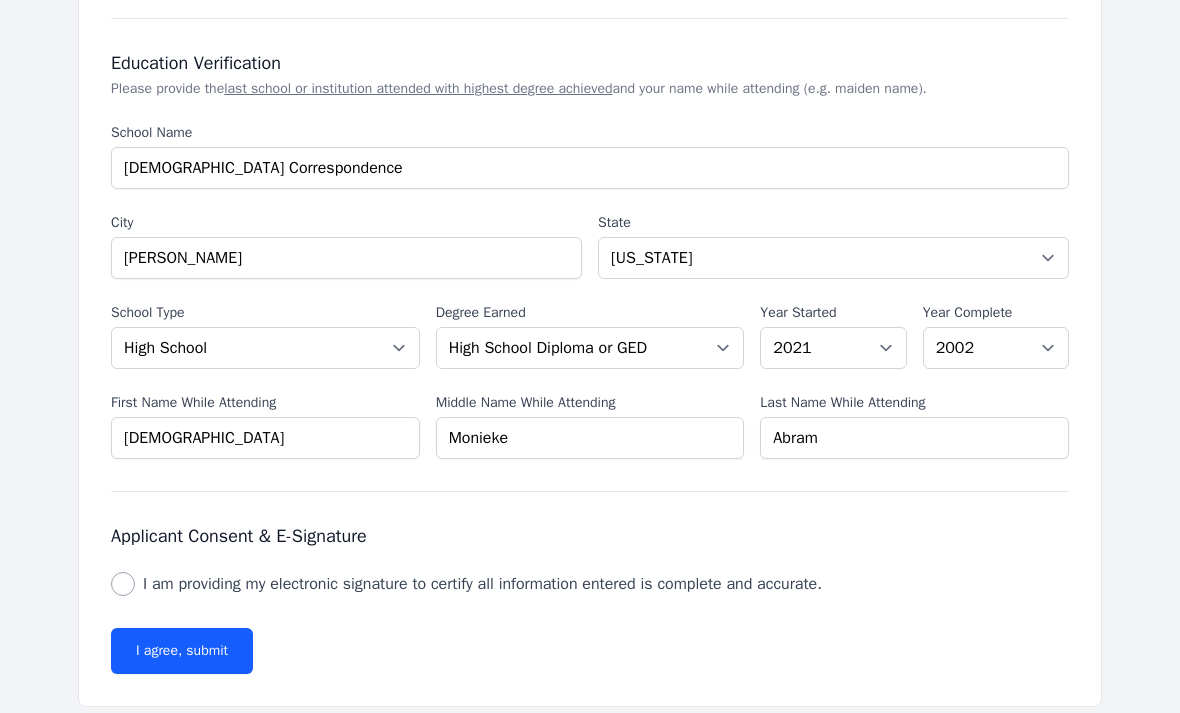 click on "Applicant Consent & E-Signature Applicant Consent & E-Signature I am providing my electronic signature to certify all information entered is complete and accurate." at bounding box center [590, 560] 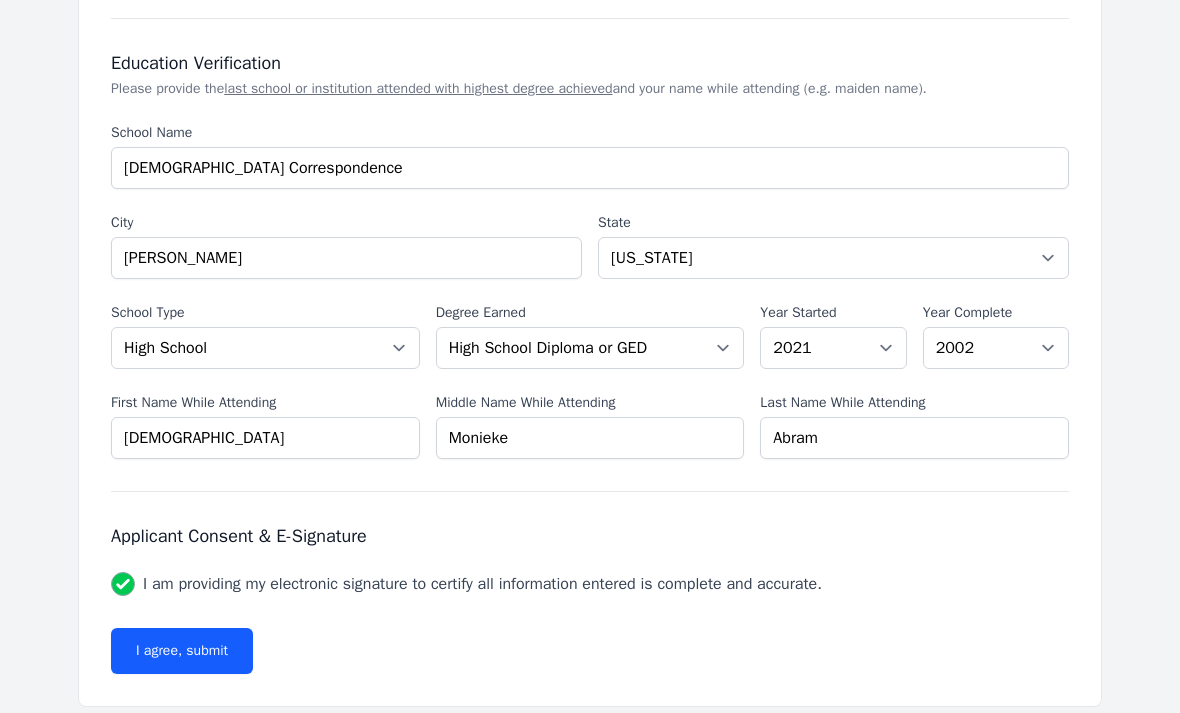 click on "I agree, submit" at bounding box center (182, 651) 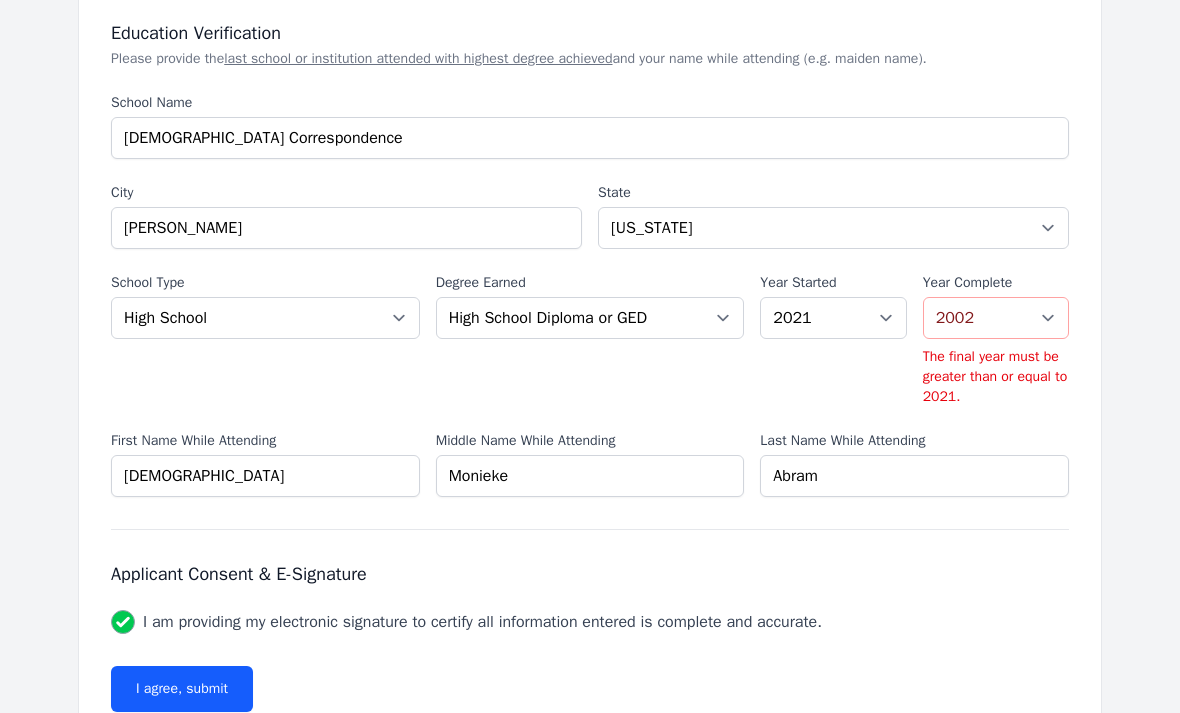 scroll, scrollTop: 1958, scrollLeft: 0, axis: vertical 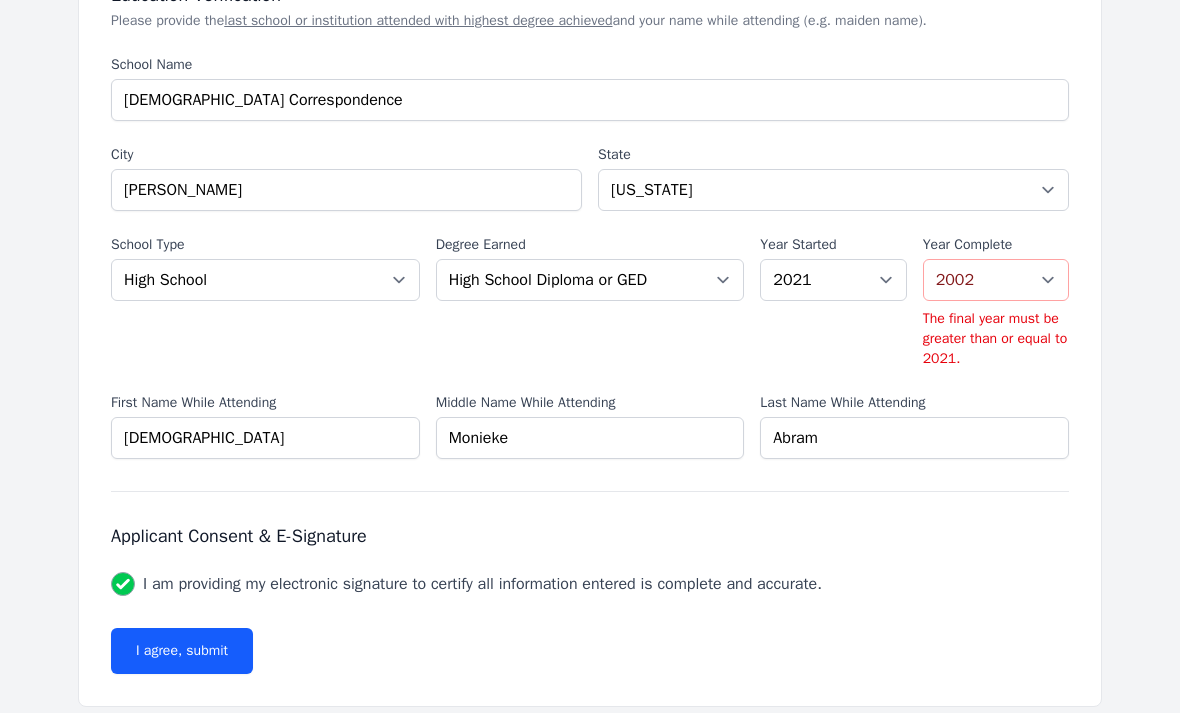 click on "Year [DATE] 2024 2023 2022 2021 2020 2019 2018 2017 2016 2015 2014 2013 2012 2011 2010 2009 2008 2007 2006 2005 2004 2003 2002 2001 2000 1999 1998 1997 1996 1995 1994 1993 1992 1991 1990 1989 1988 1987 1986 1985 1984 1983 1982 1981 1980 1979 1978 1977 1976 1975 1974 1973 1972 1971 1970 1969 1968 1967 1966 1965 1964 1963 1962 1961 1960 1959 1958 1957 1956 1955 1954 1953 1952 1951 1950 1949 1948 1947 1946 1945 1944 1943 1942 1941 1940 1939 1938 1937 1936 1935 1934 1933 1932 1931 1930 1929 1928 1927 1926 1925" at bounding box center (833, 280) 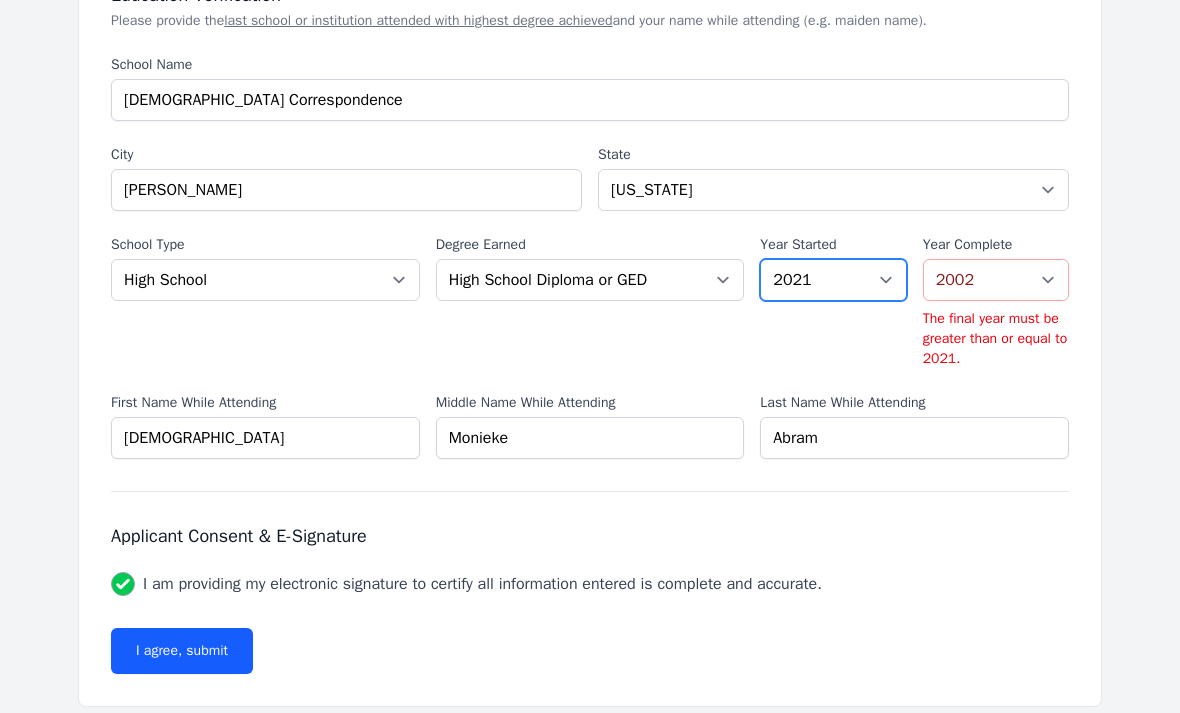 select on "2001" 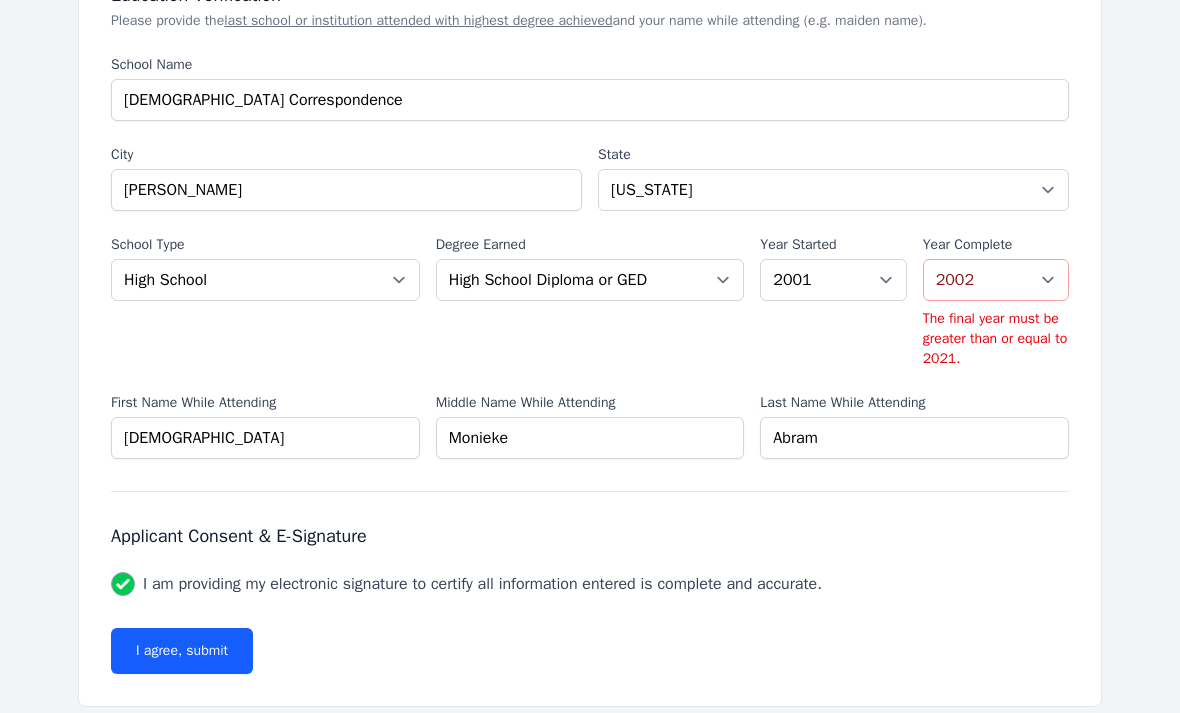 click on "I agree, submit" at bounding box center (182, 651) 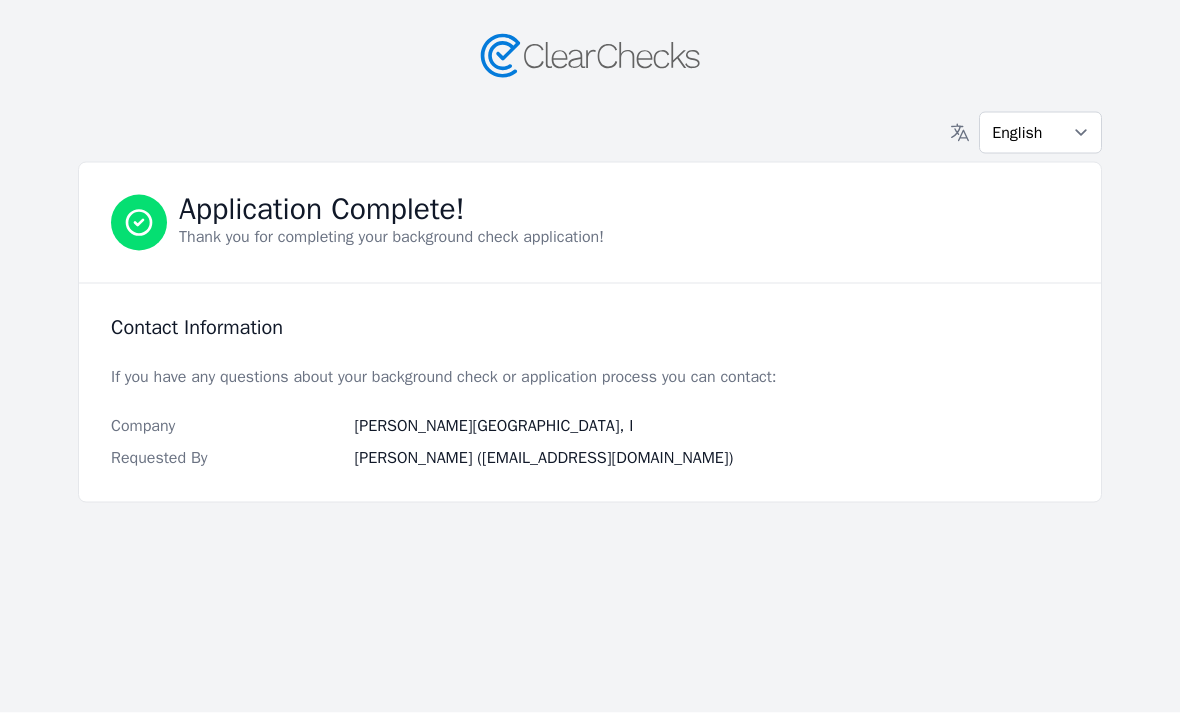 scroll, scrollTop: 0, scrollLeft: 0, axis: both 